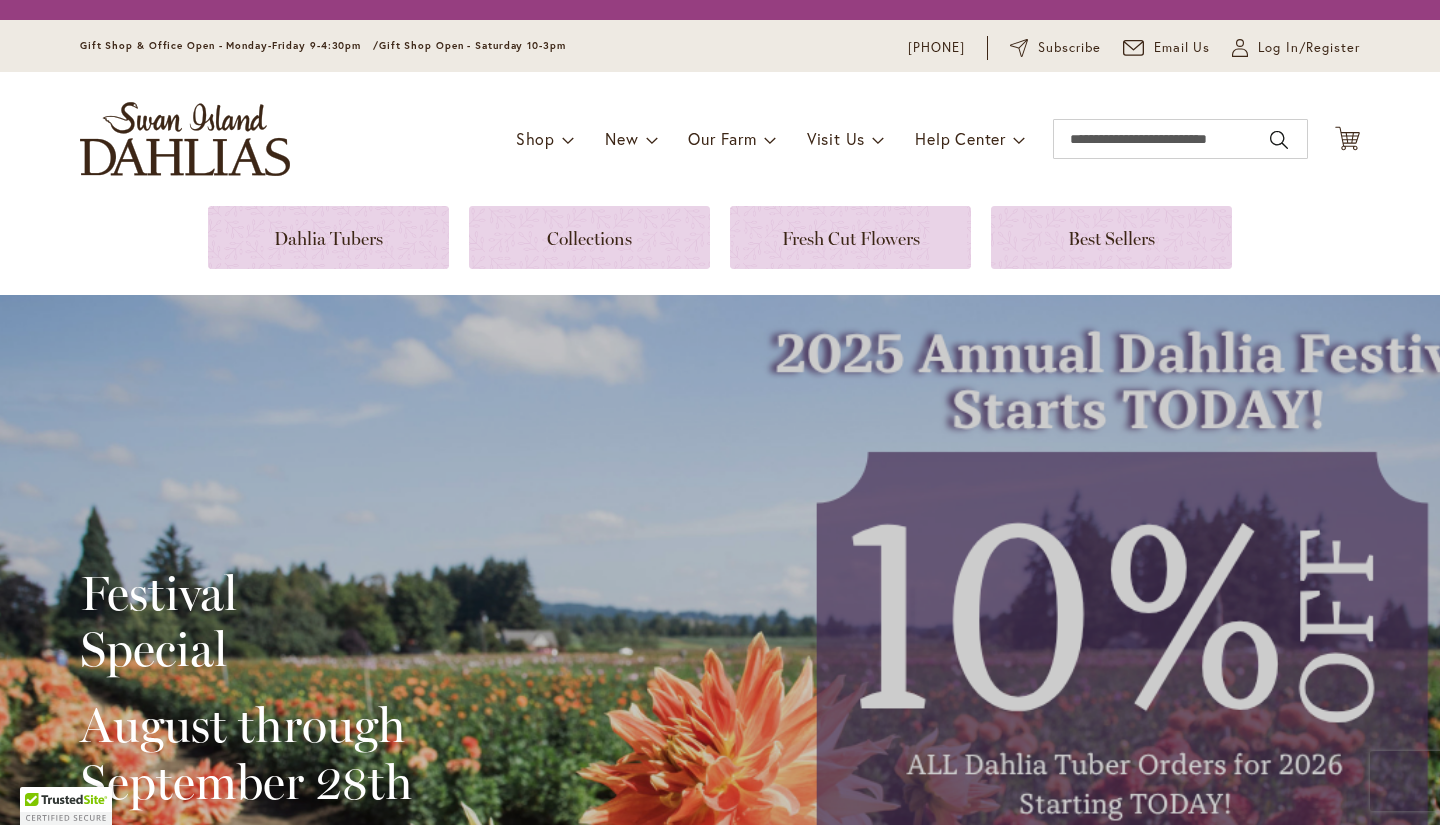 scroll, scrollTop: 0, scrollLeft: 0, axis: both 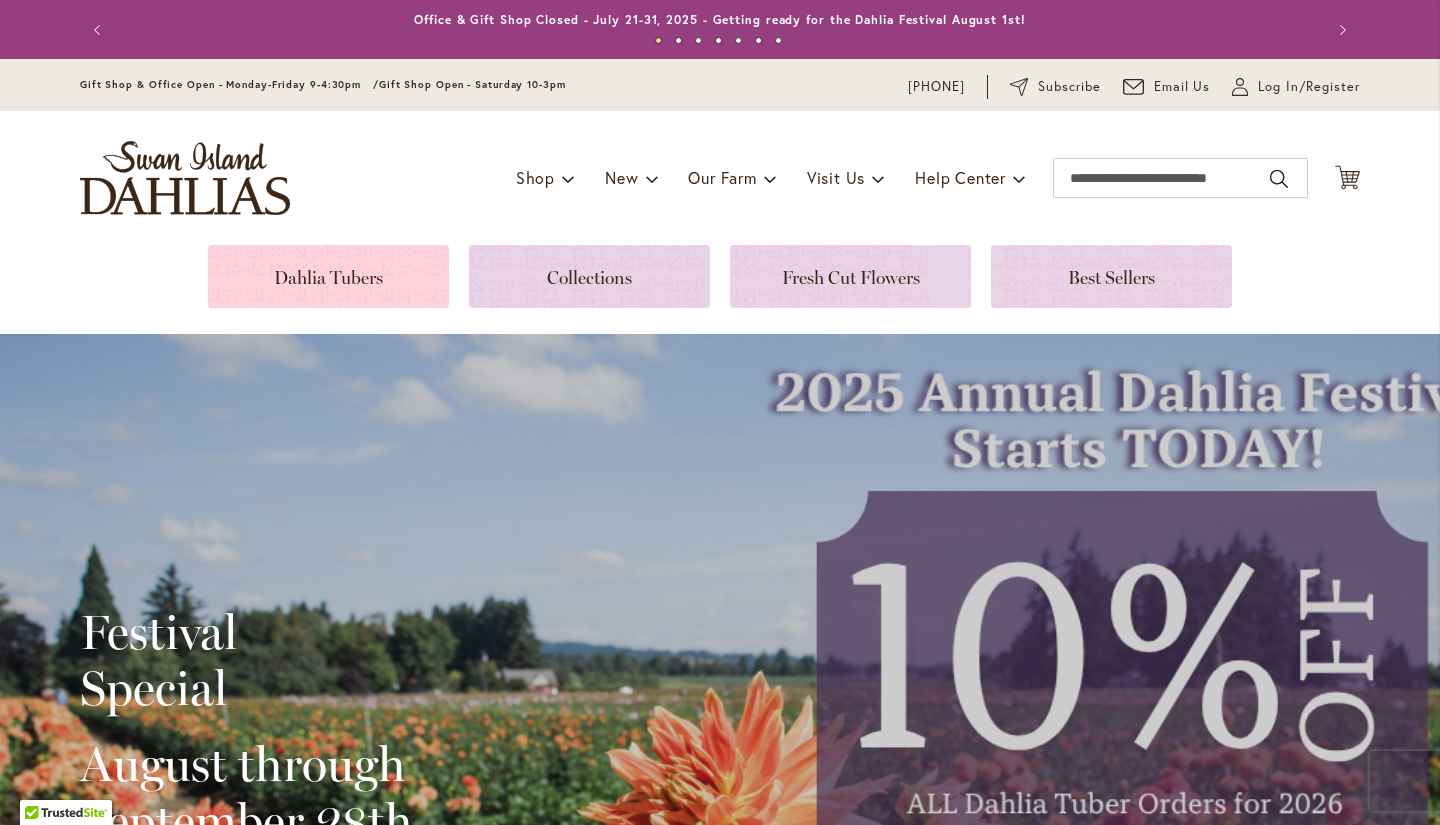 click at bounding box center (328, 276) 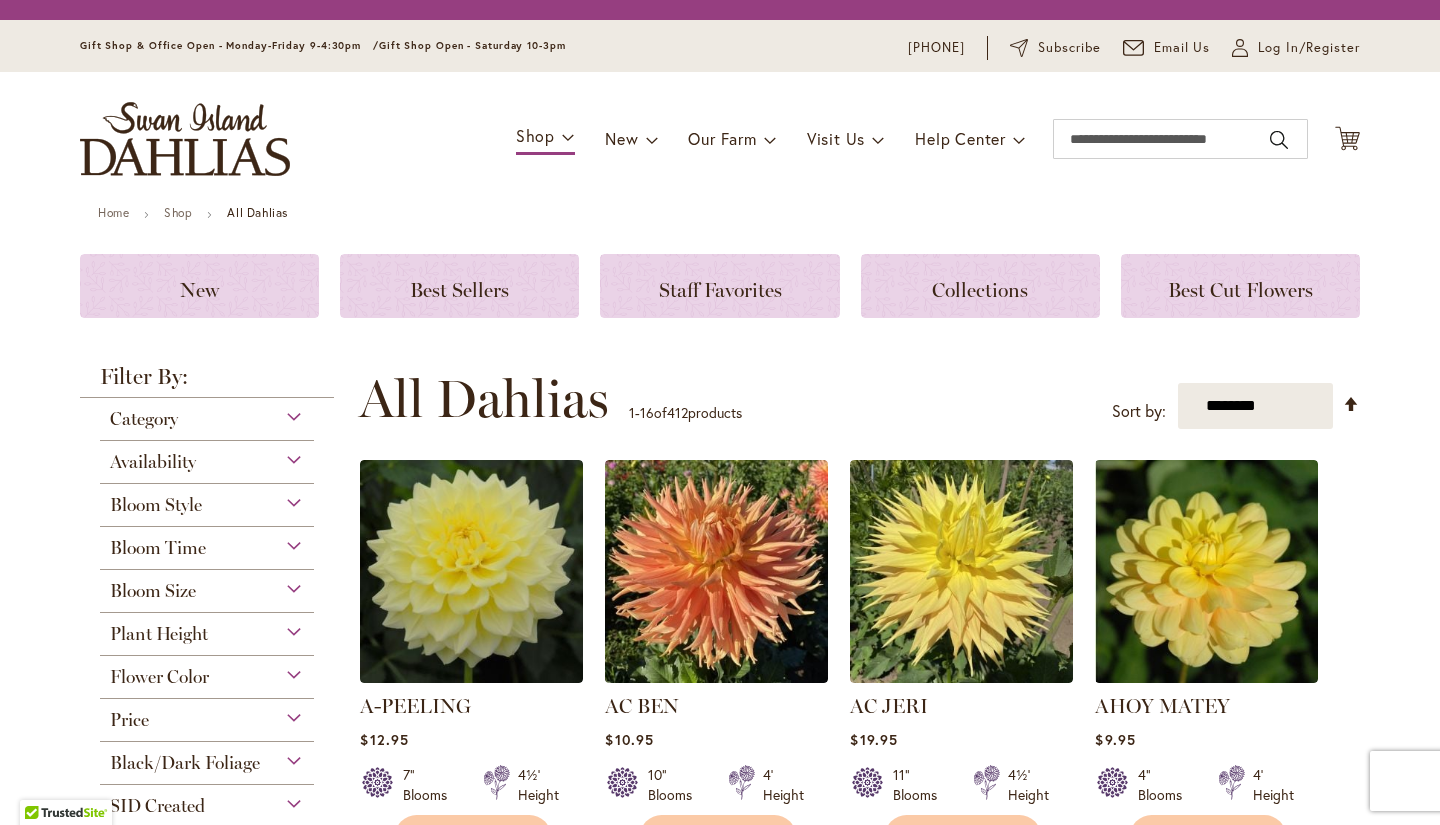 scroll, scrollTop: 0, scrollLeft: 0, axis: both 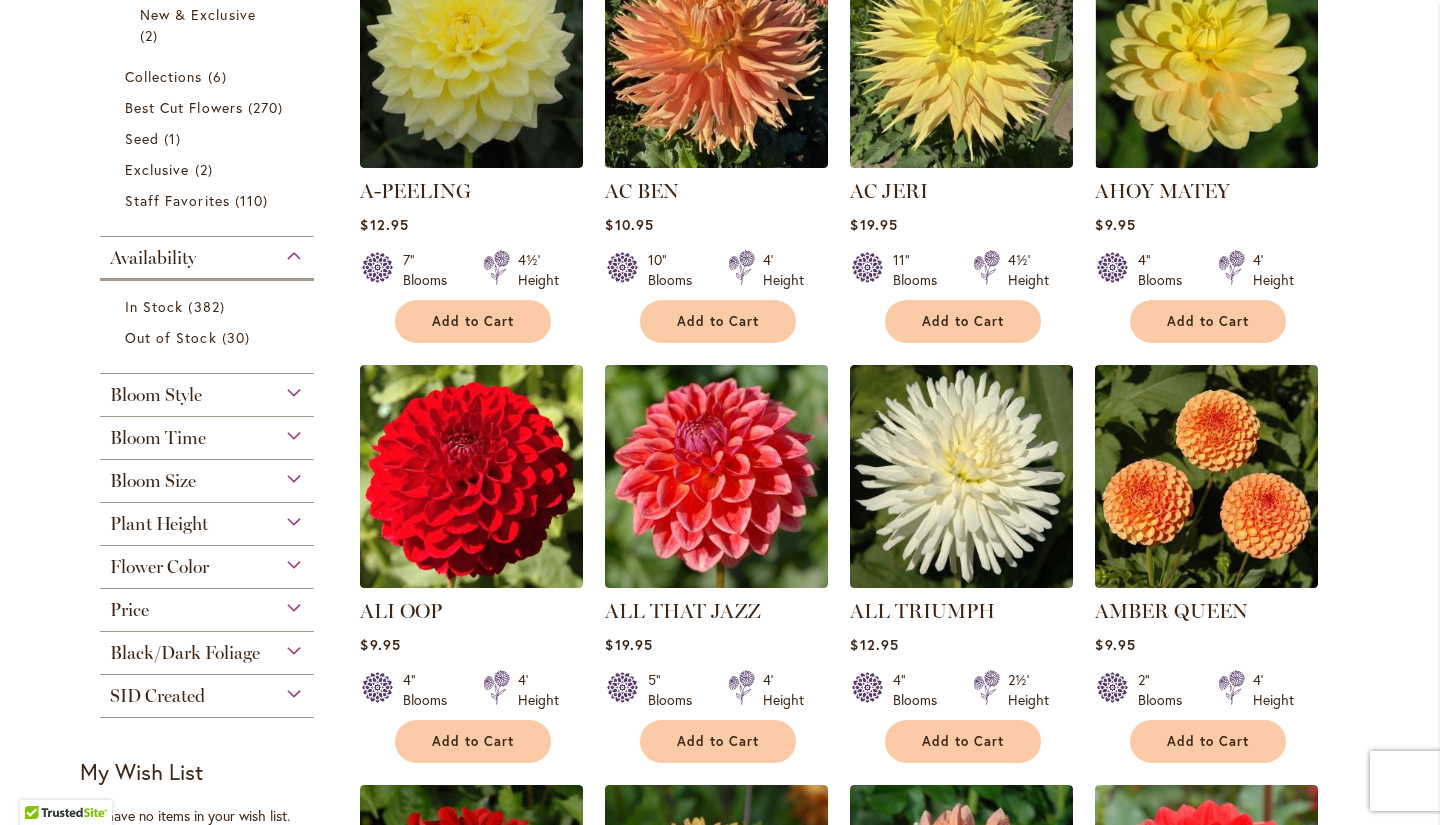 click on "Flower Color" at bounding box center [207, 562] 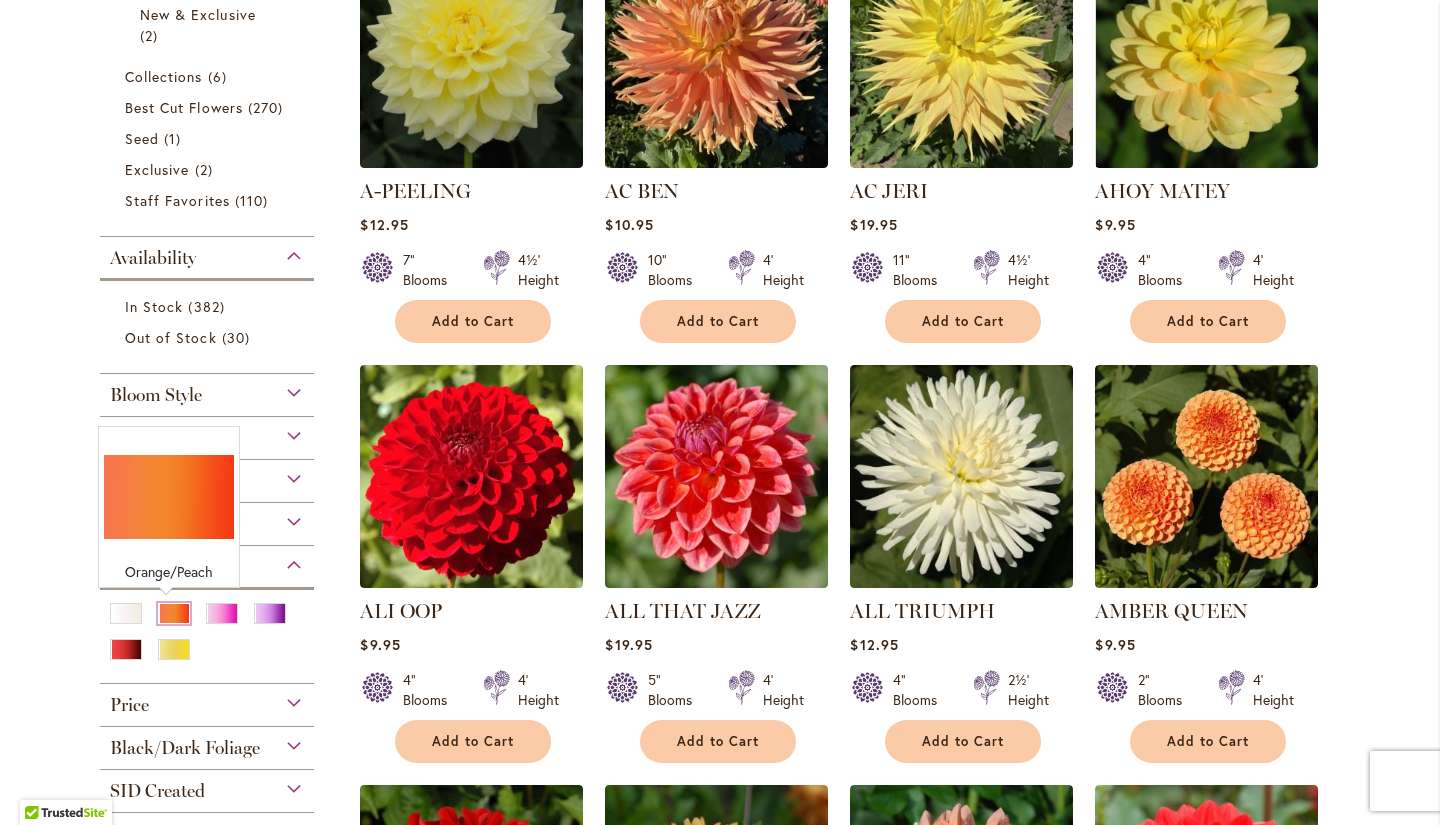 click at bounding box center (174, 613) 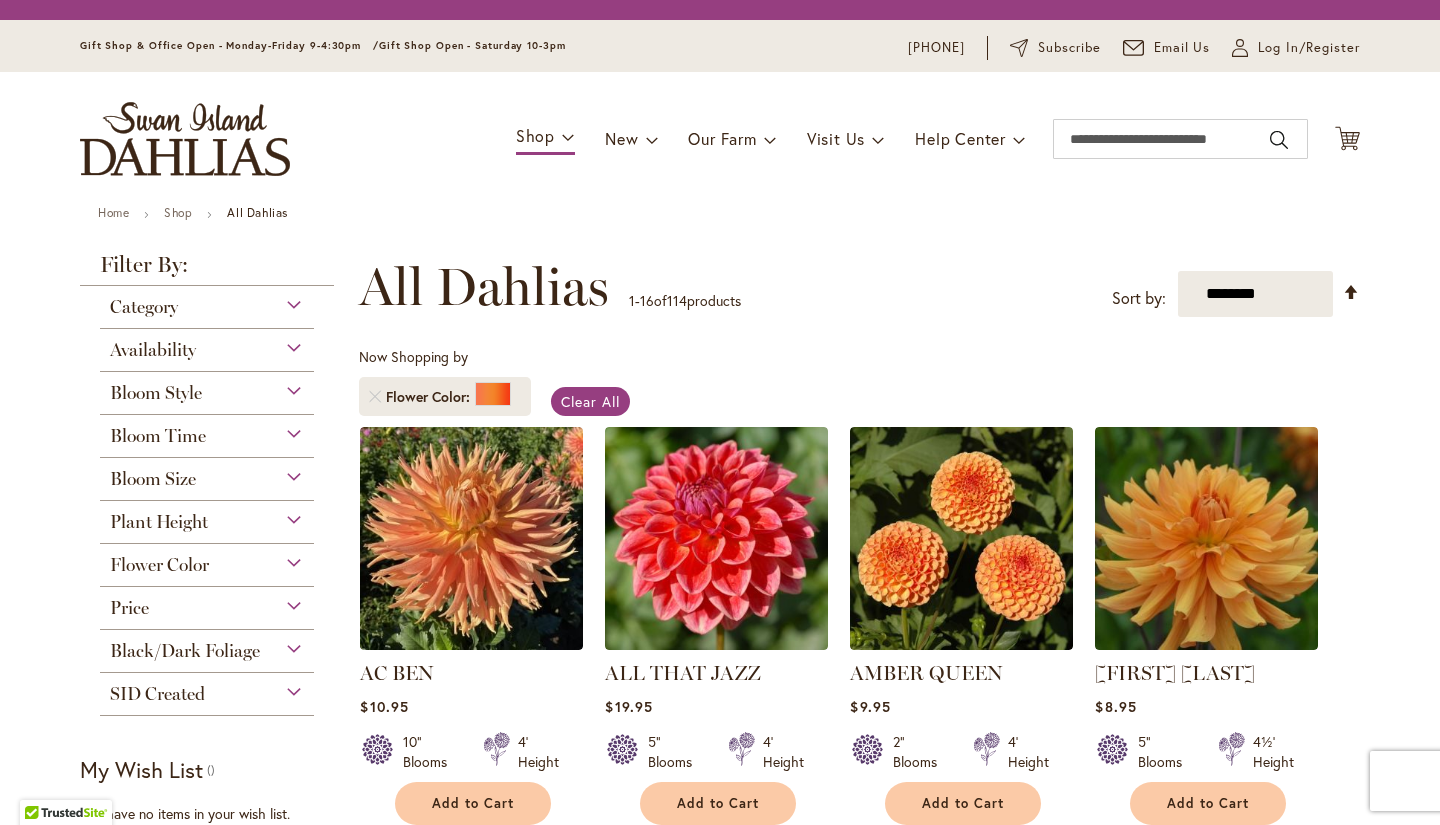 scroll, scrollTop: 0, scrollLeft: 0, axis: both 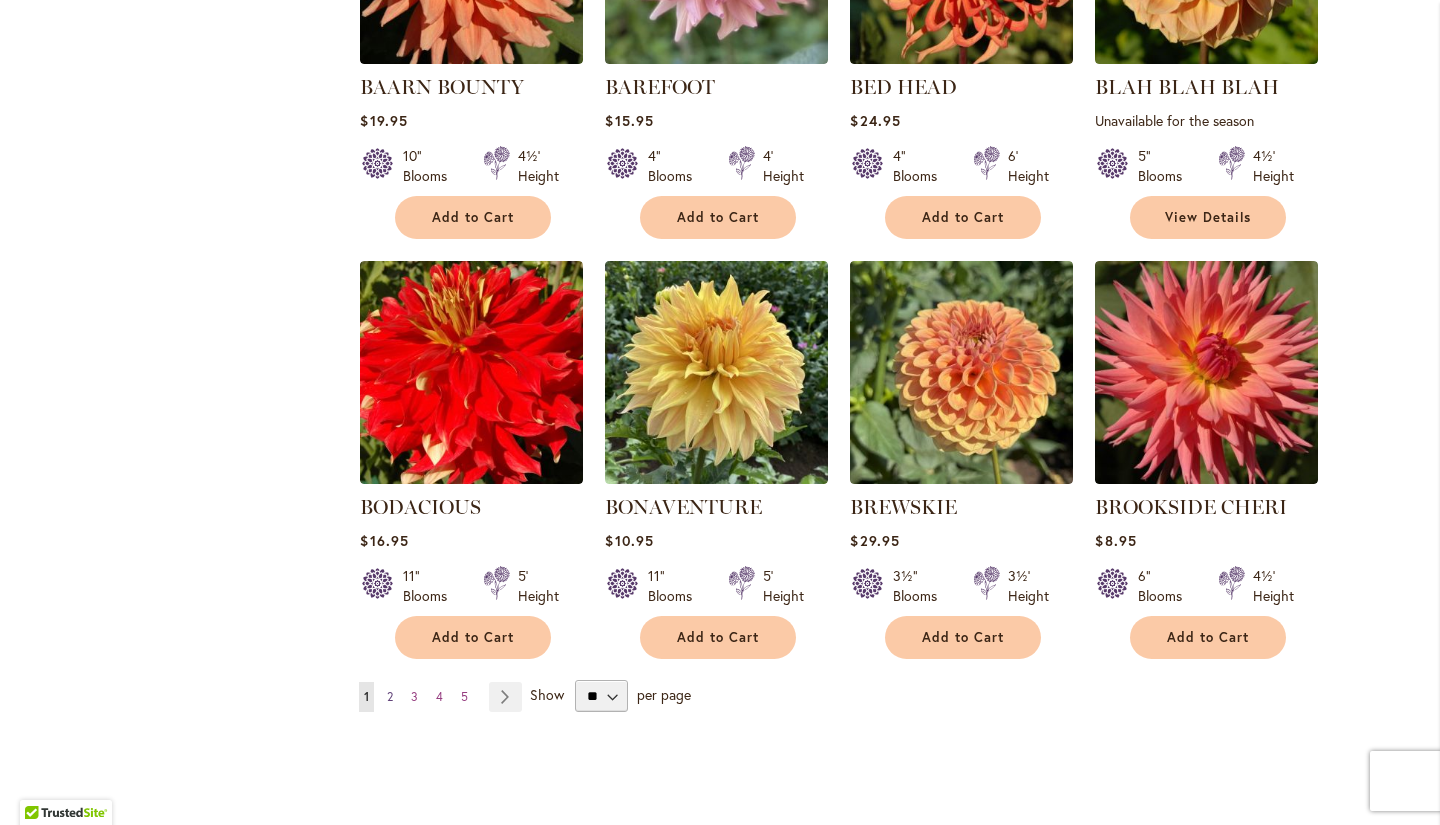 click on "2" at bounding box center [390, 696] 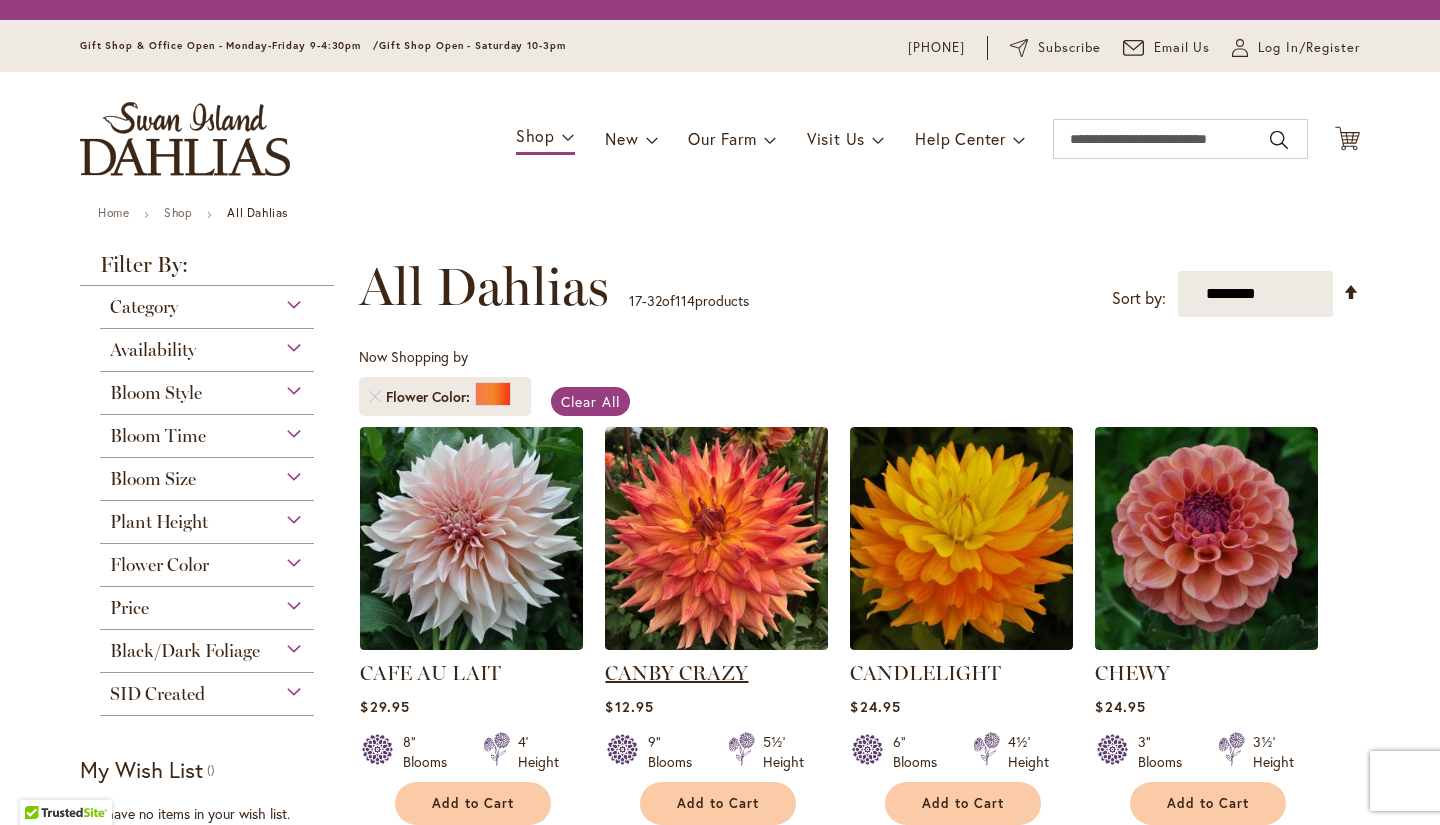 scroll, scrollTop: 0, scrollLeft: 0, axis: both 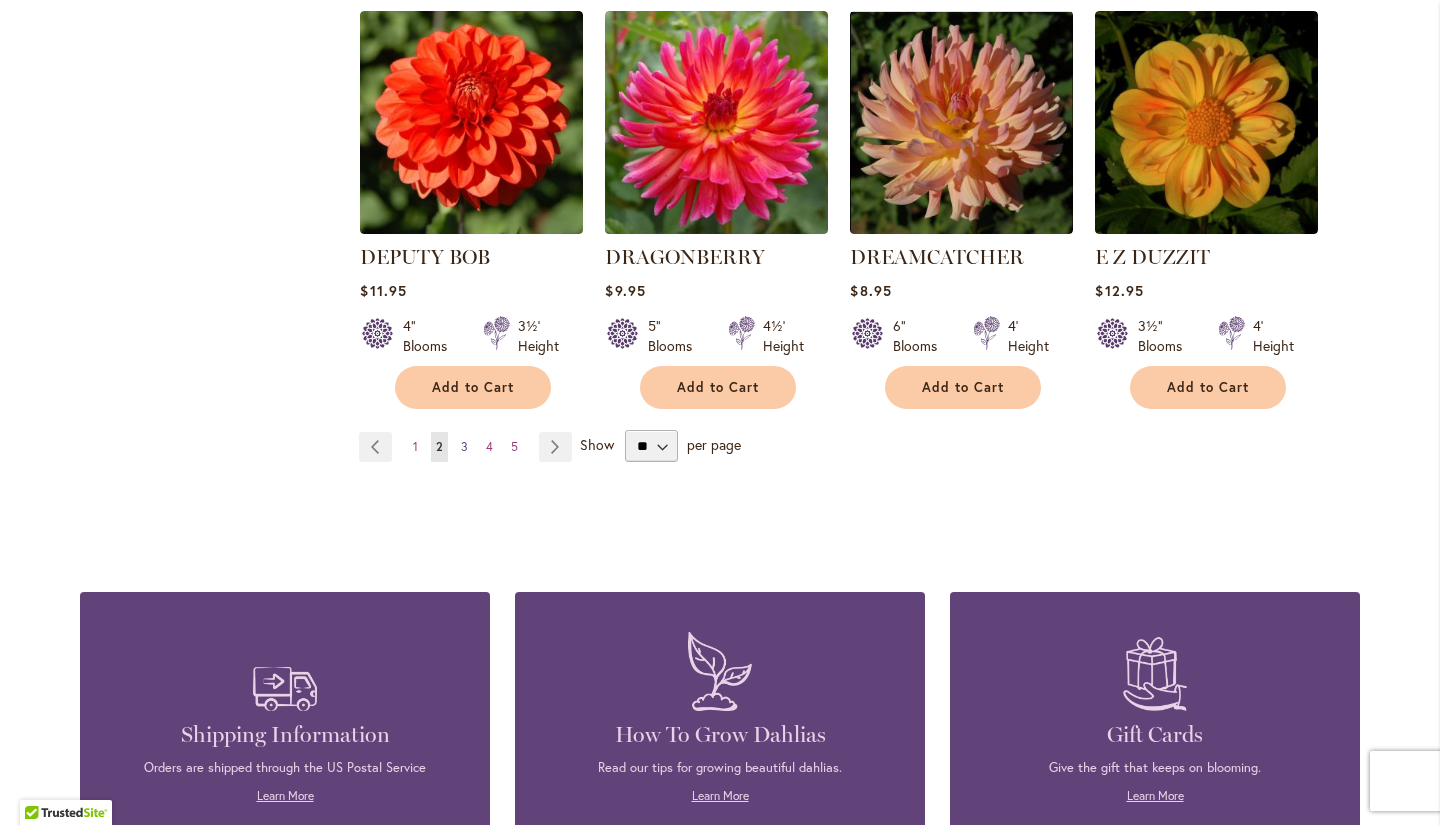 click on "3" at bounding box center (464, 446) 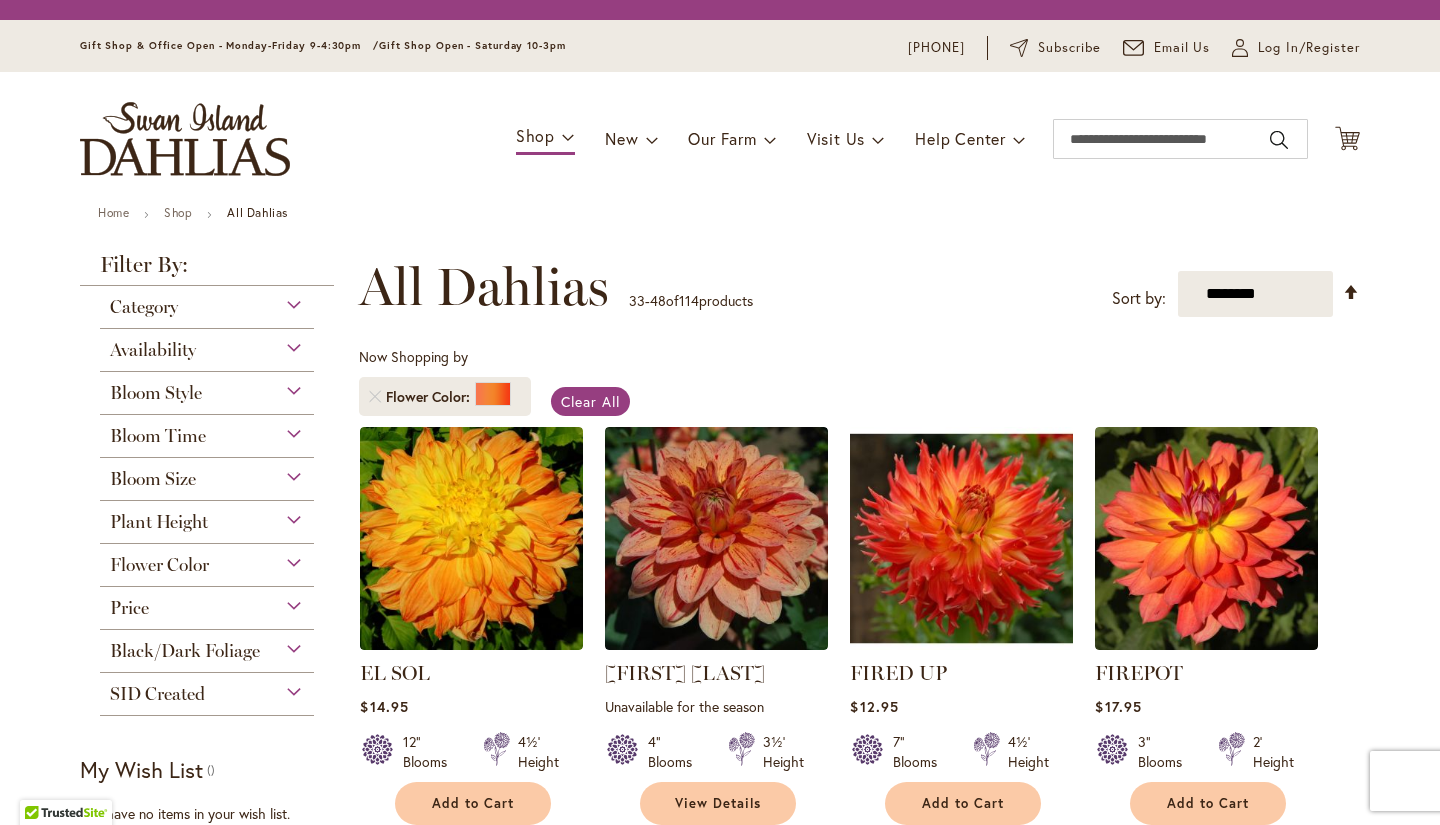 scroll, scrollTop: 0, scrollLeft: 0, axis: both 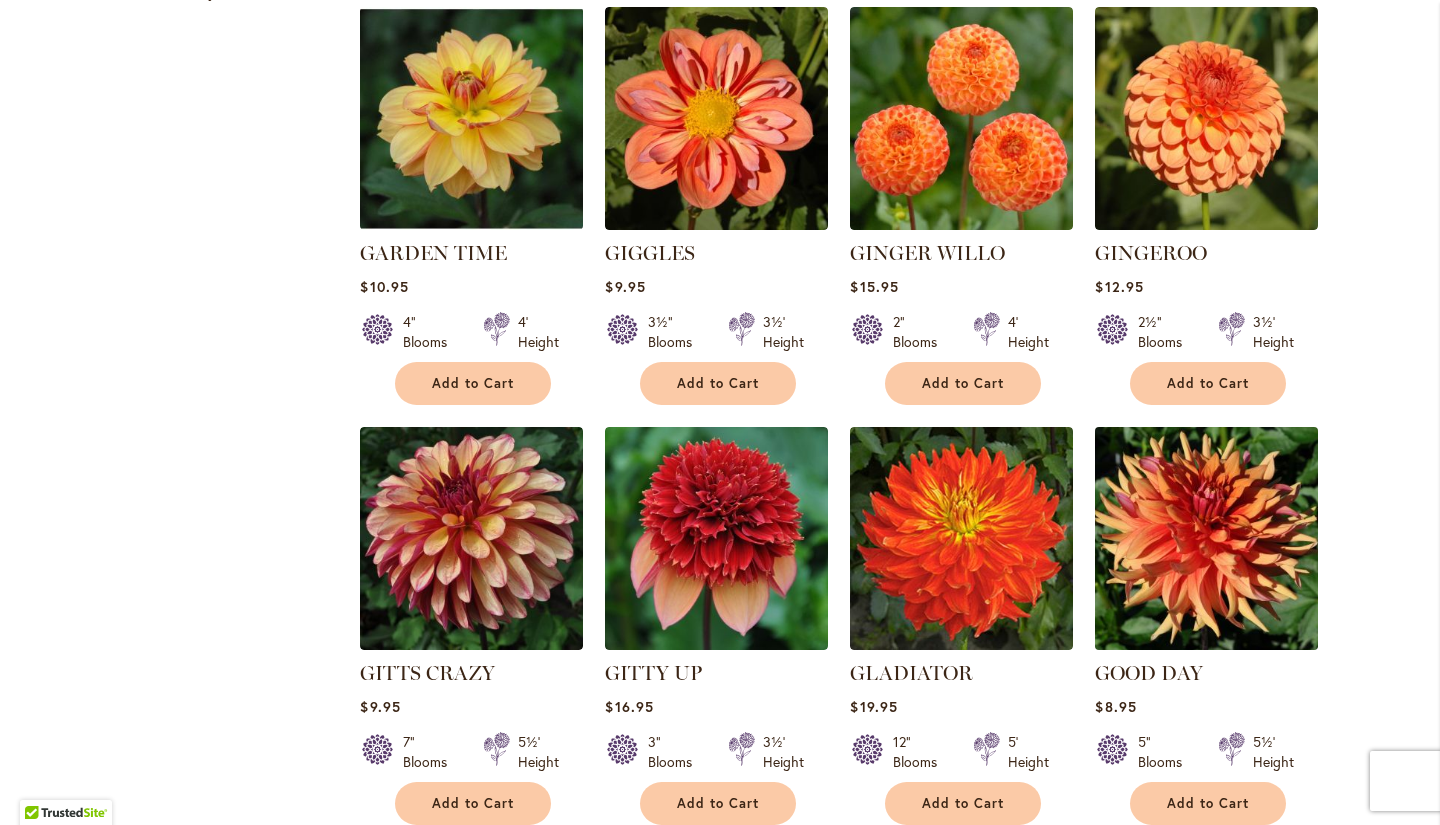 click at bounding box center (1207, 538) 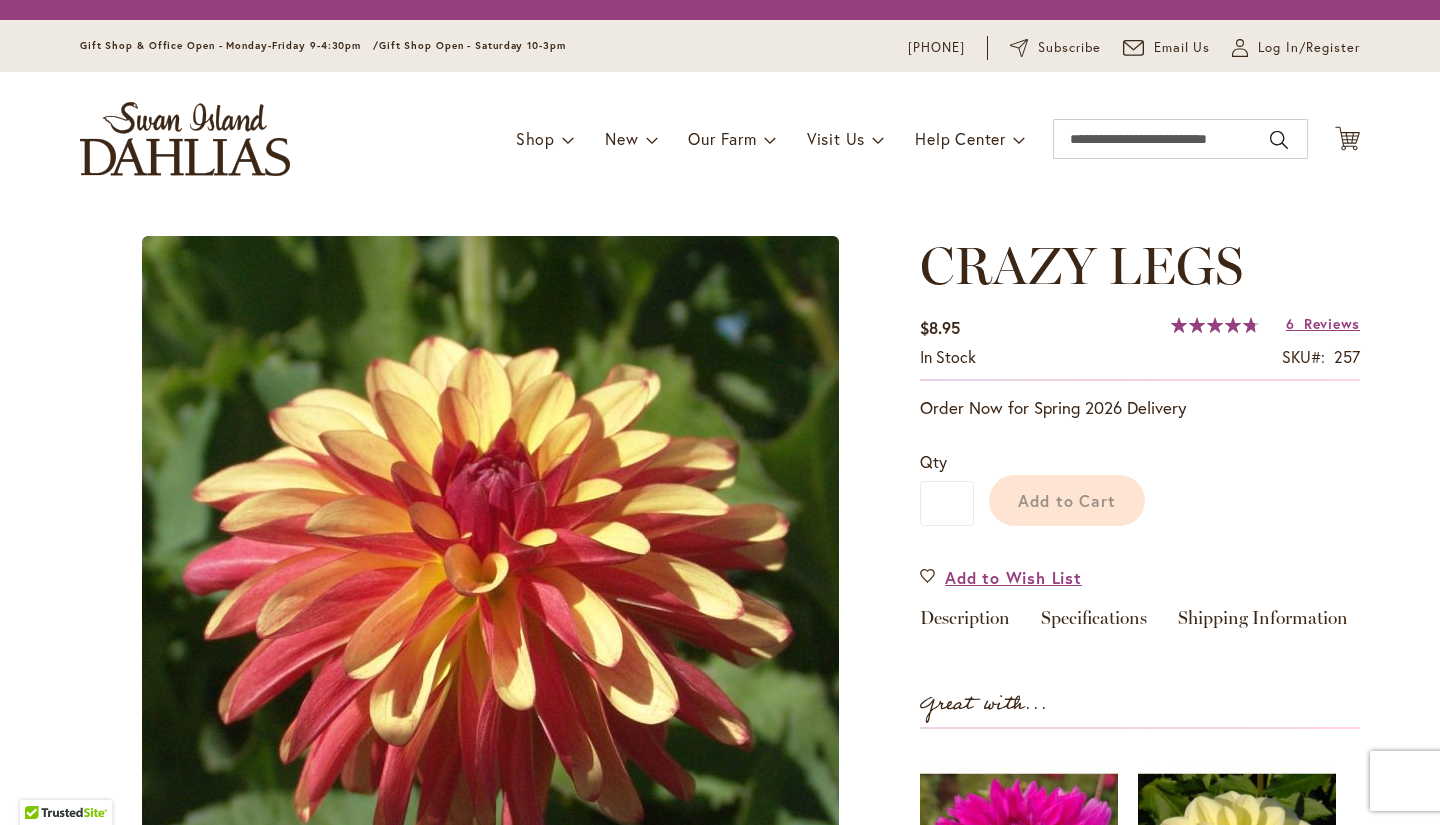 scroll, scrollTop: 0, scrollLeft: 0, axis: both 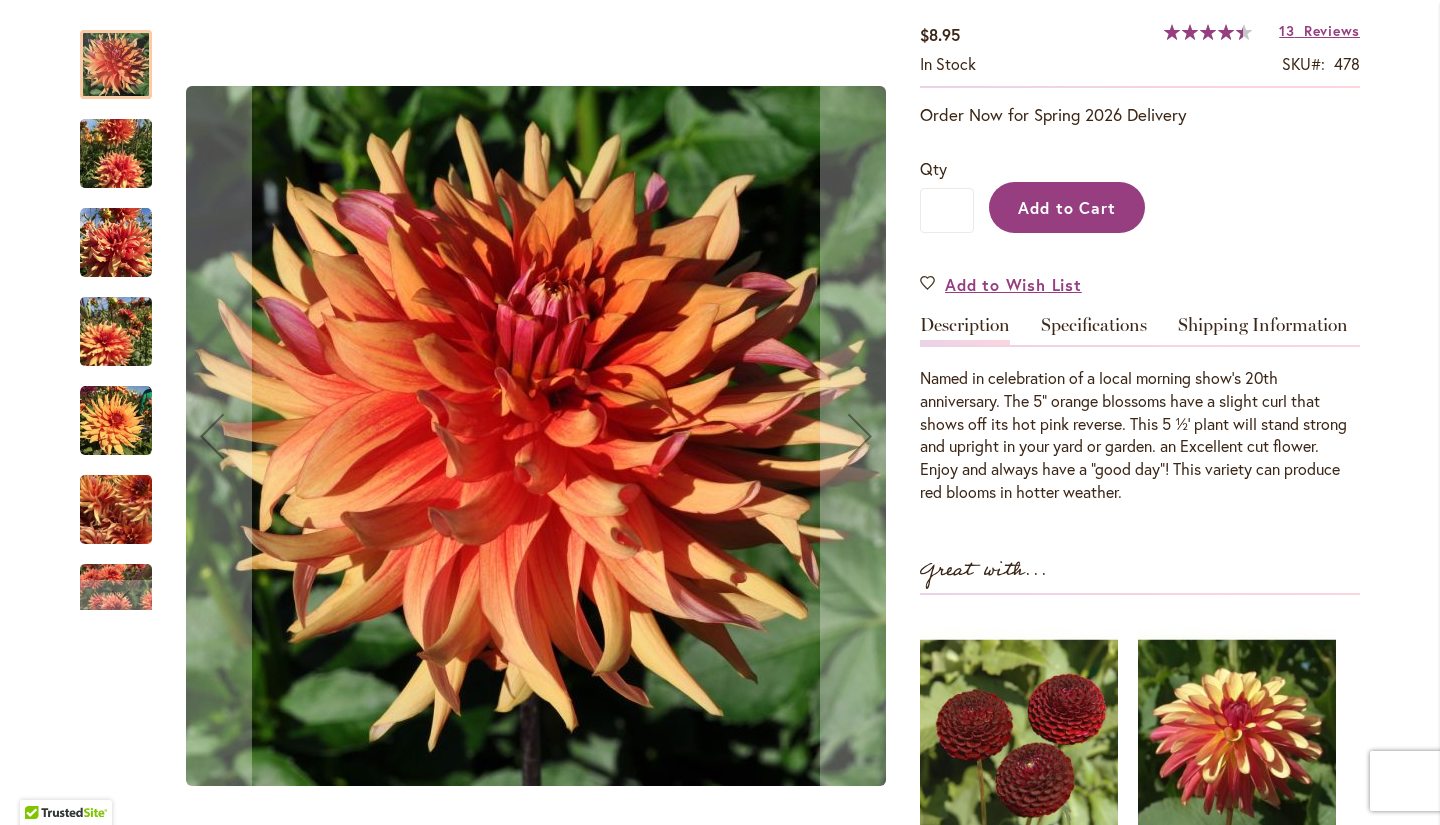 click on "Add to Cart" at bounding box center (1067, 207) 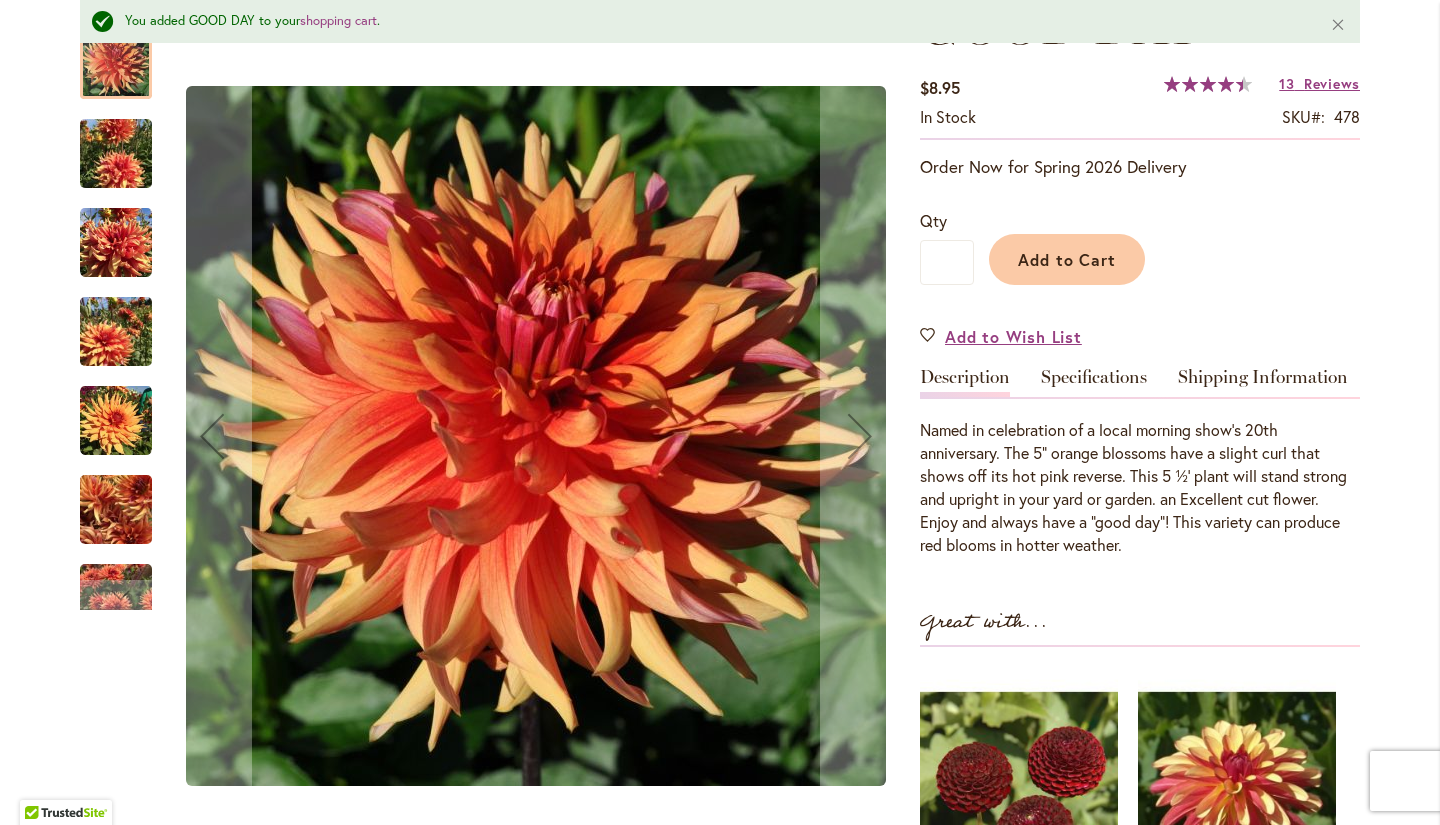 scroll, scrollTop: 392, scrollLeft: 0, axis: vertical 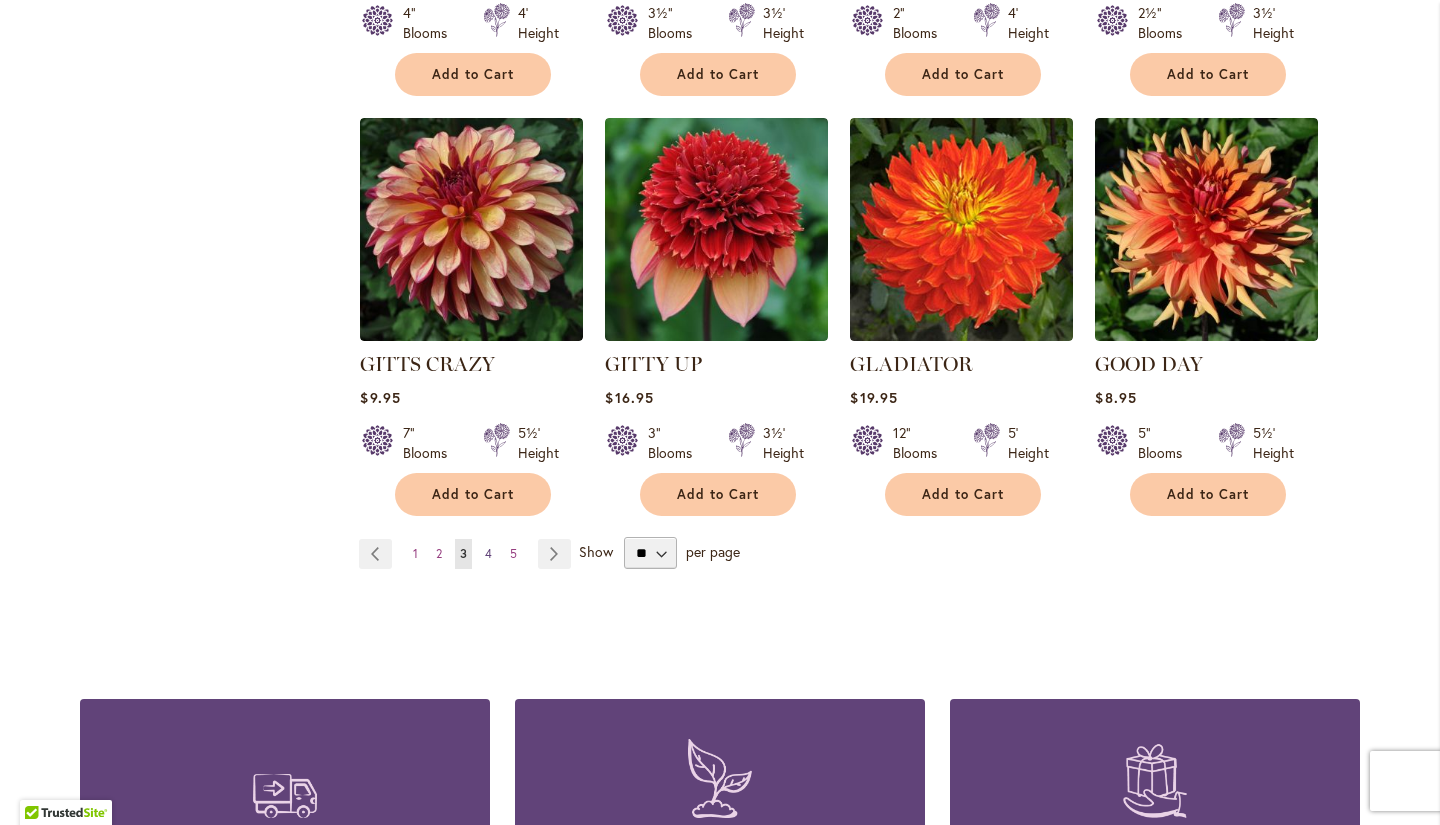 click on "Page
4" at bounding box center [488, 554] 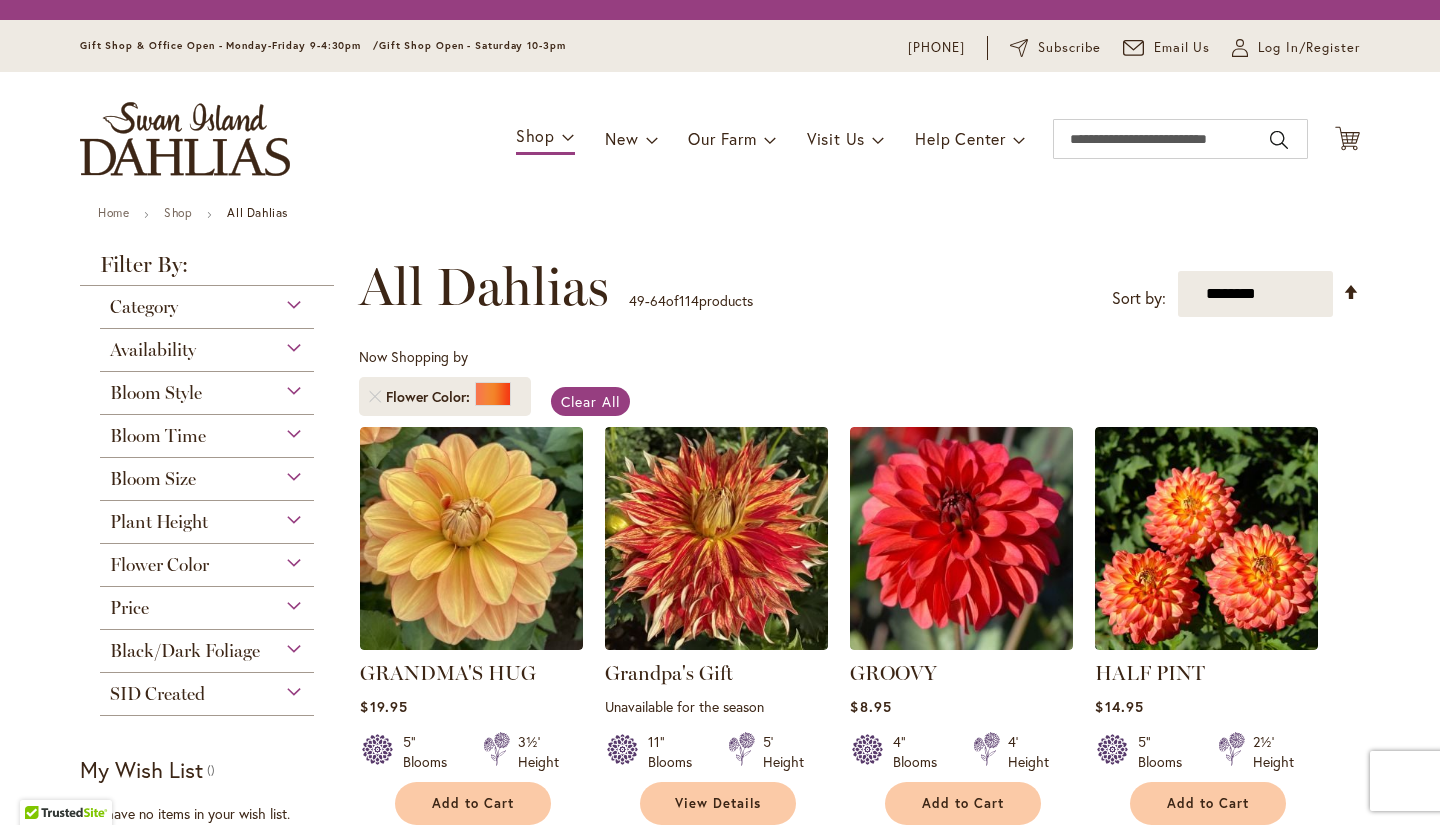 scroll, scrollTop: 0, scrollLeft: 0, axis: both 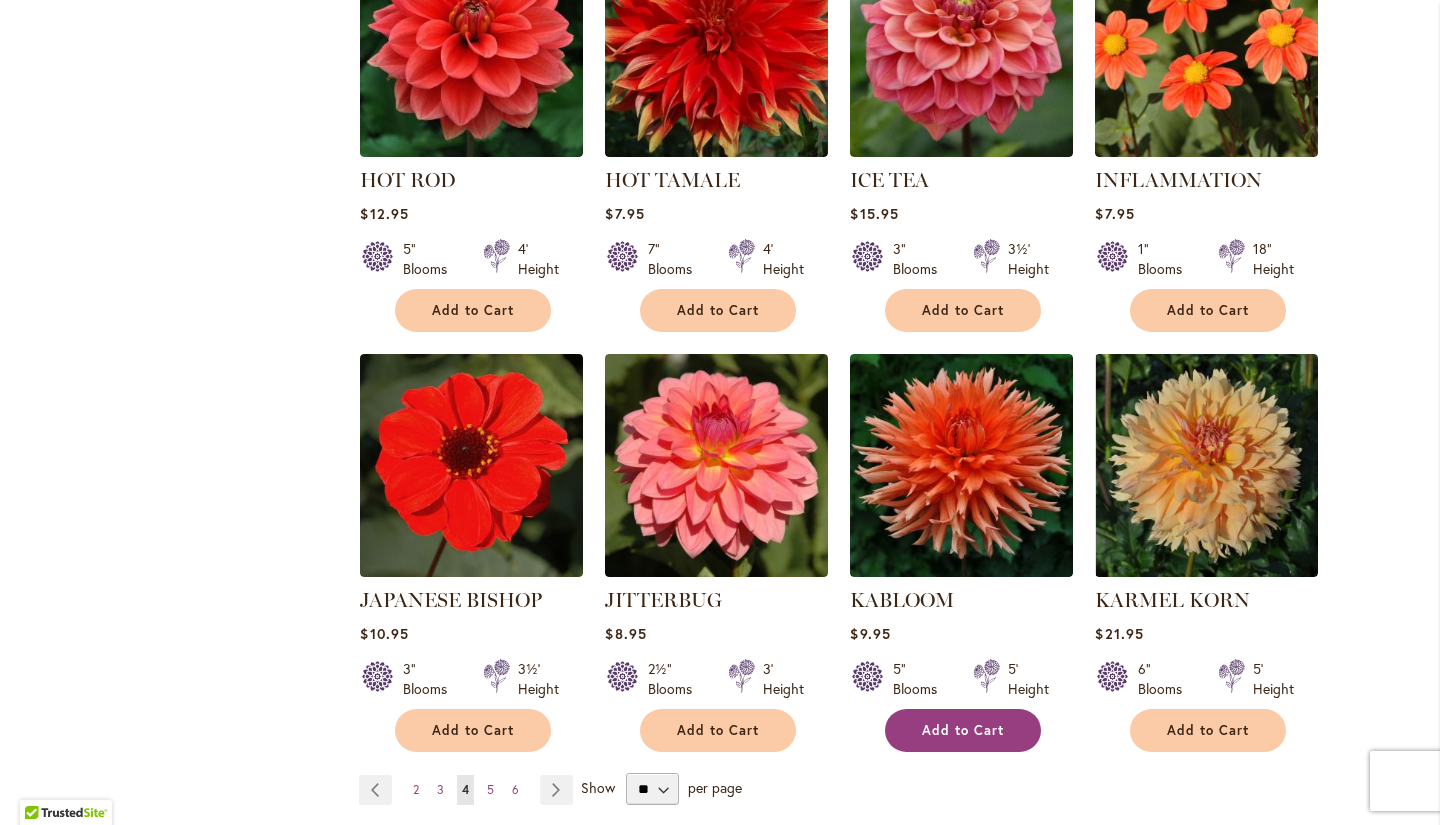click on "Add to Cart" at bounding box center [963, 730] 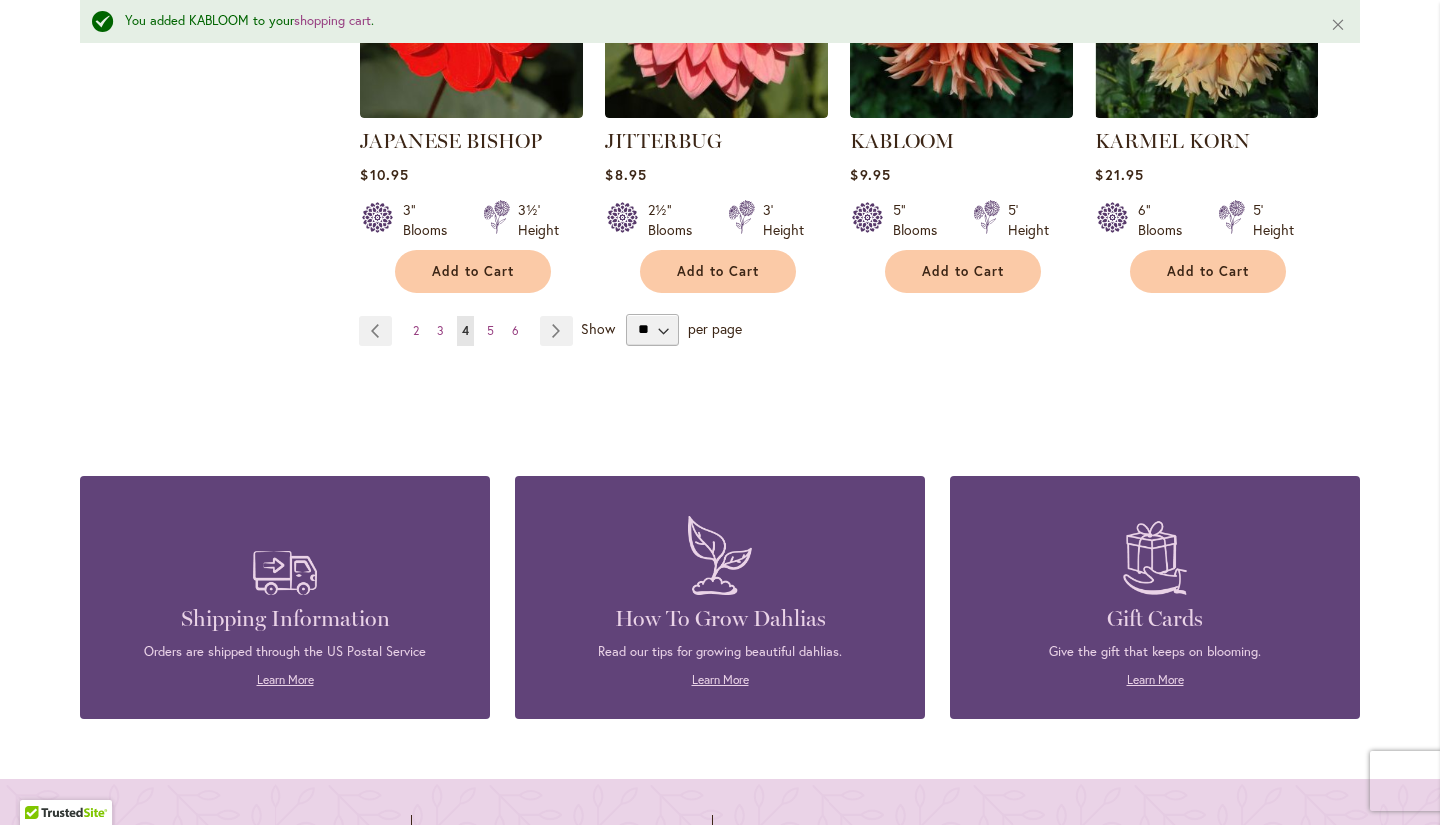 scroll, scrollTop: 1939, scrollLeft: 0, axis: vertical 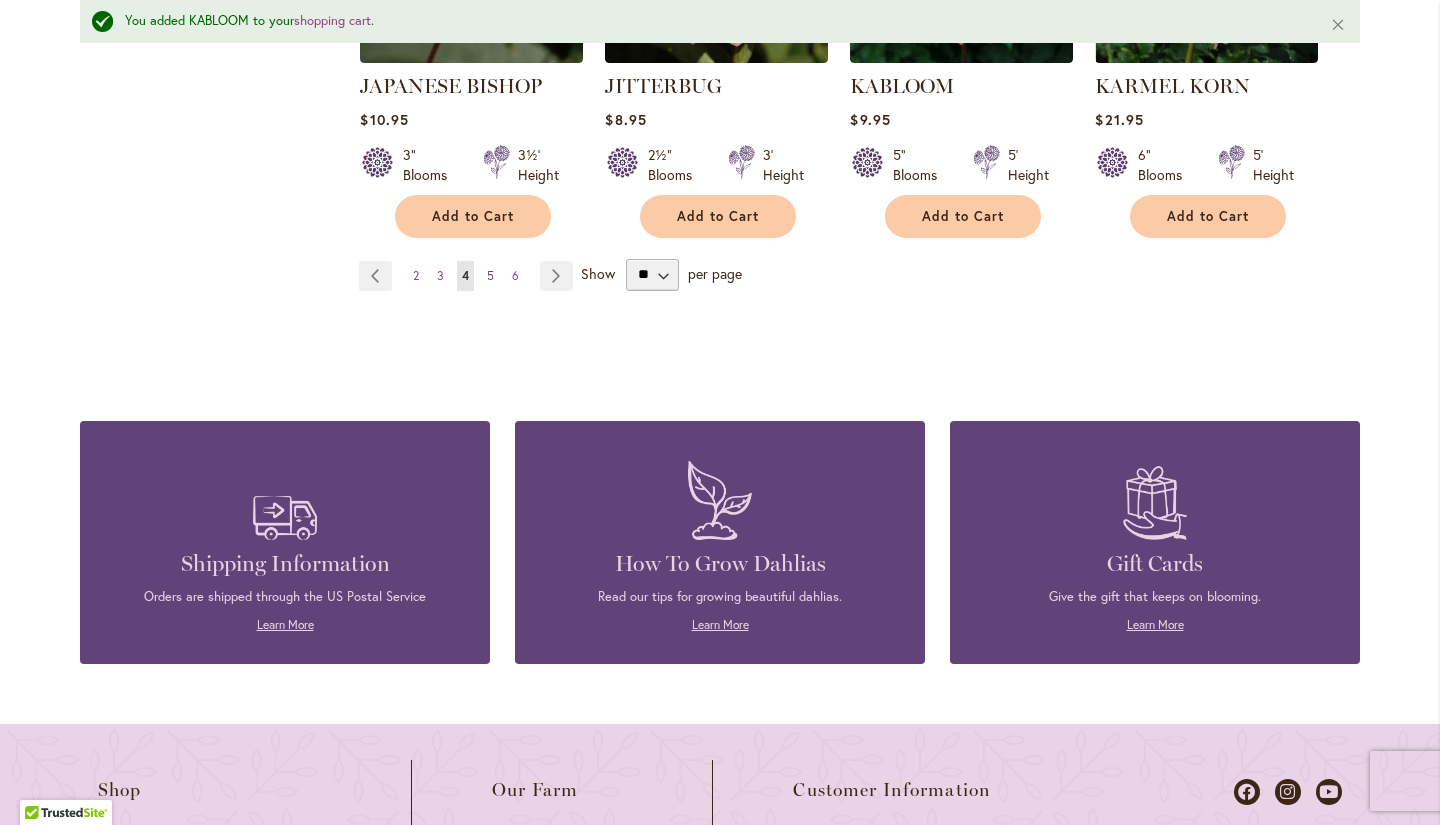 click on "5" at bounding box center [490, 275] 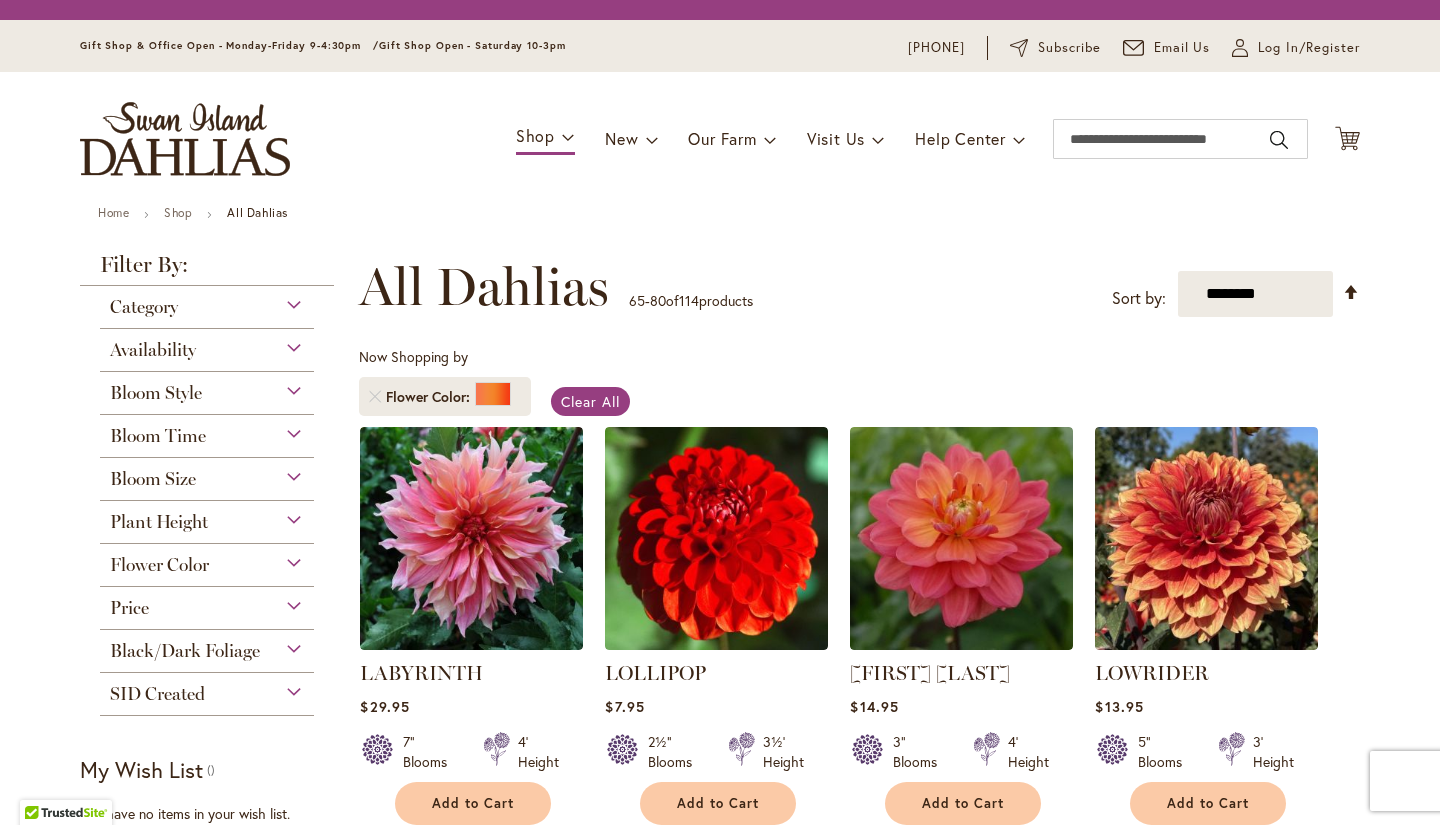 scroll, scrollTop: 0, scrollLeft: 0, axis: both 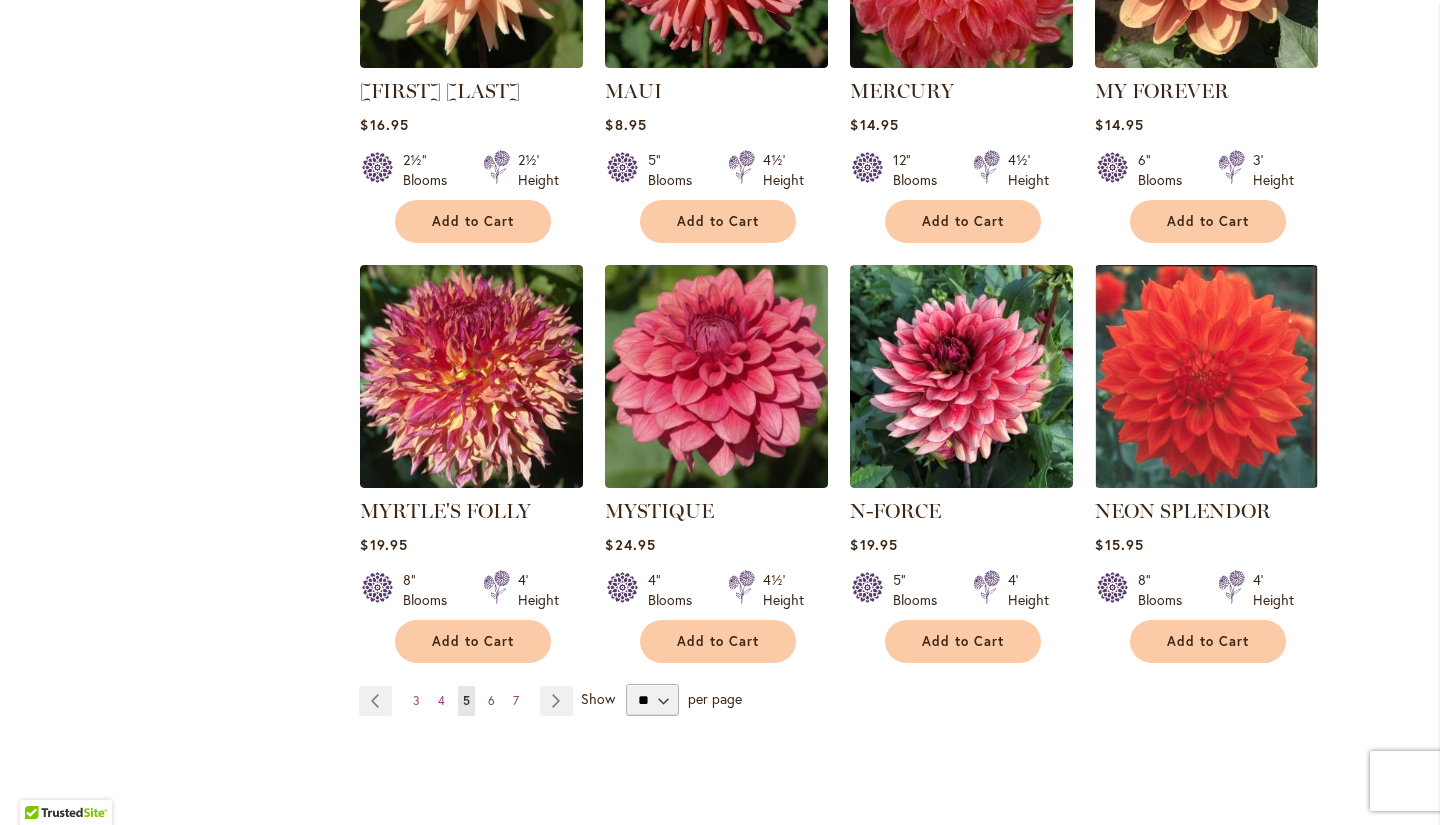 click on "Page
6" at bounding box center [491, 701] 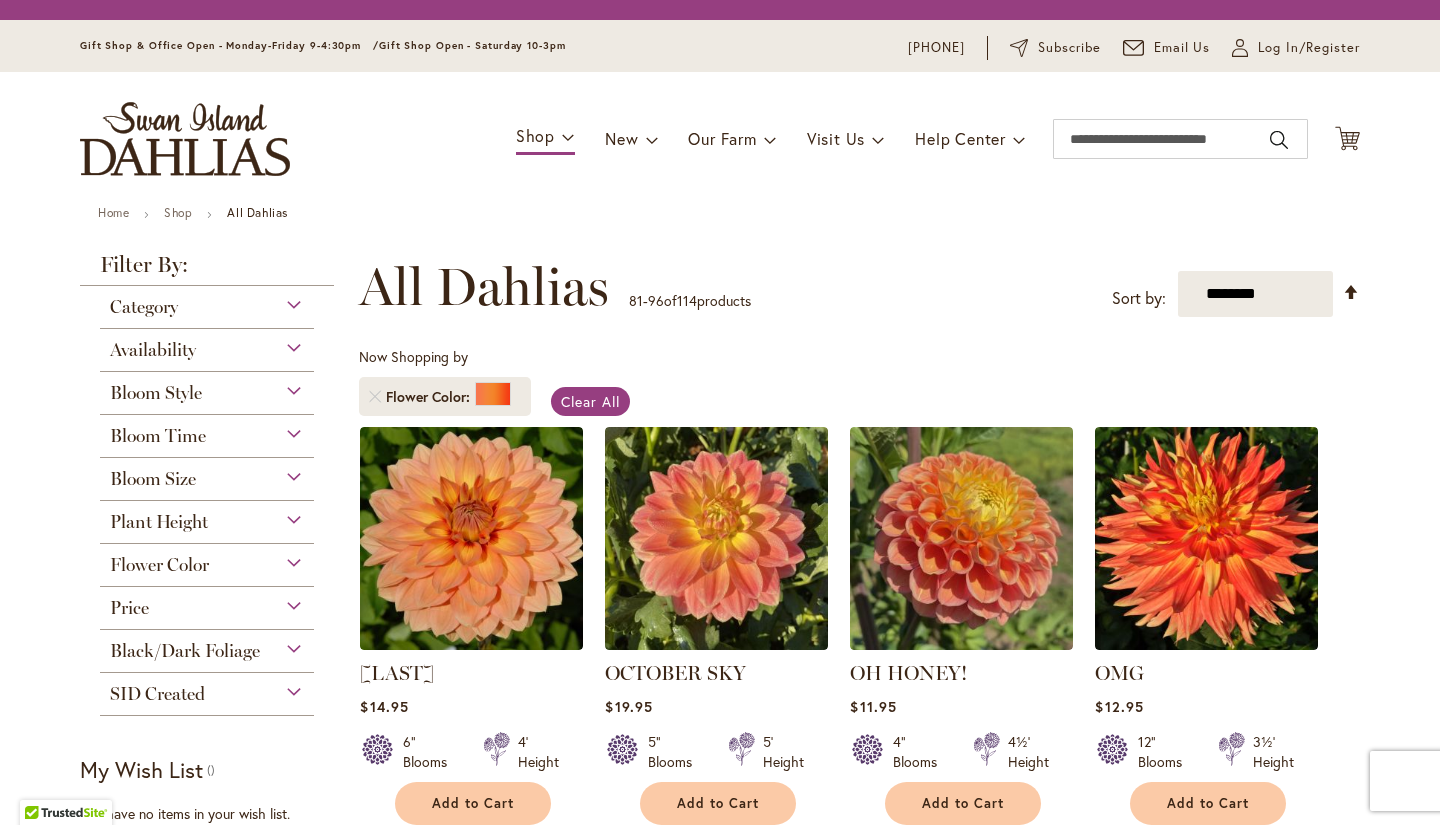 scroll, scrollTop: 0, scrollLeft: 0, axis: both 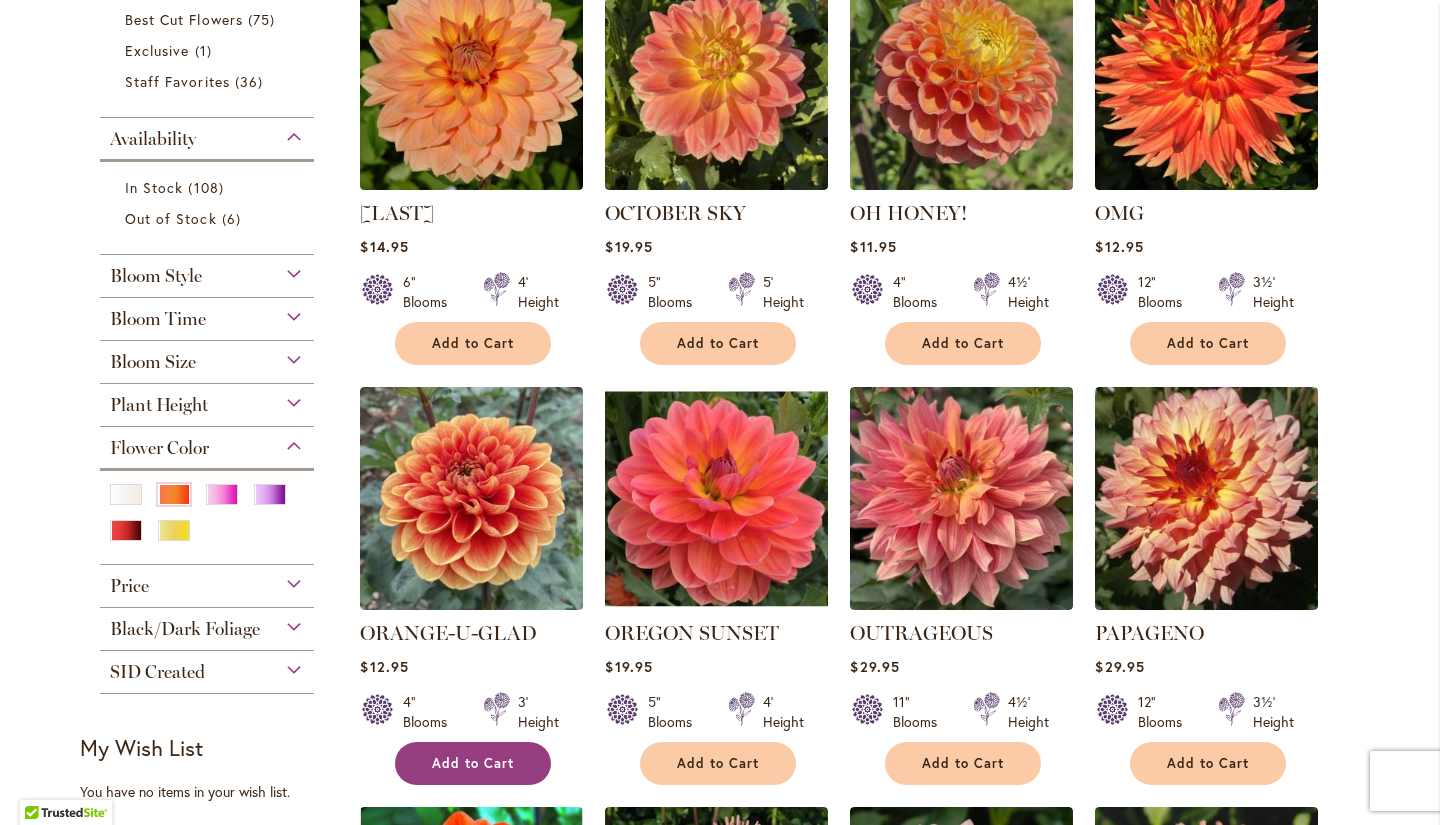 click on "Add to Cart" at bounding box center [473, 763] 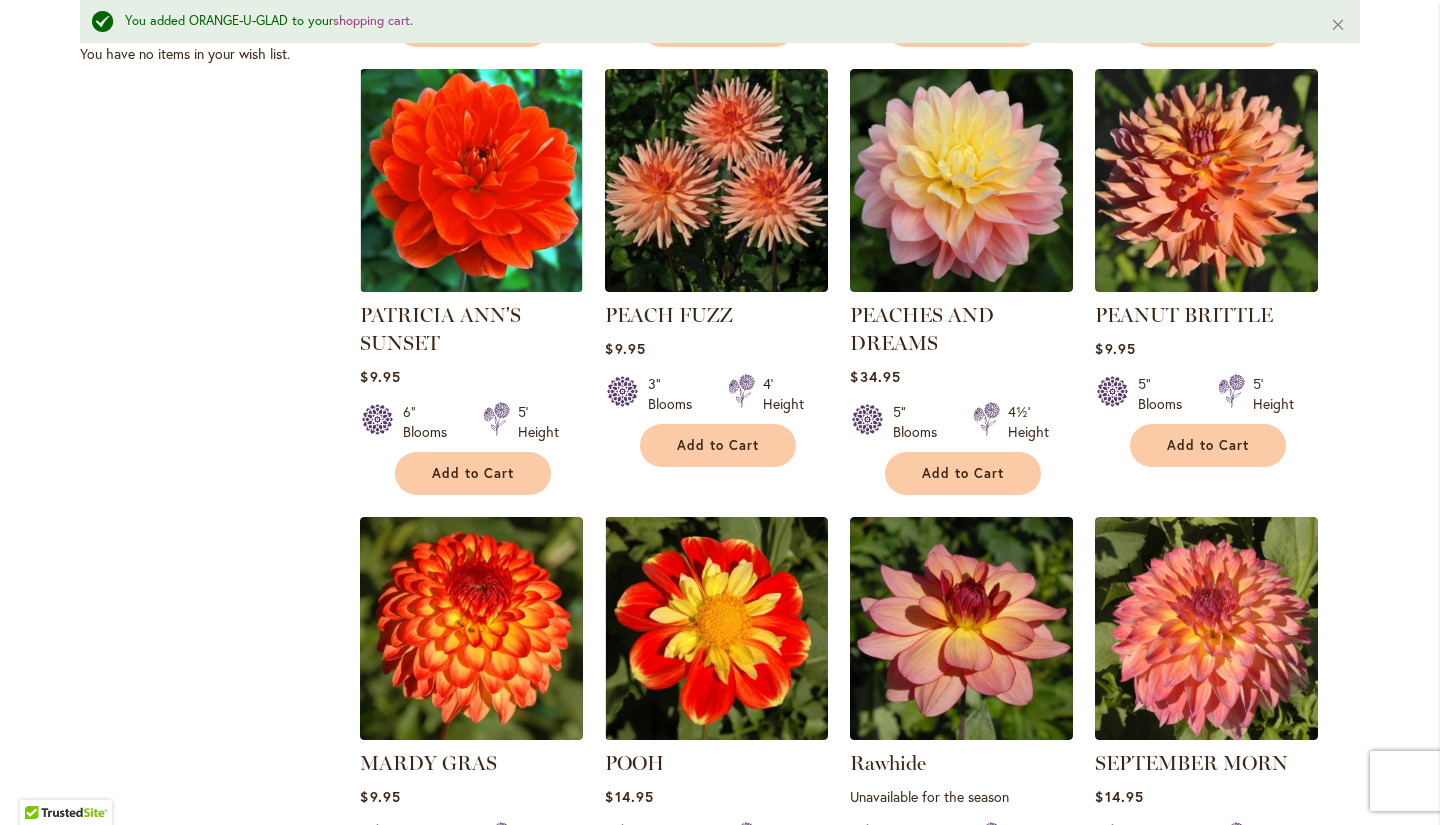 scroll, scrollTop: 1274, scrollLeft: 0, axis: vertical 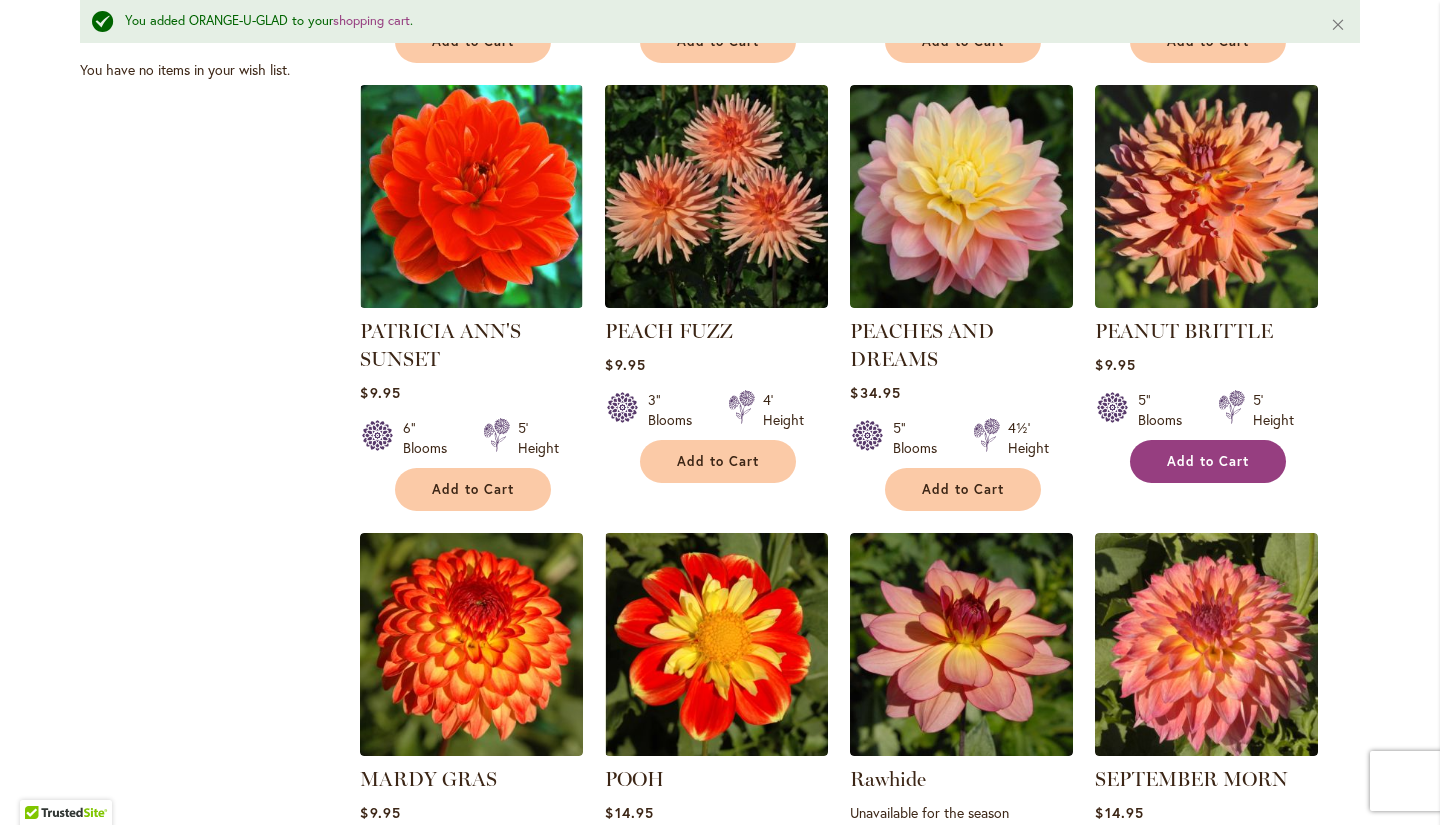 click on "Add to Cart" at bounding box center (1208, 461) 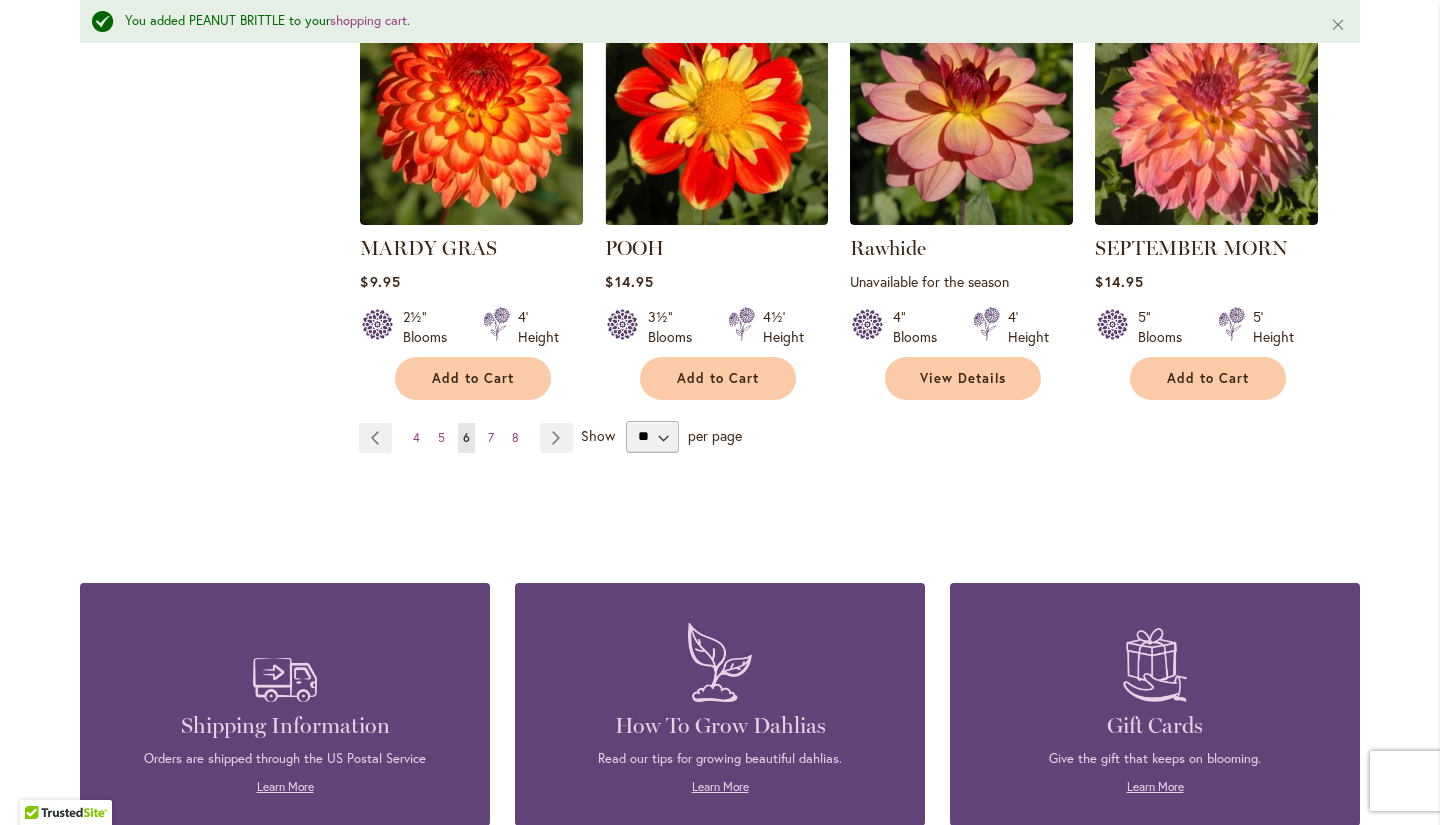 scroll, scrollTop: 1809, scrollLeft: 0, axis: vertical 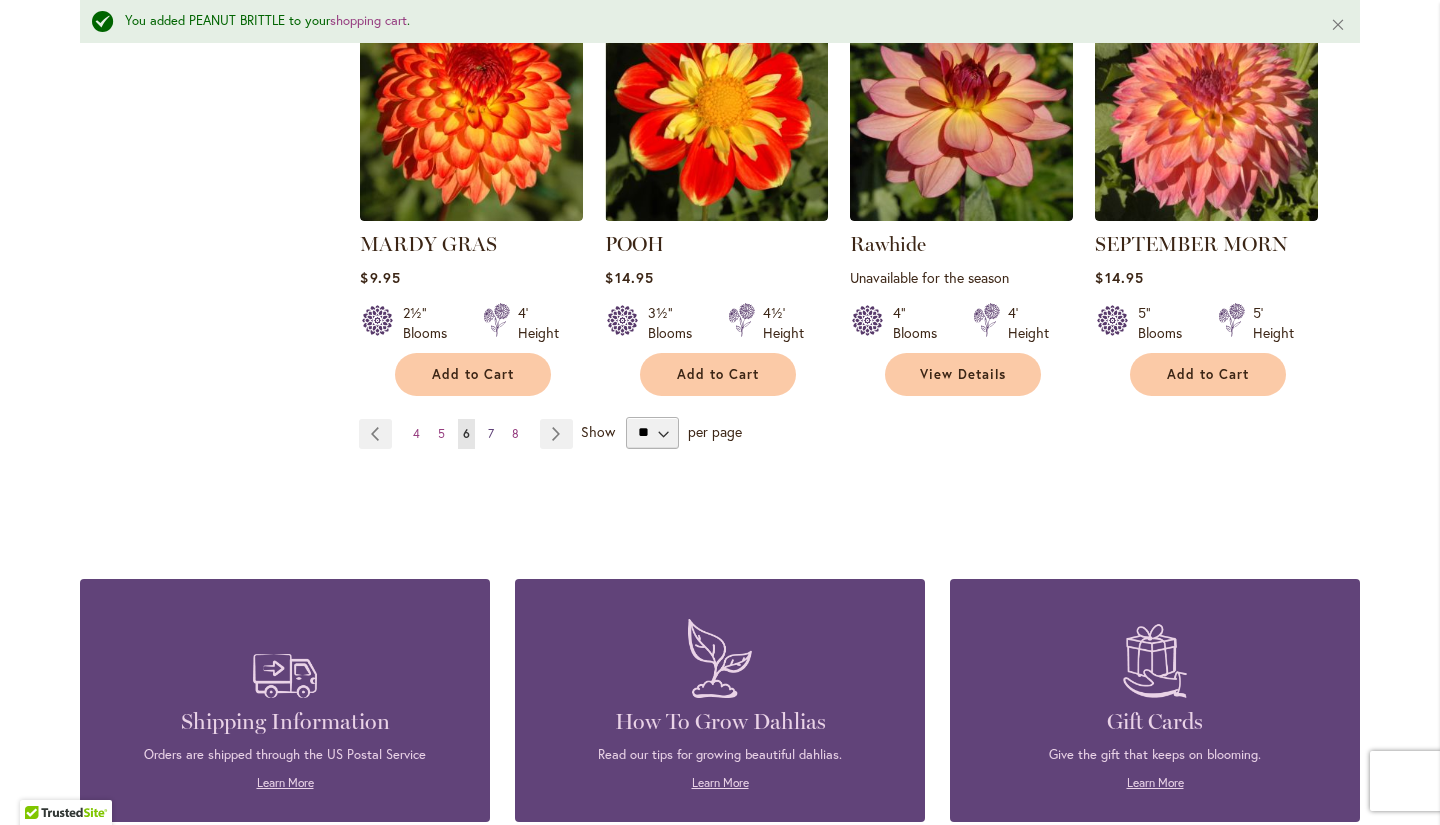 click on "7" at bounding box center [491, 433] 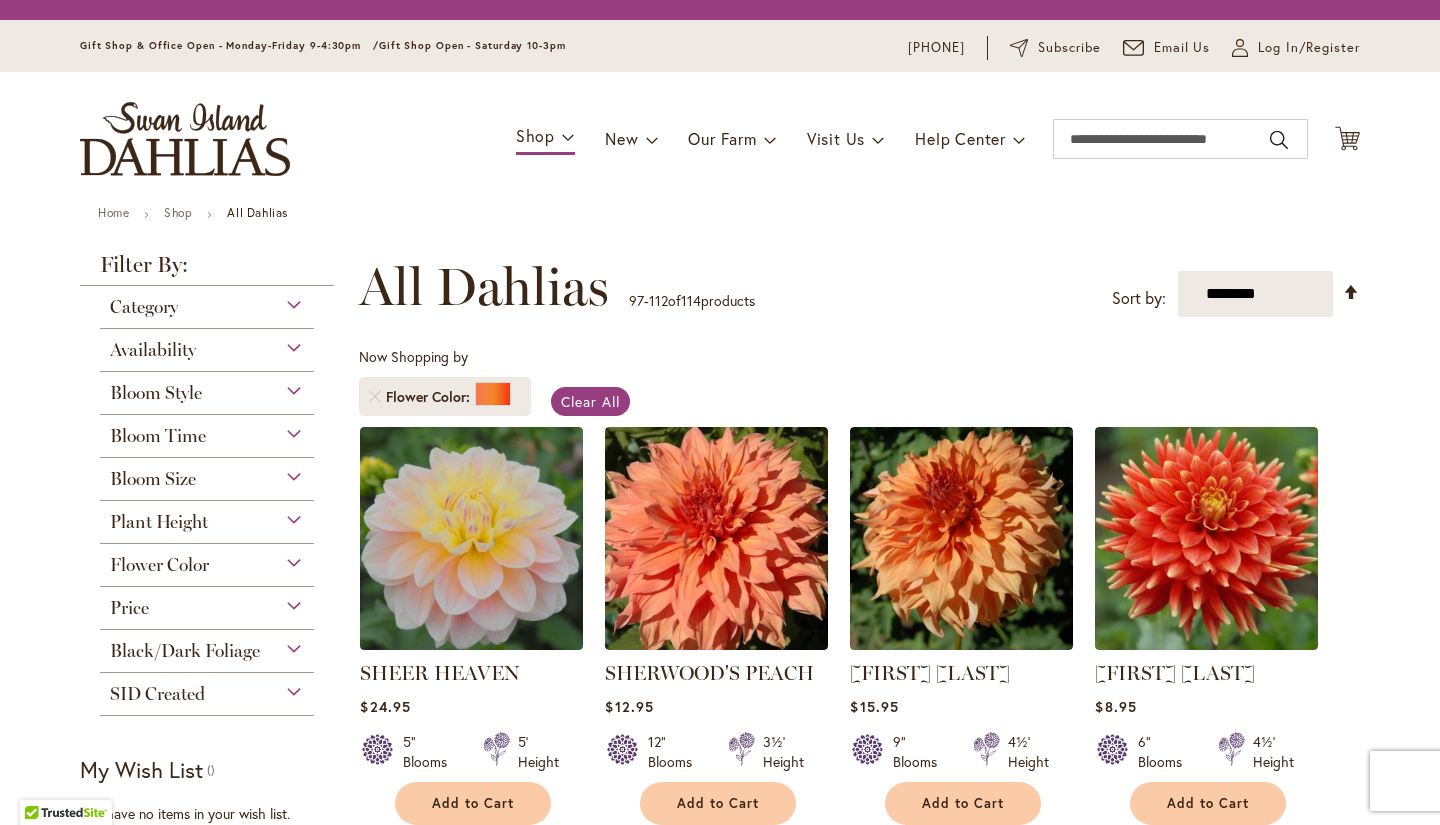 scroll, scrollTop: 0, scrollLeft: 0, axis: both 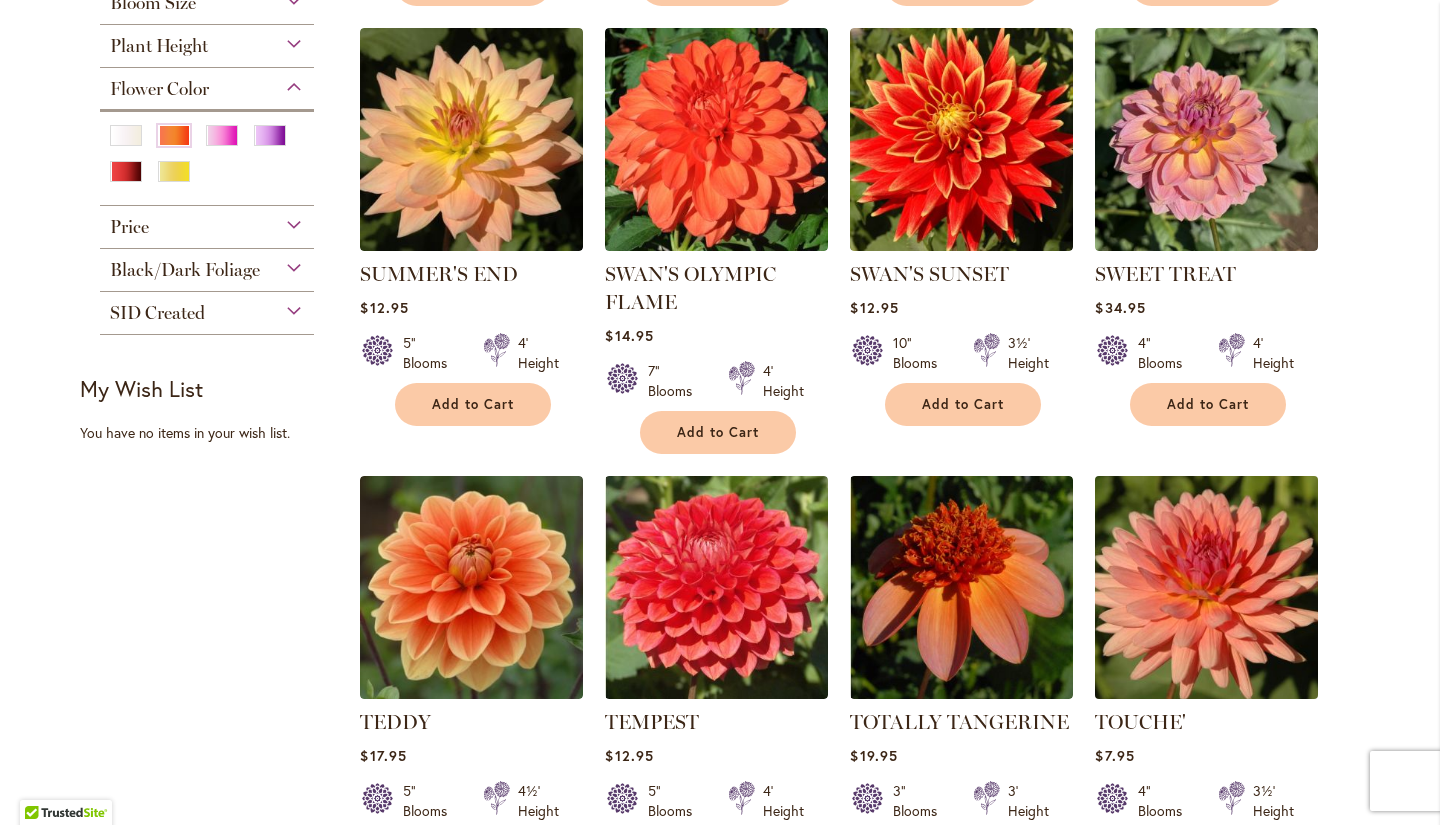 click at bounding box center [1207, 587] 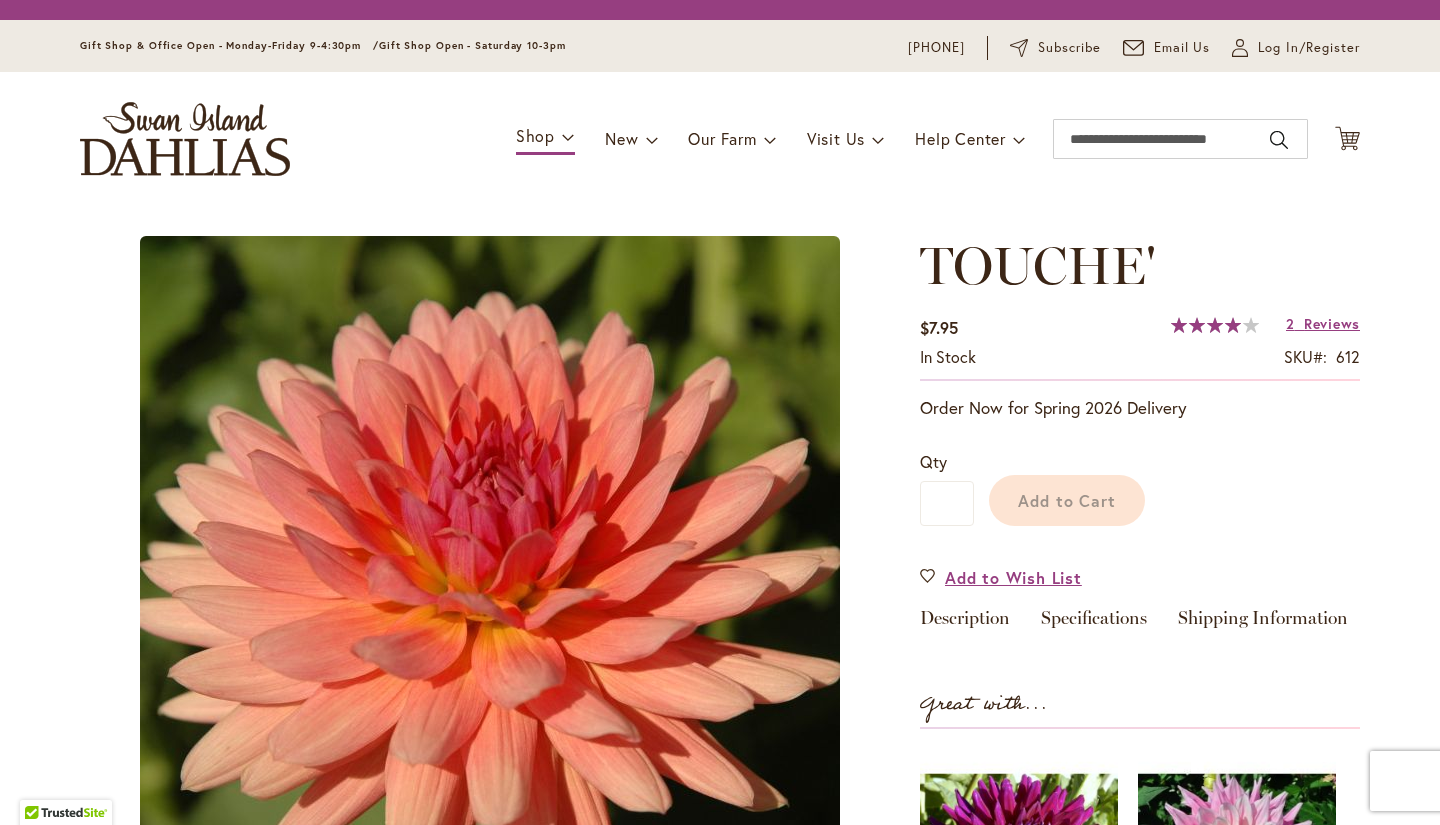 scroll, scrollTop: 0, scrollLeft: 0, axis: both 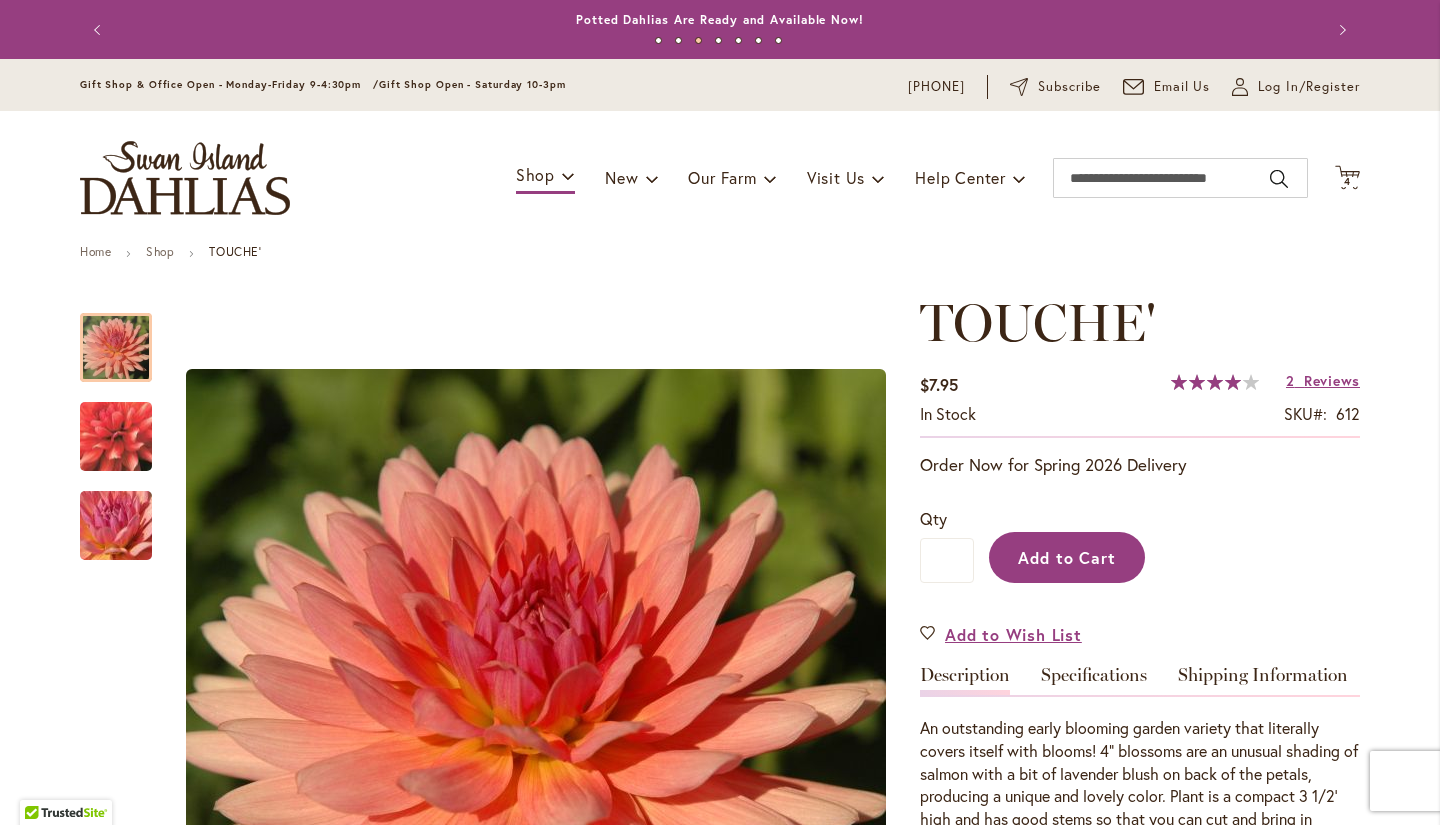 click on "Add to Cart" at bounding box center (1067, 557) 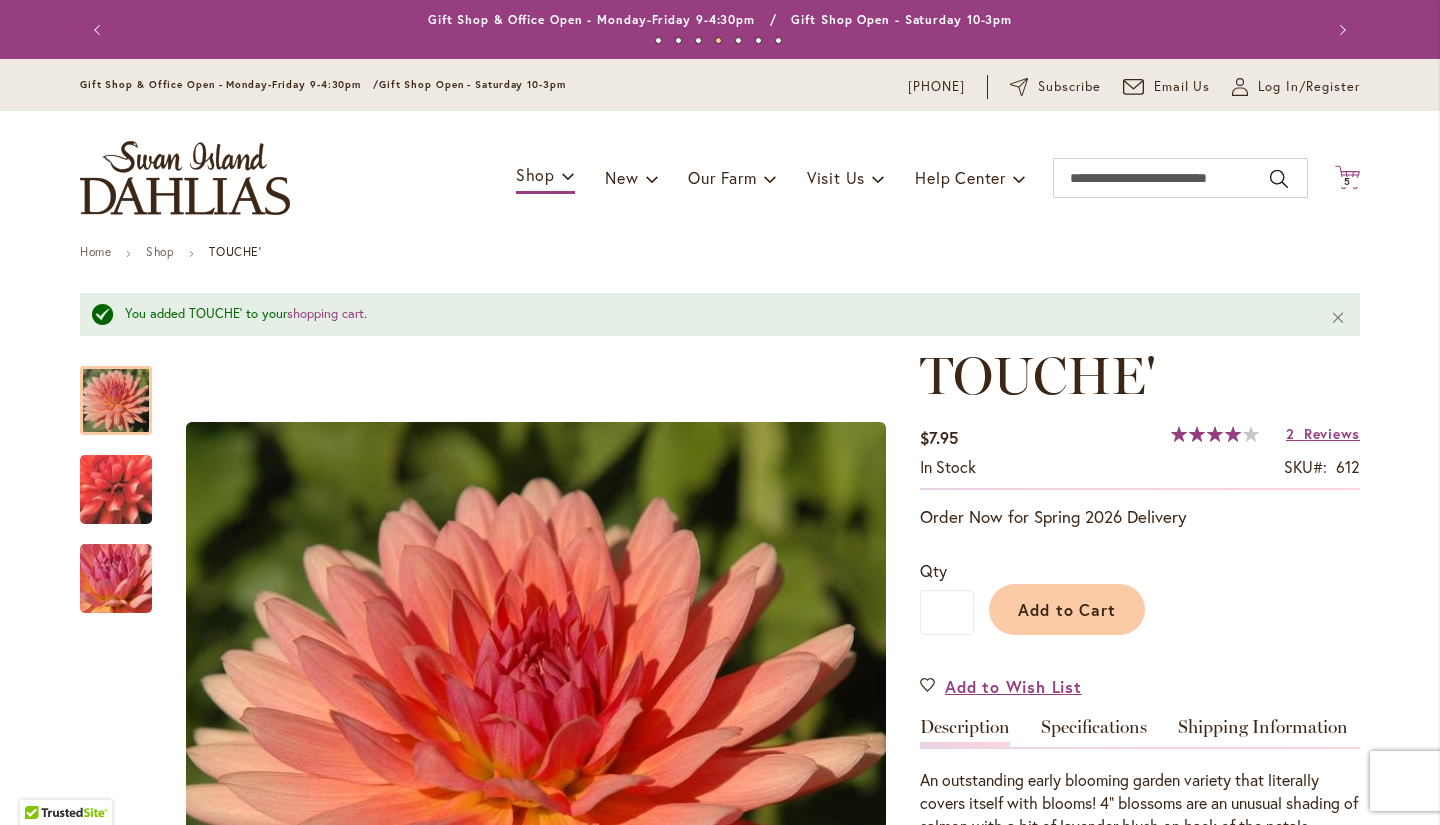 click on "5" at bounding box center [1347, 181] 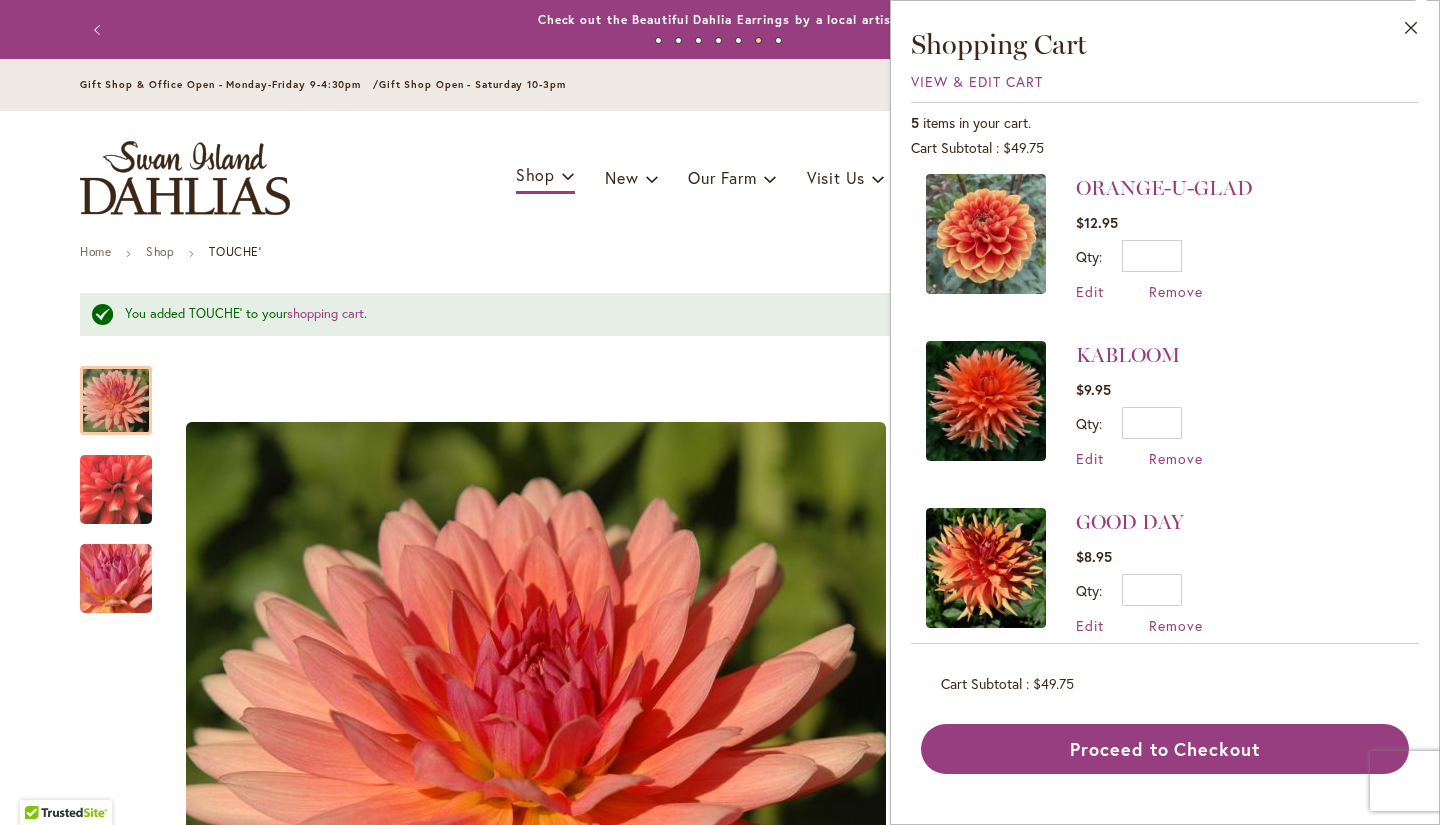 scroll, scrollTop: 370, scrollLeft: 0, axis: vertical 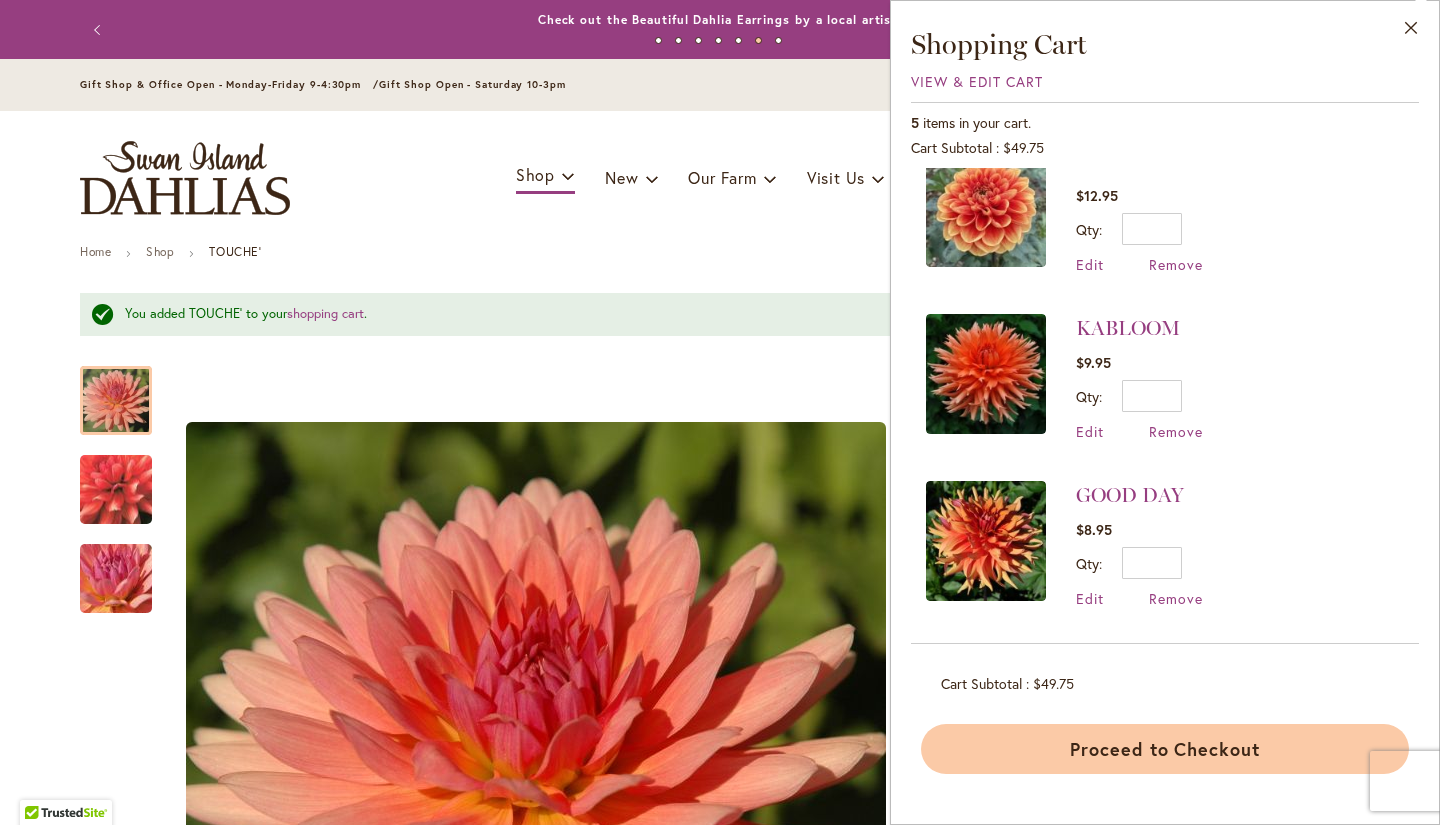 click on "Proceed to Checkout" at bounding box center (1165, 749) 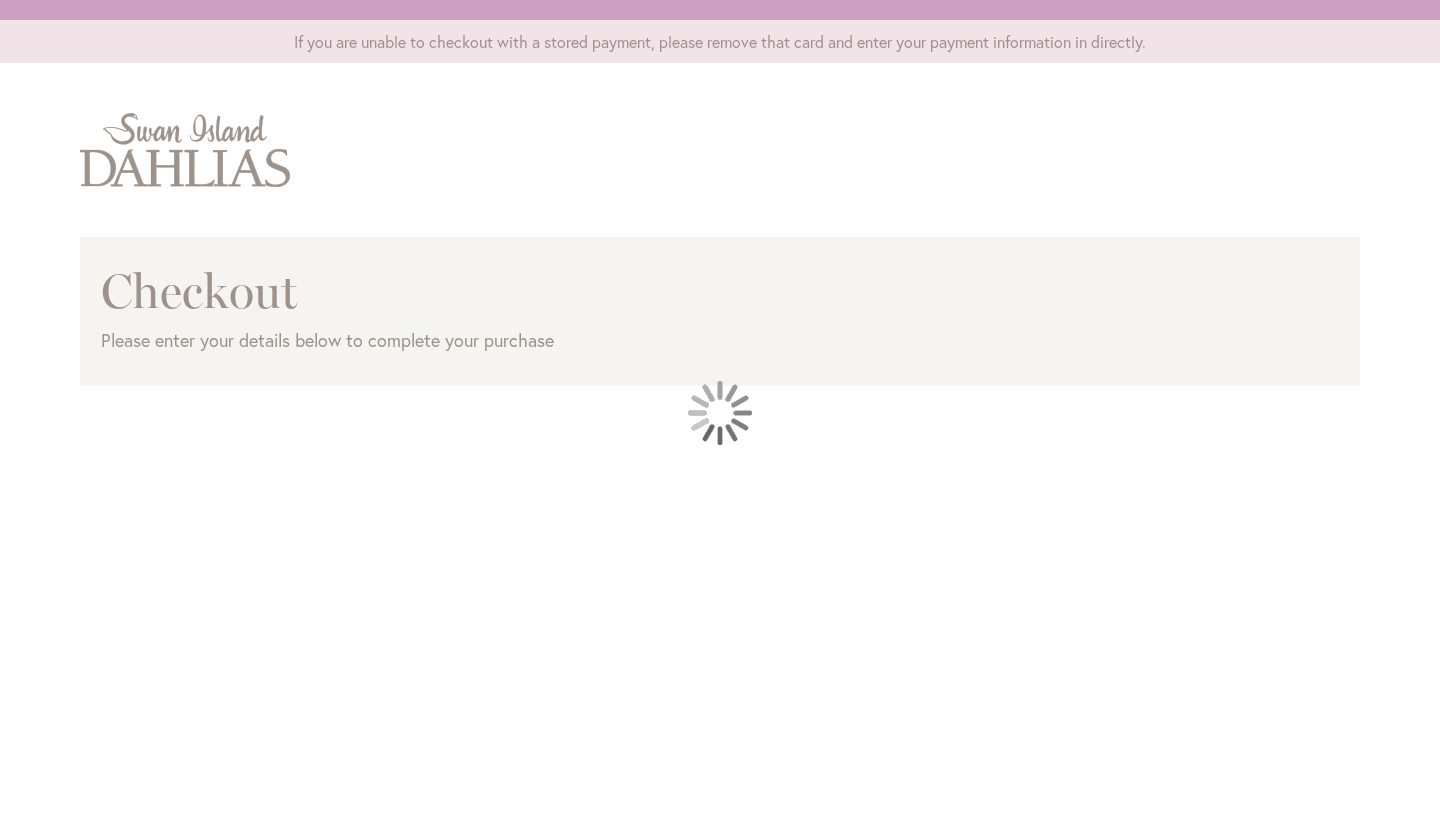 scroll, scrollTop: 0, scrollLeft: 0, axis: both 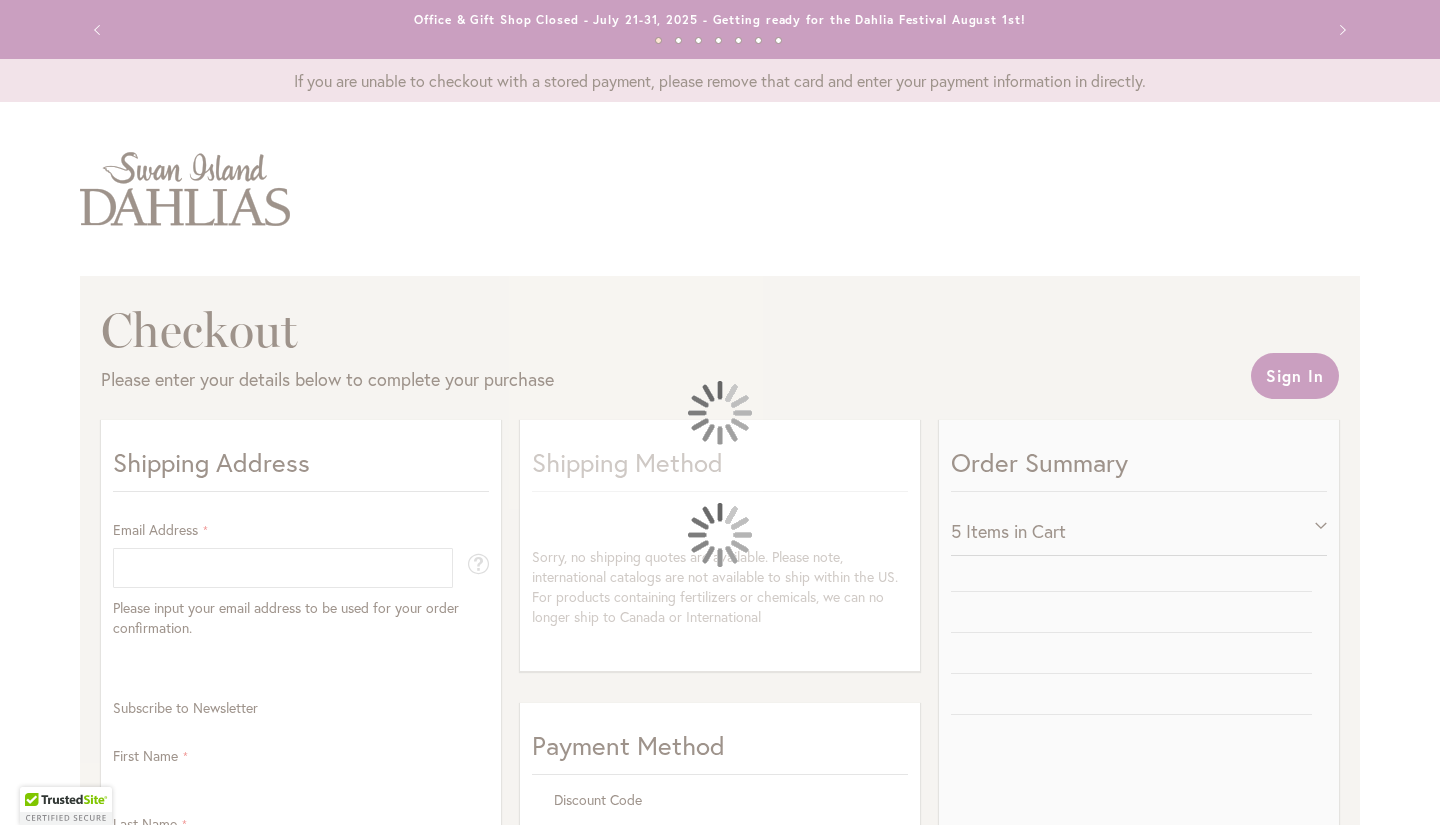 select on "**" 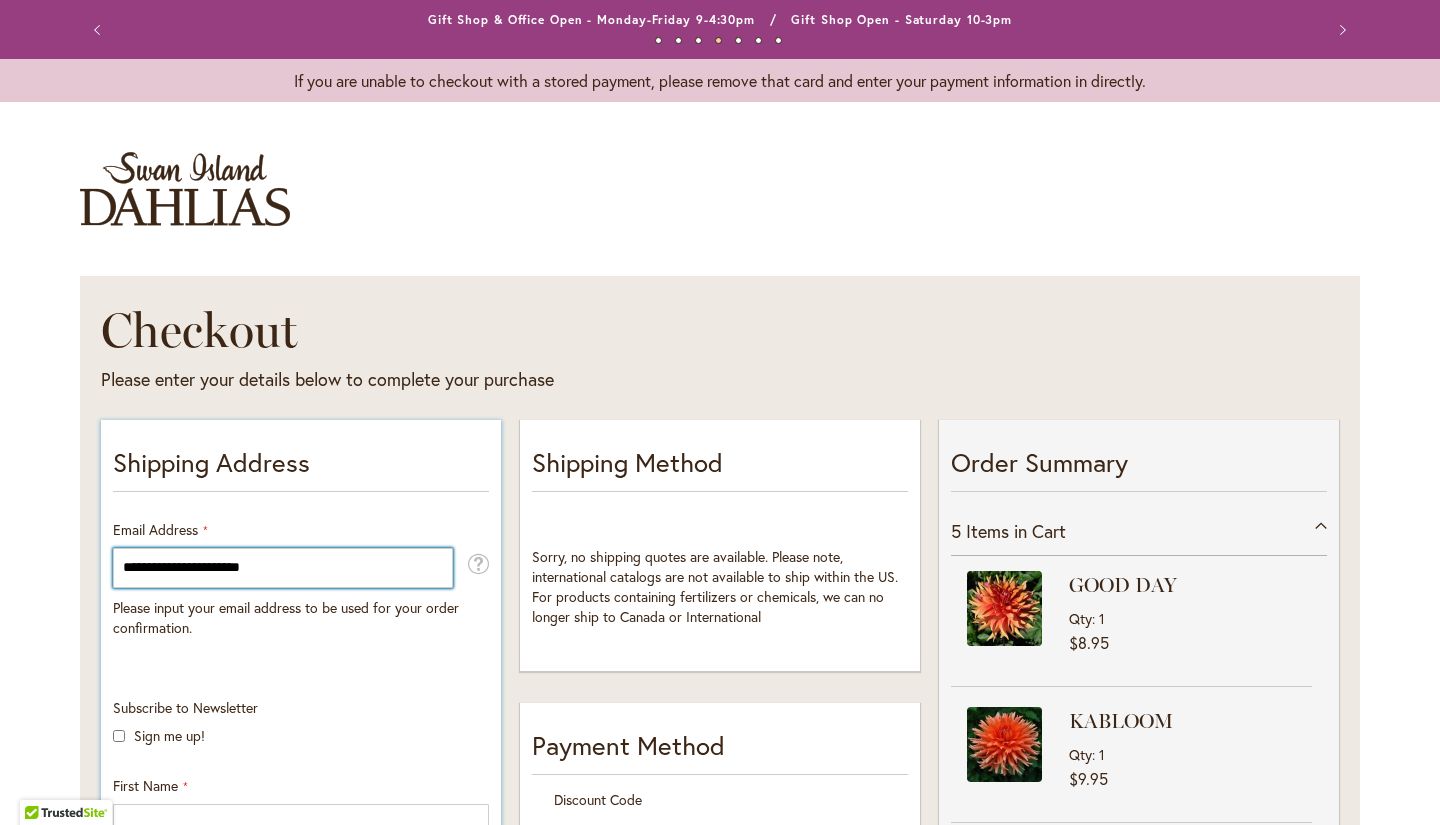 type on "**********" 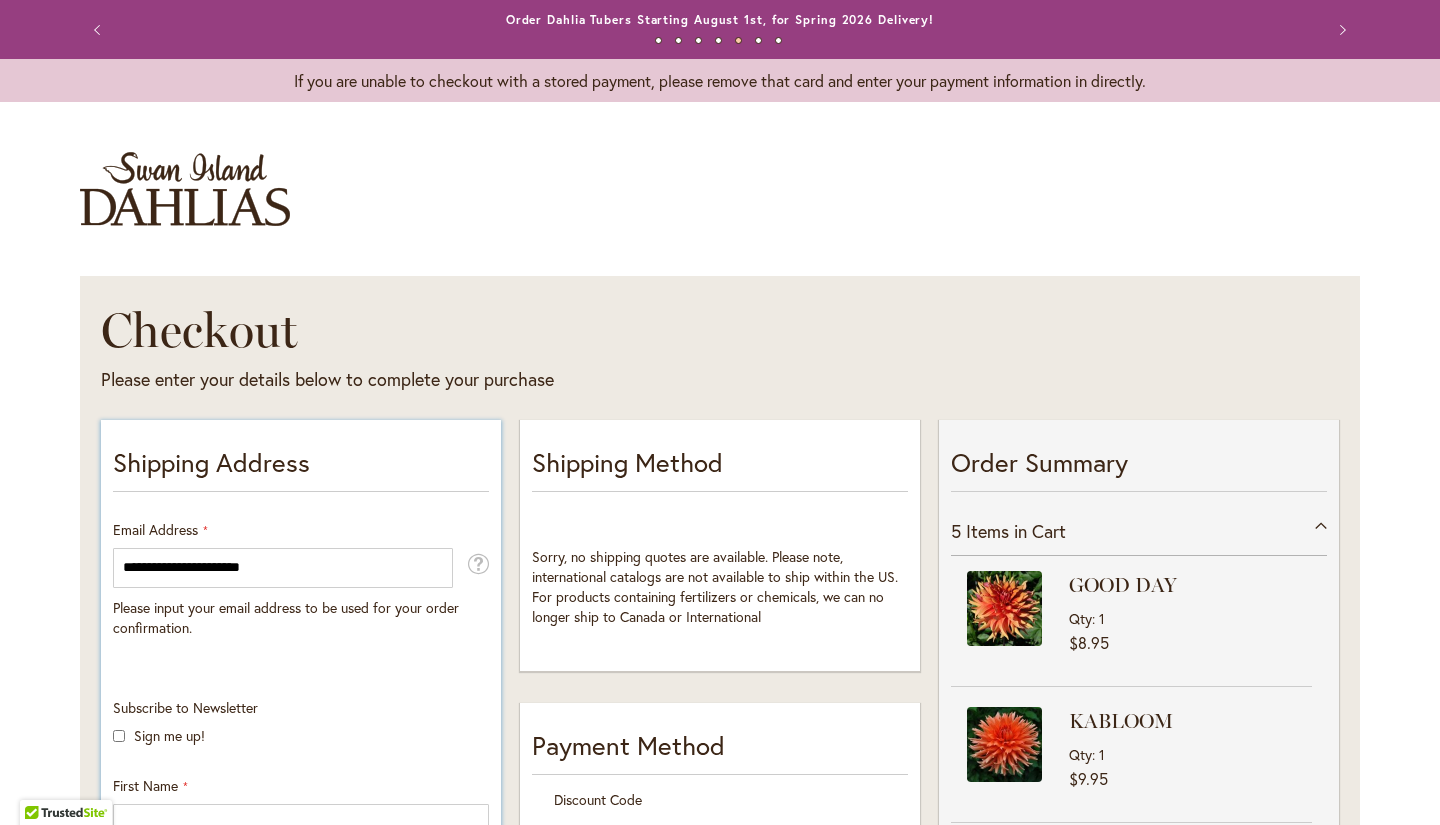 click on "**********" at bounding box center (301, 1061) 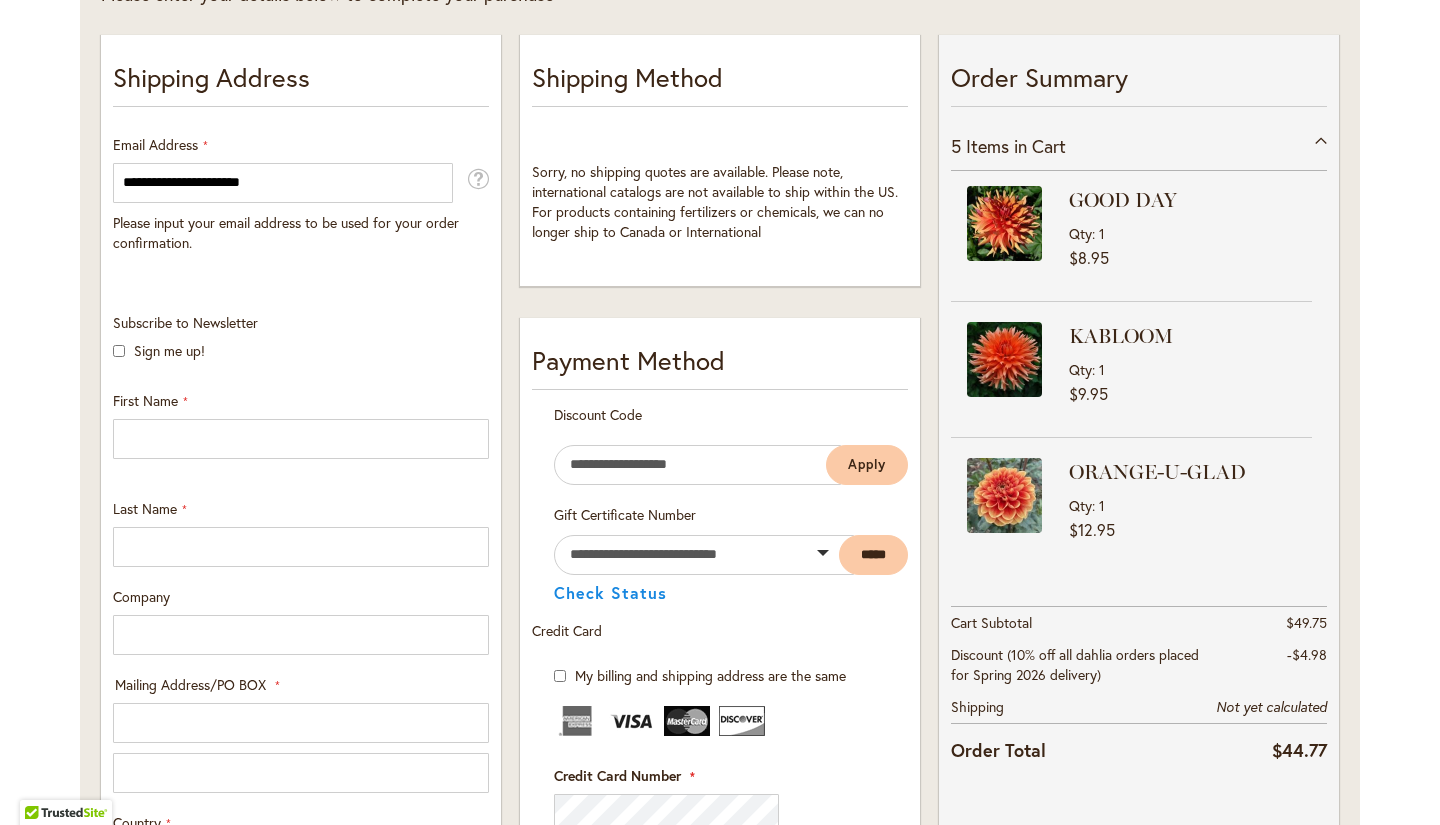 scroll, scrollTop: 387, scrollLeft: 0, axis: vertical 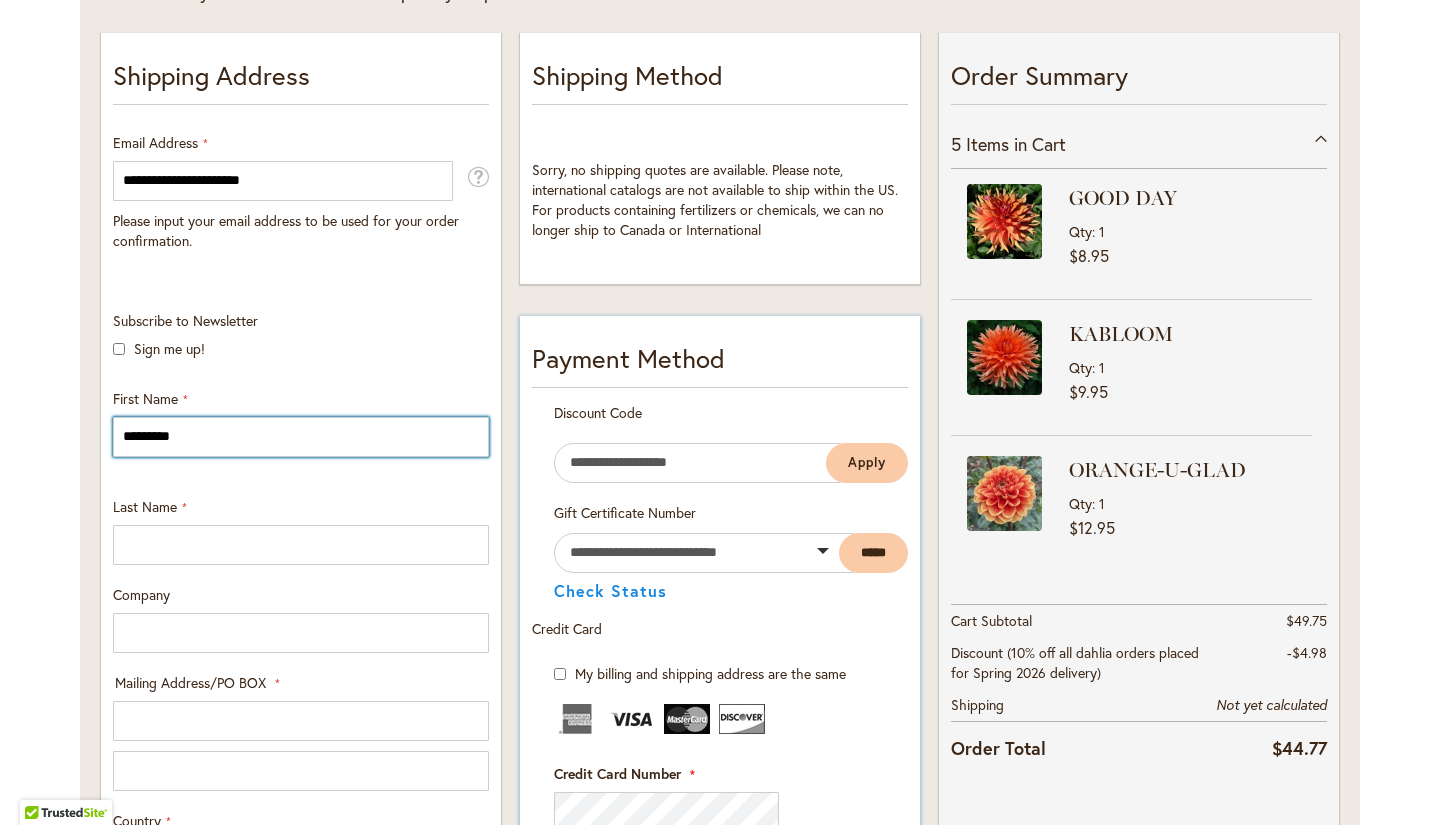 type on "**********" 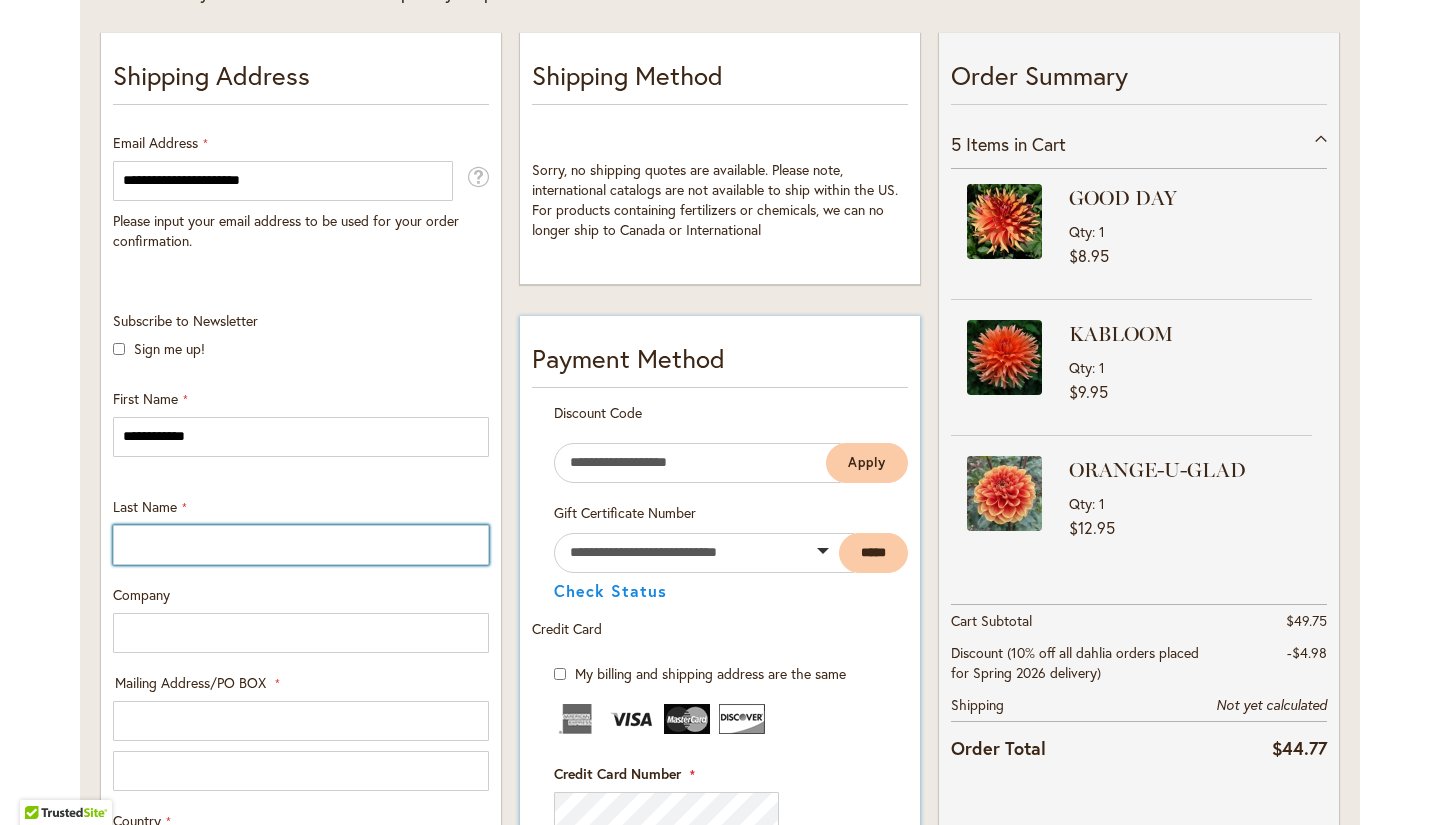 type on "******" 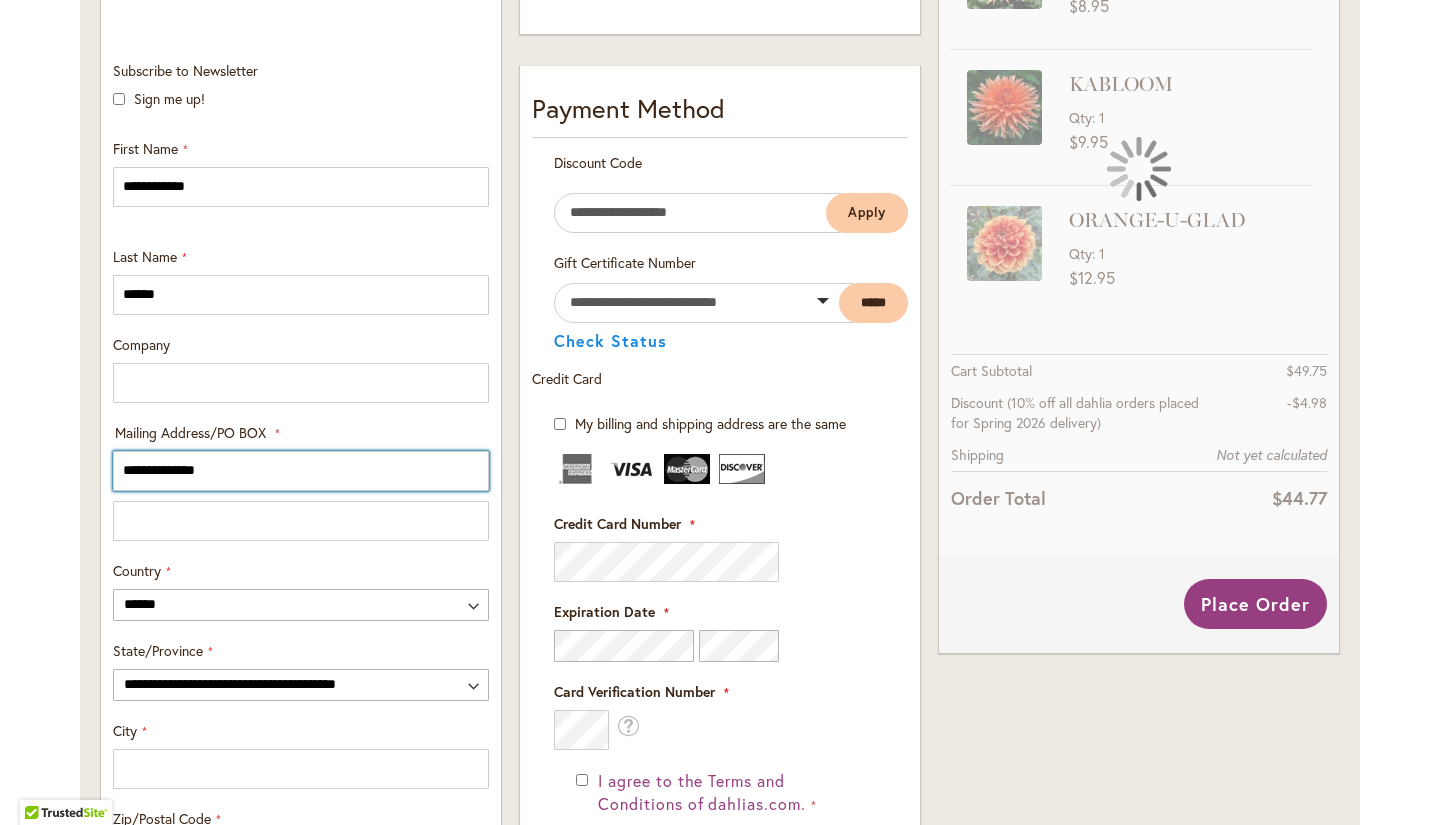 scroll, scrollTop: 661, scrollLeft: 0, axis: vertical 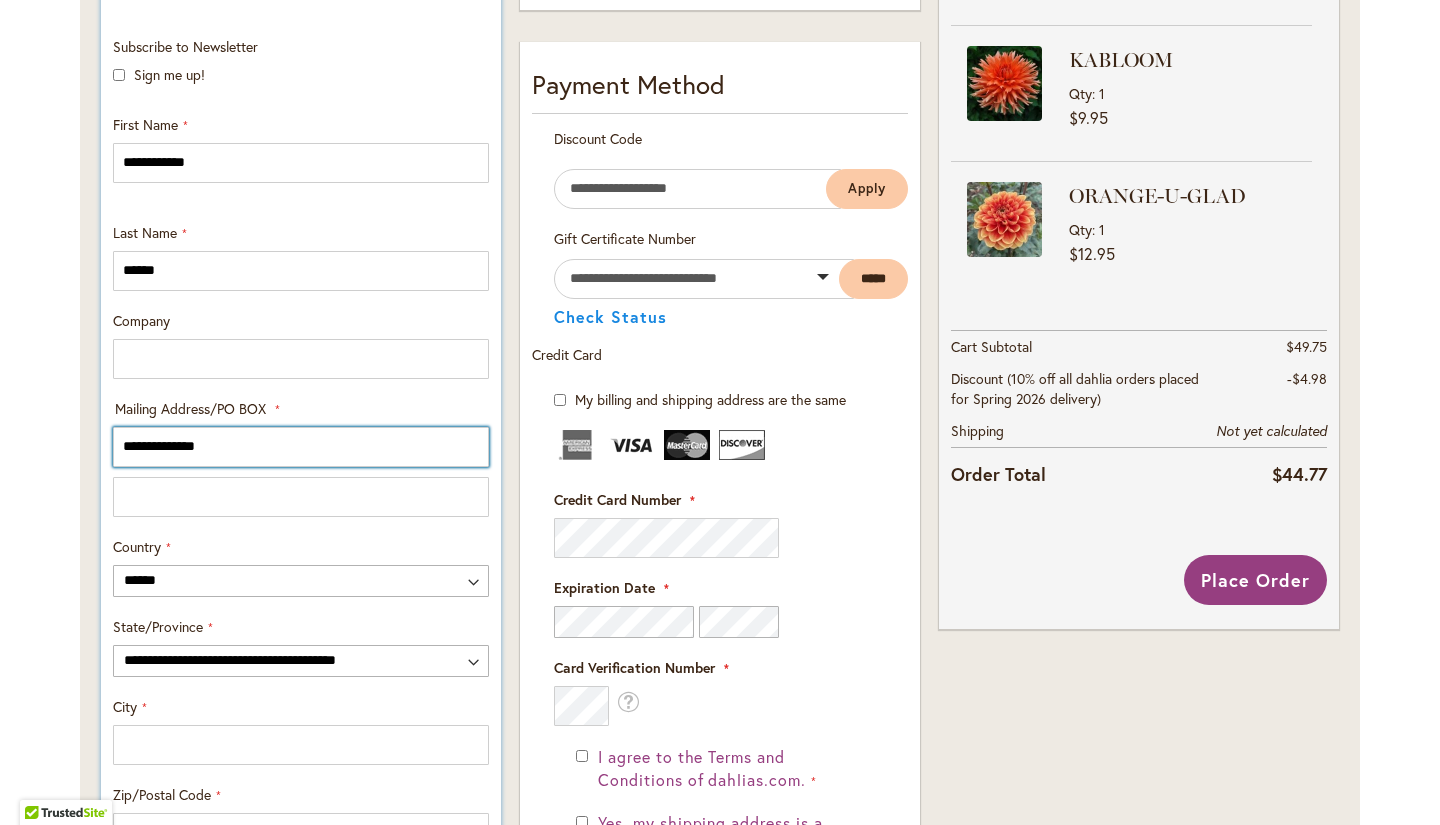 type on "**********" 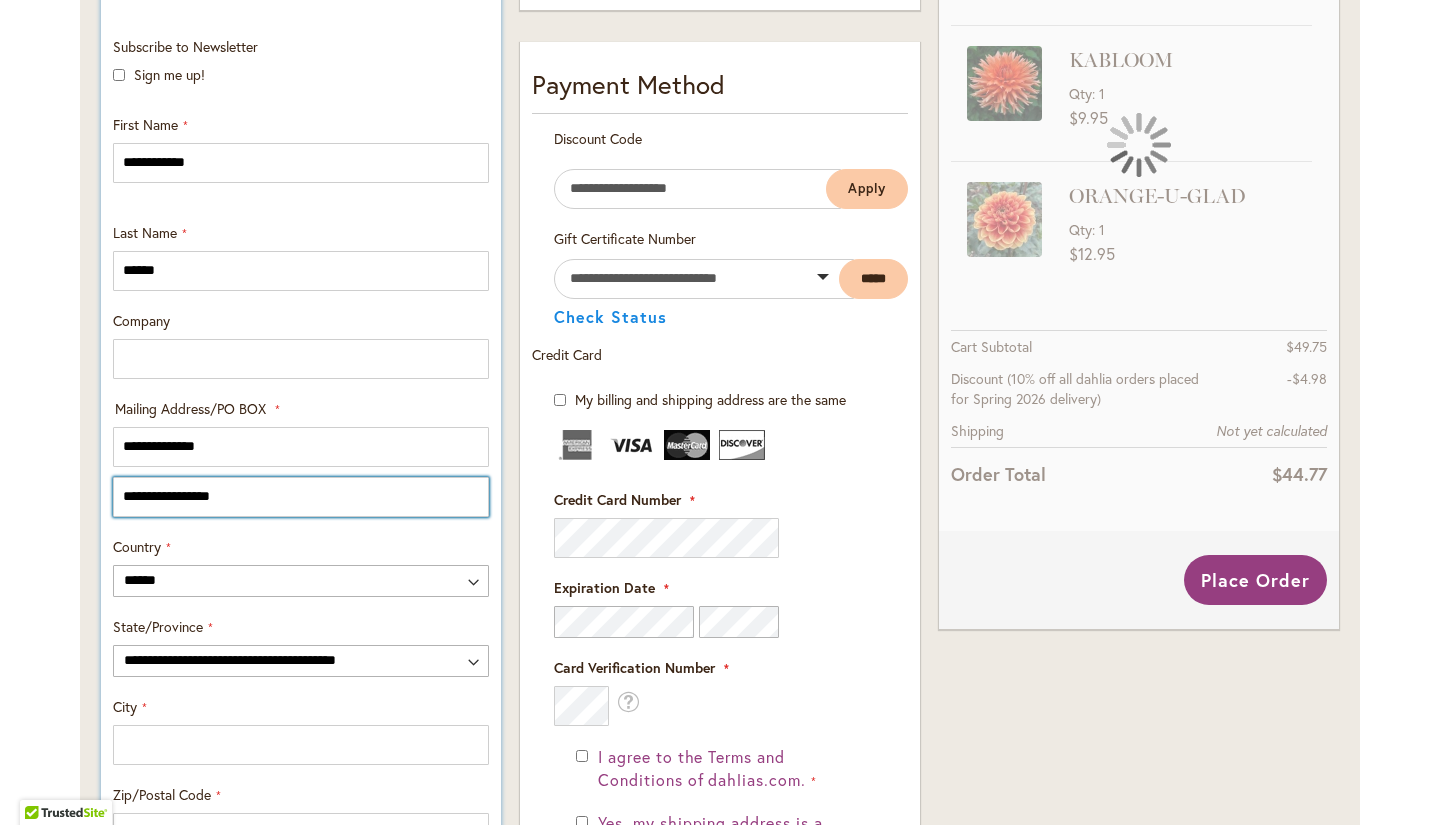 type on "**********" 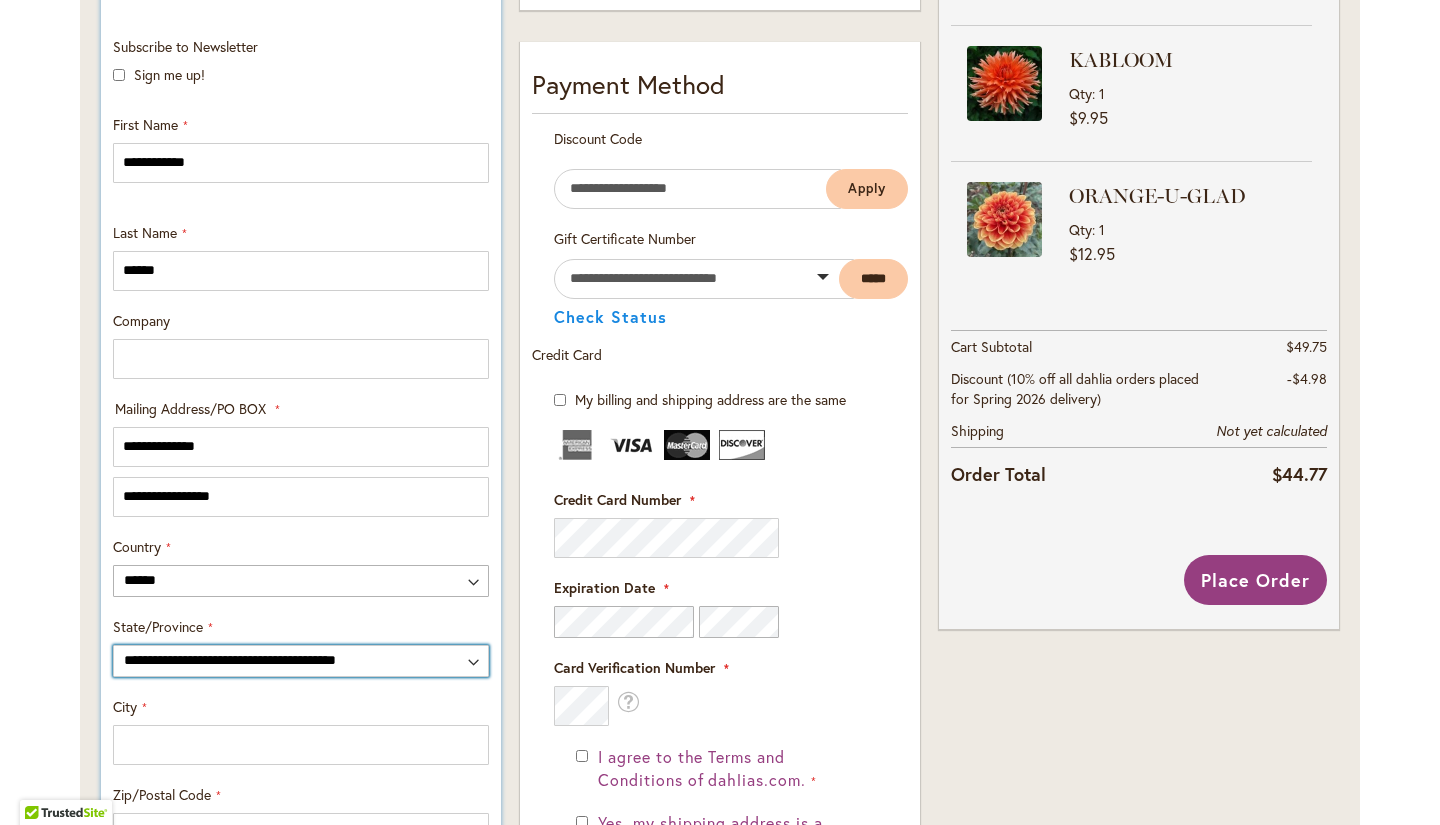 select on "**" 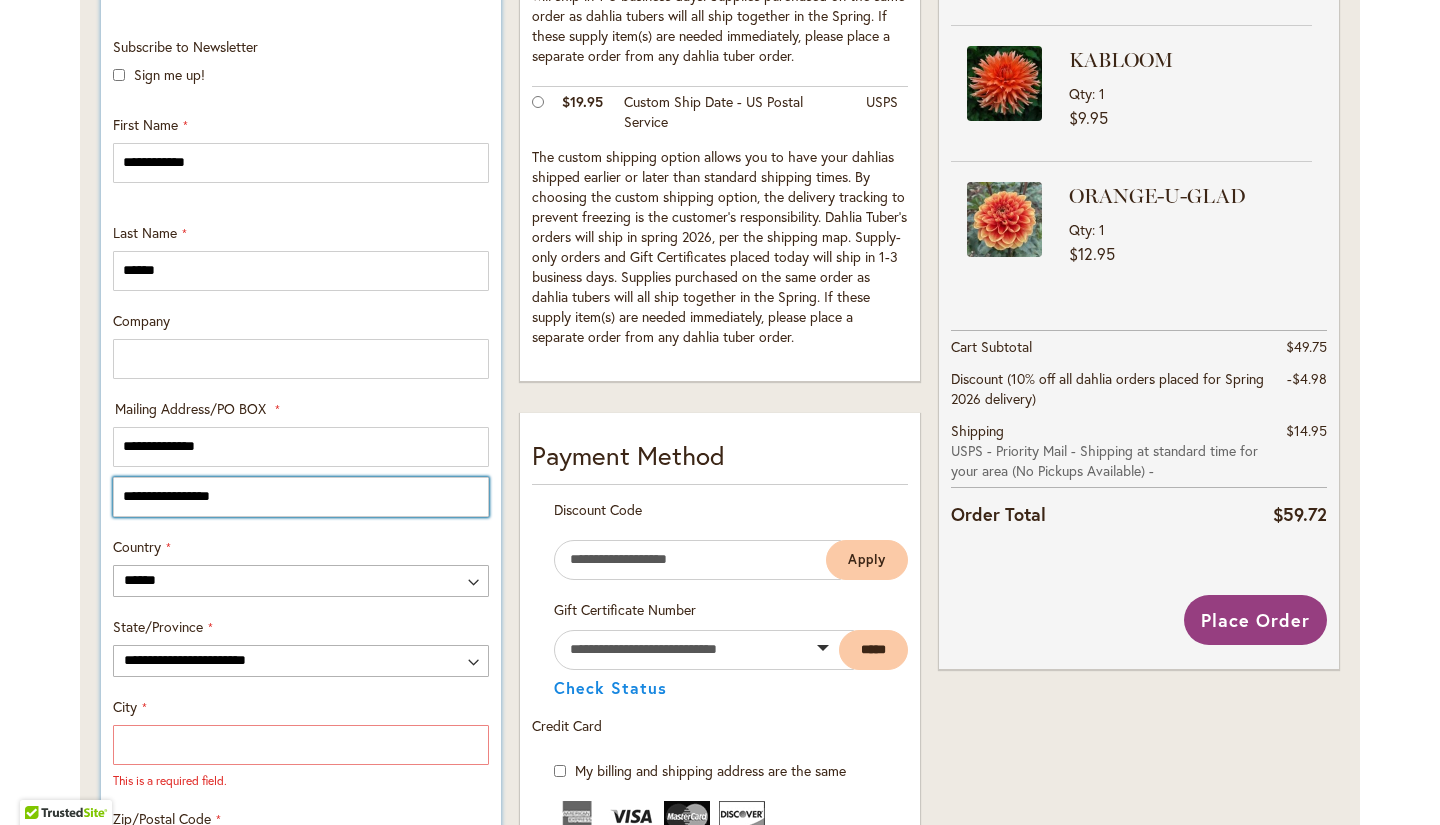 click on "**********" at bounding box center (301, 497) 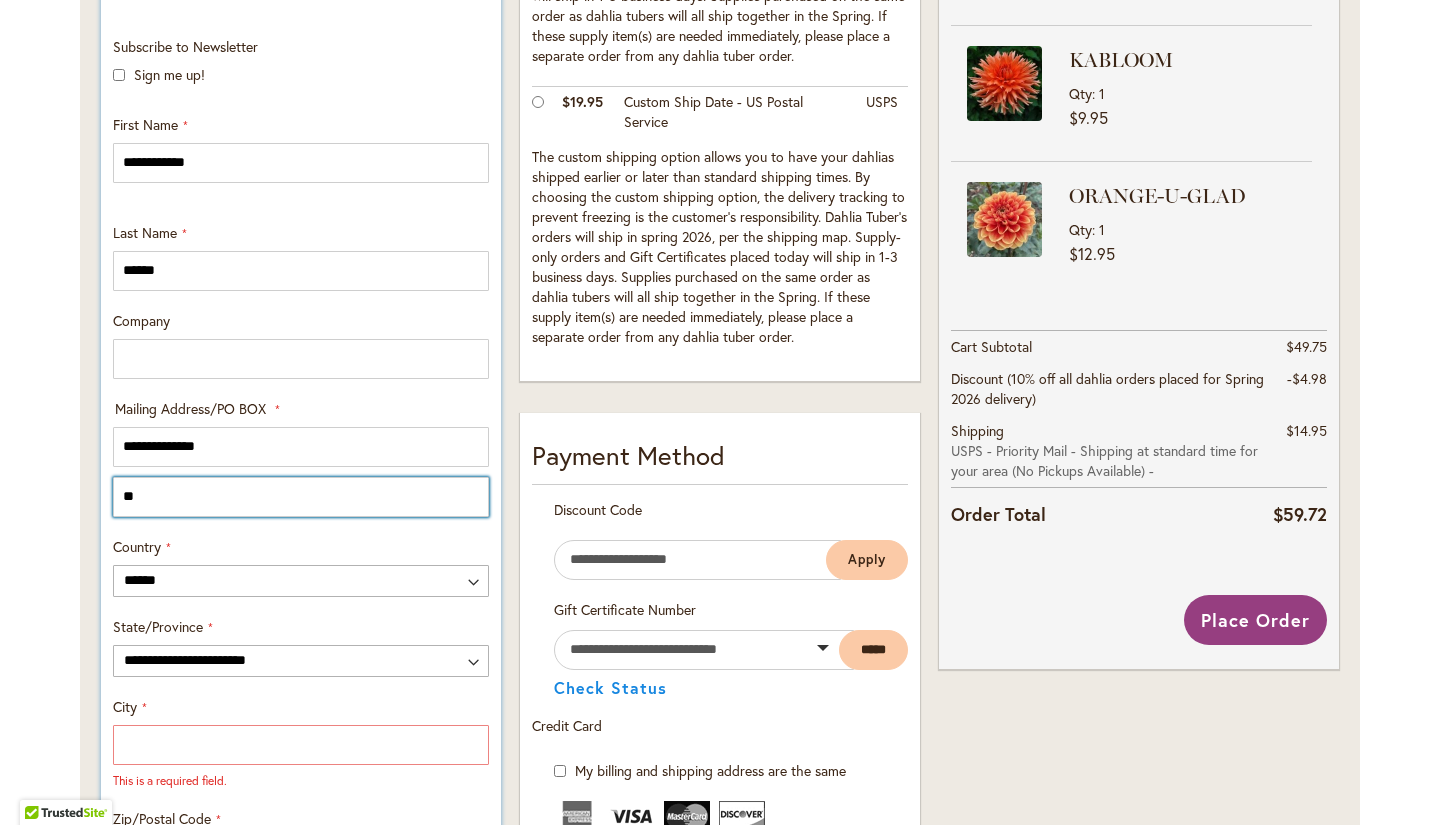 type on "*" 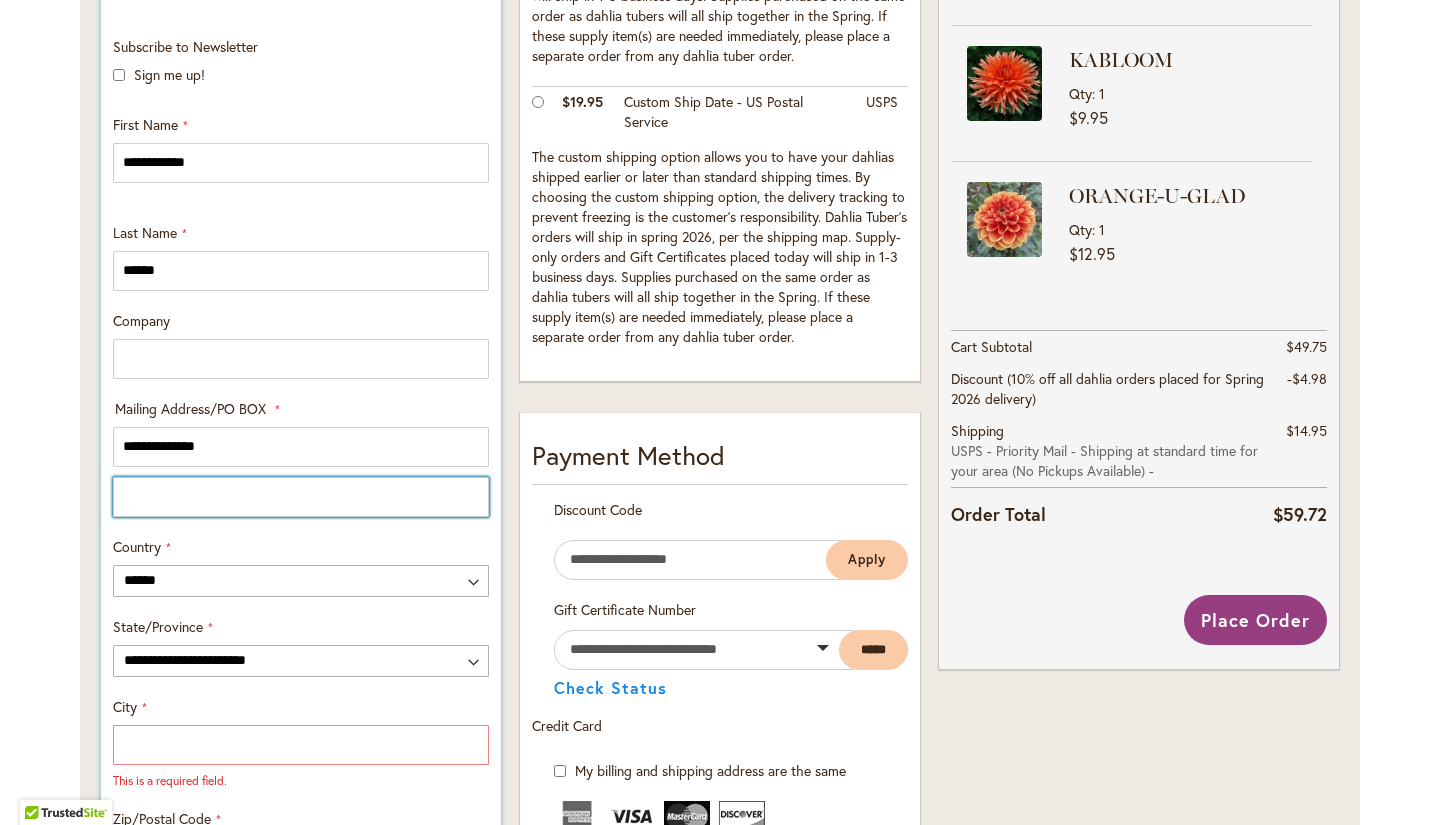 type 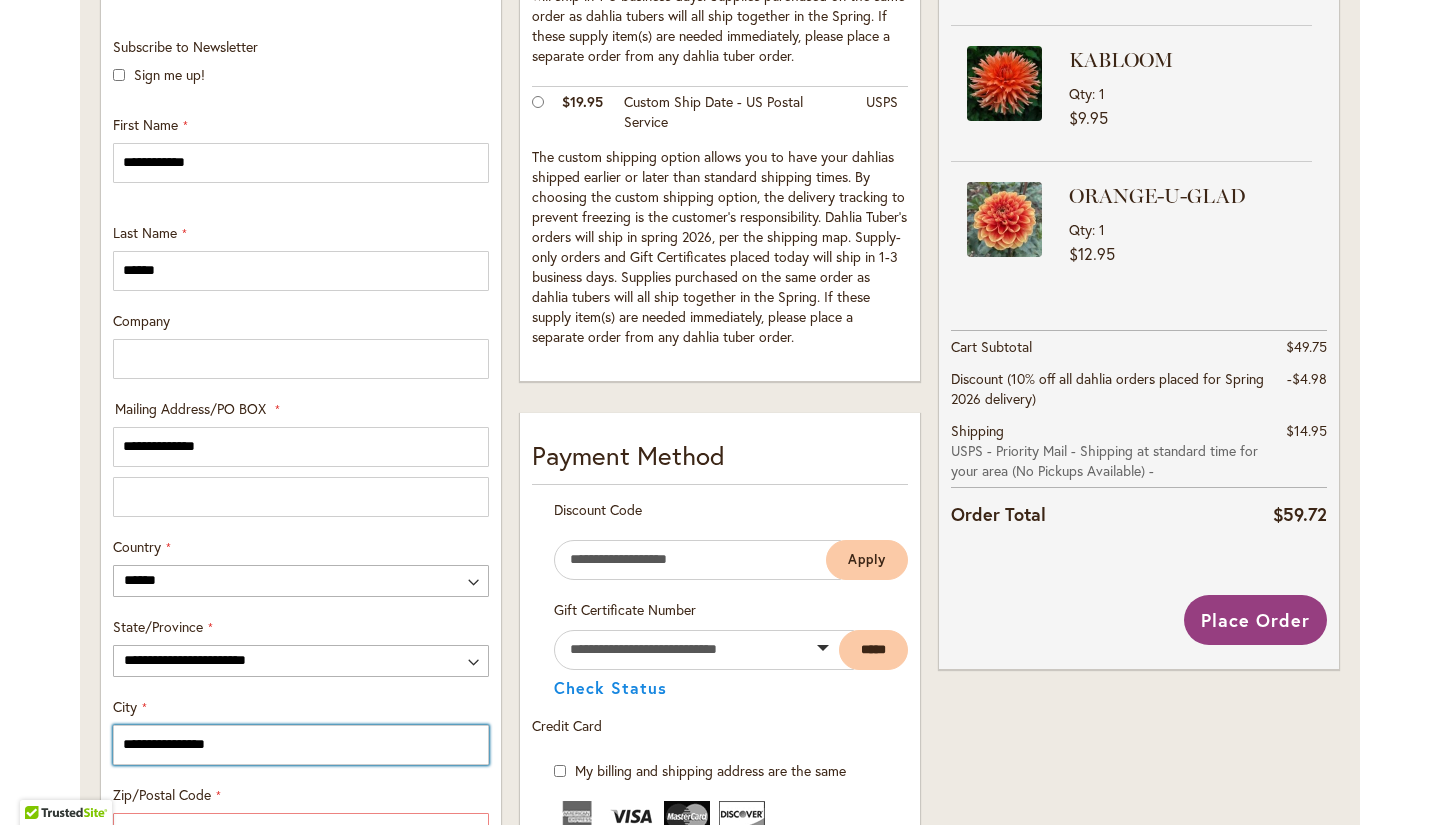 scroll, scrollTop: 1040, scrollLeft: 0, axis: vertical 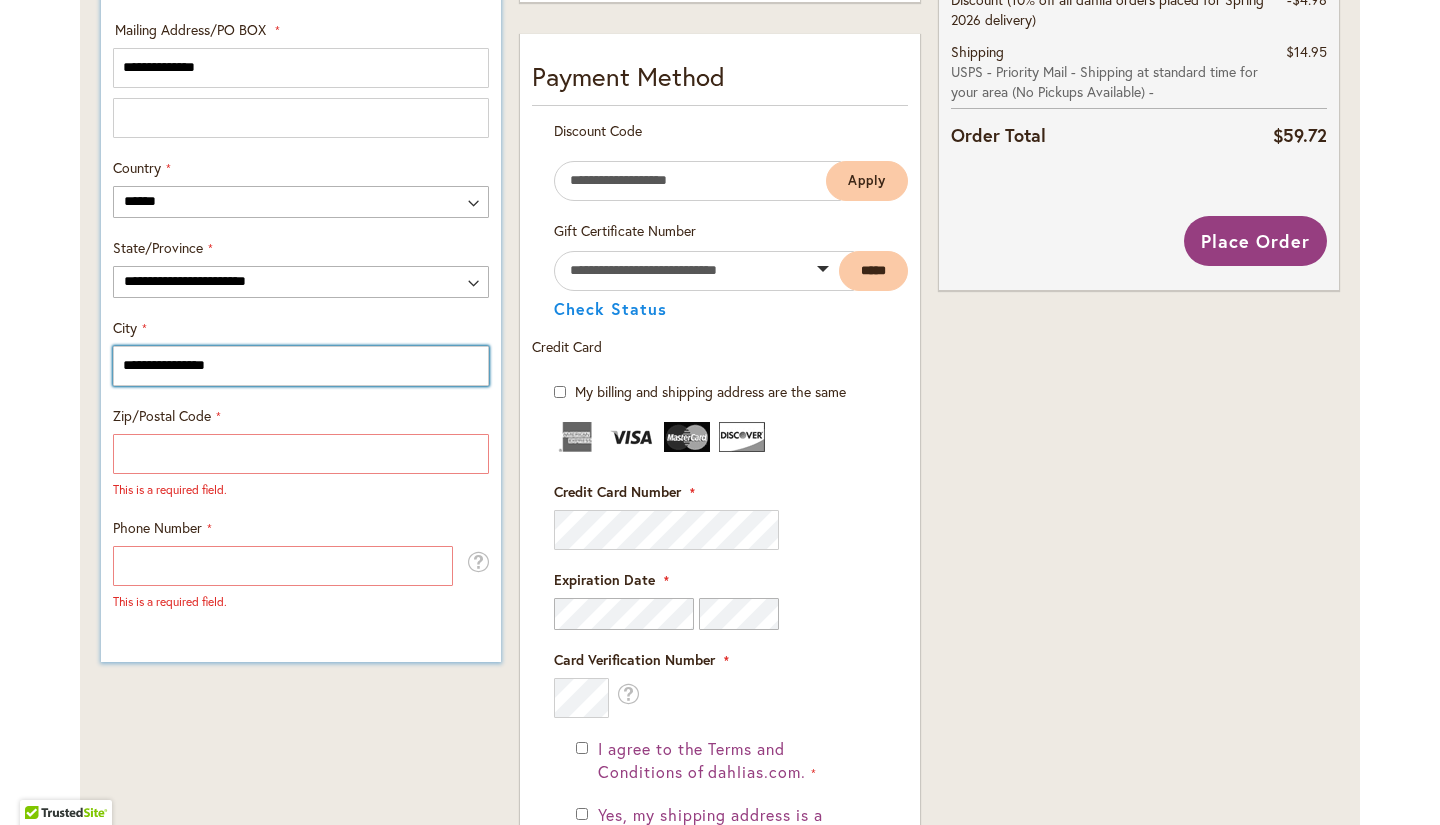 type on "**********" 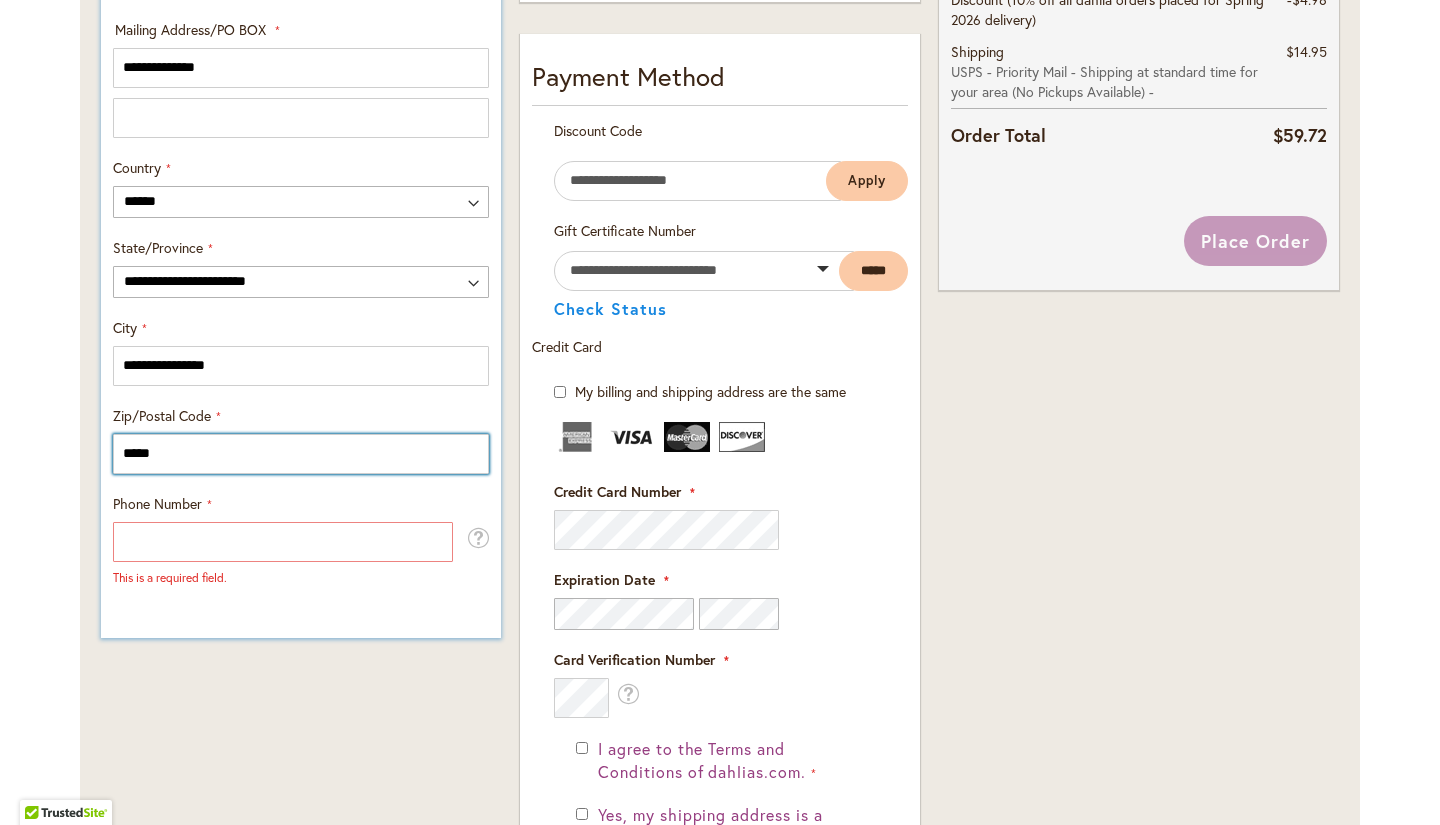 type on "*****" 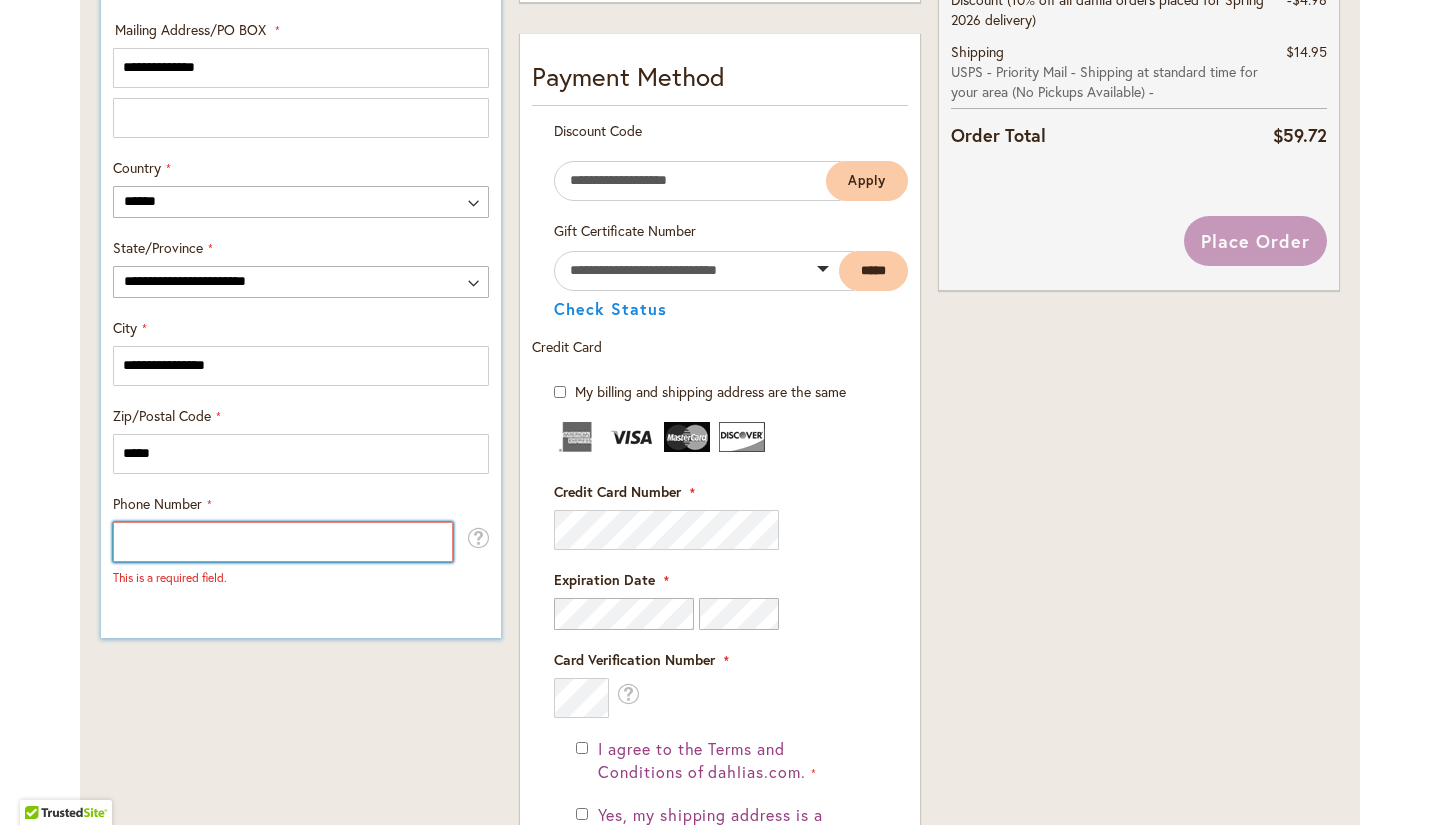 drag, startPoint x: 128, startPoint y: 539, endPoint x: 125, endPoint y: 529, distance: 10.440307 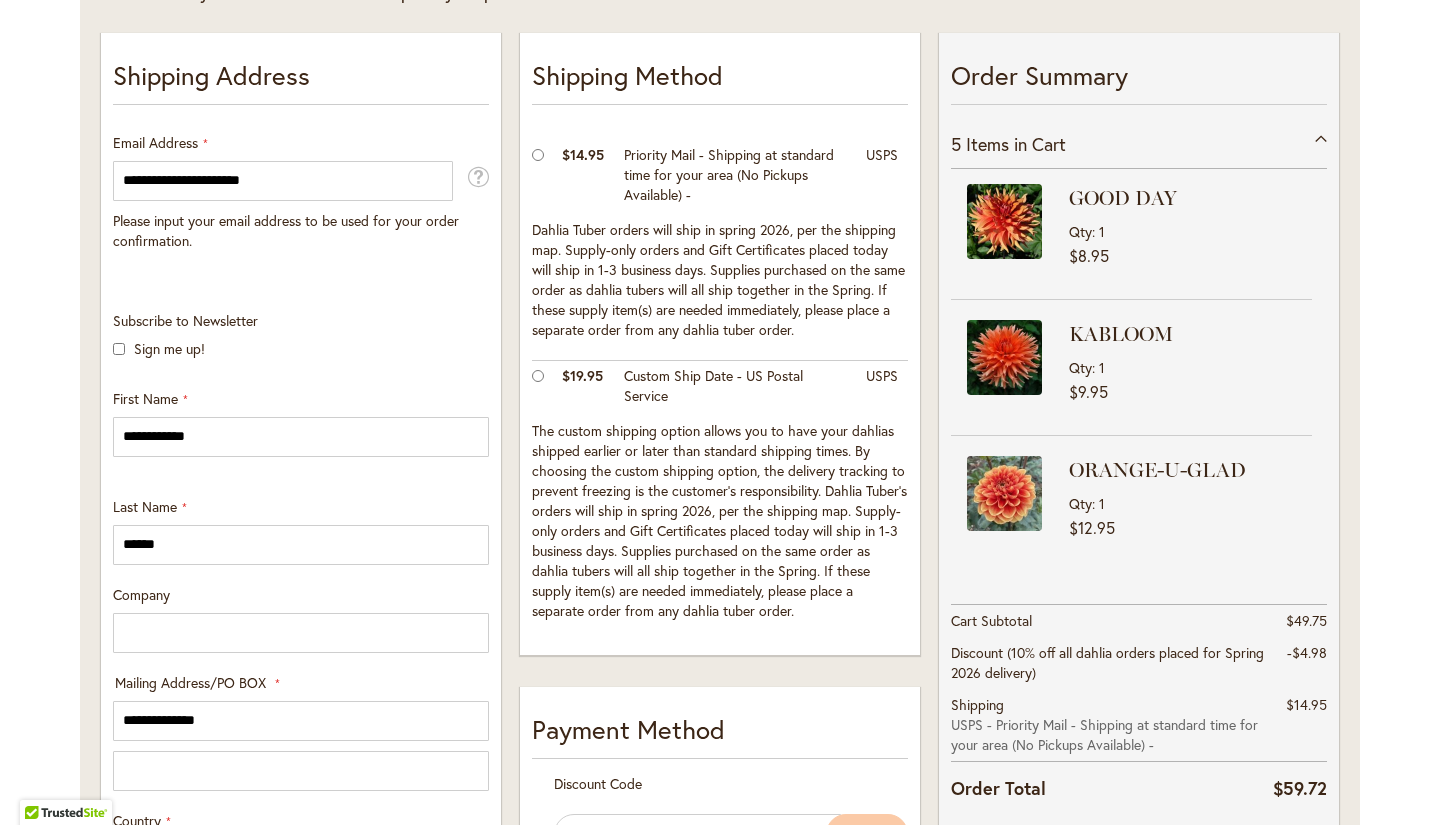 scroll, scrollTop: 379, scrollLeft: 0, axis: vertical 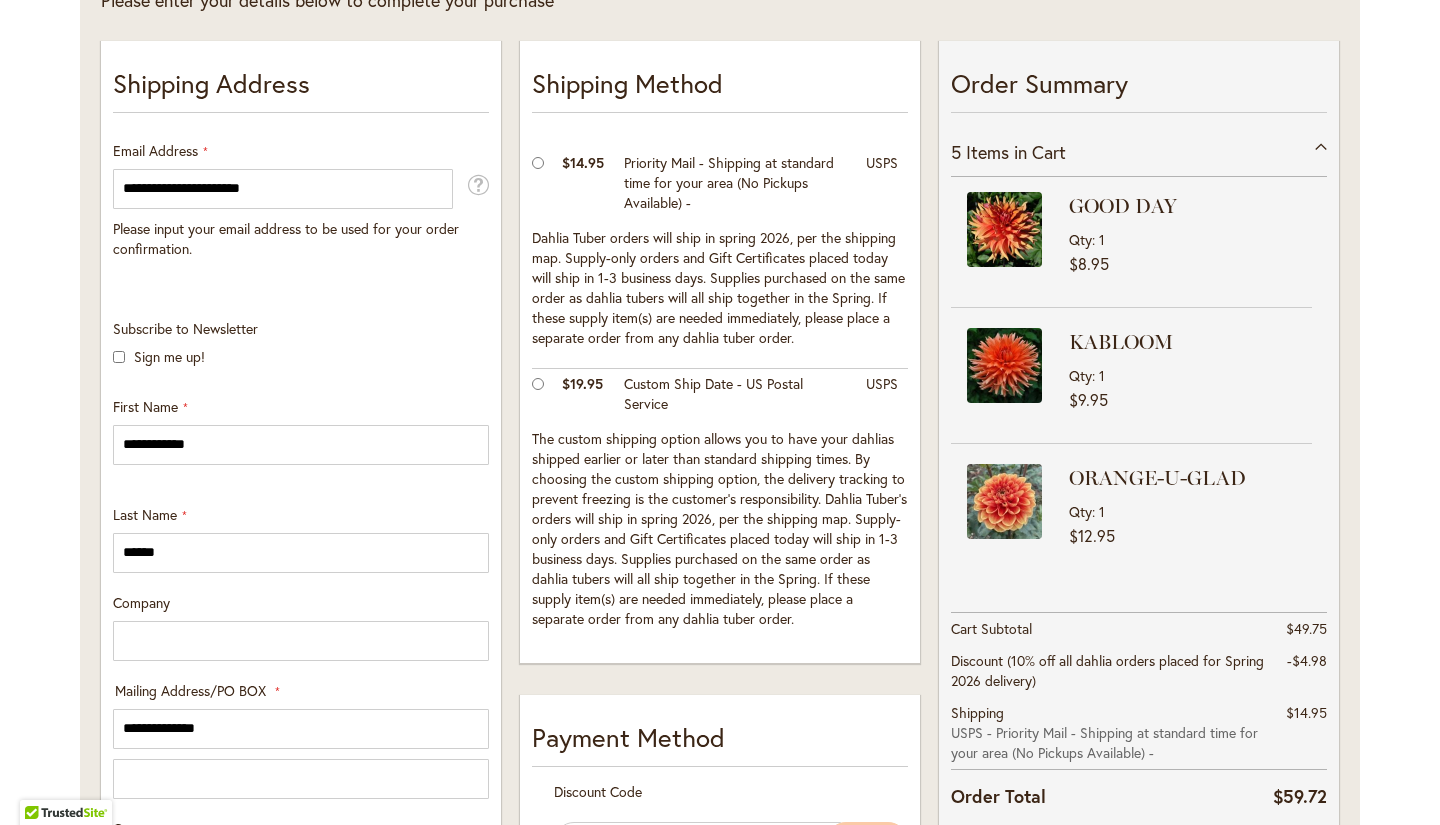 type on "**********" 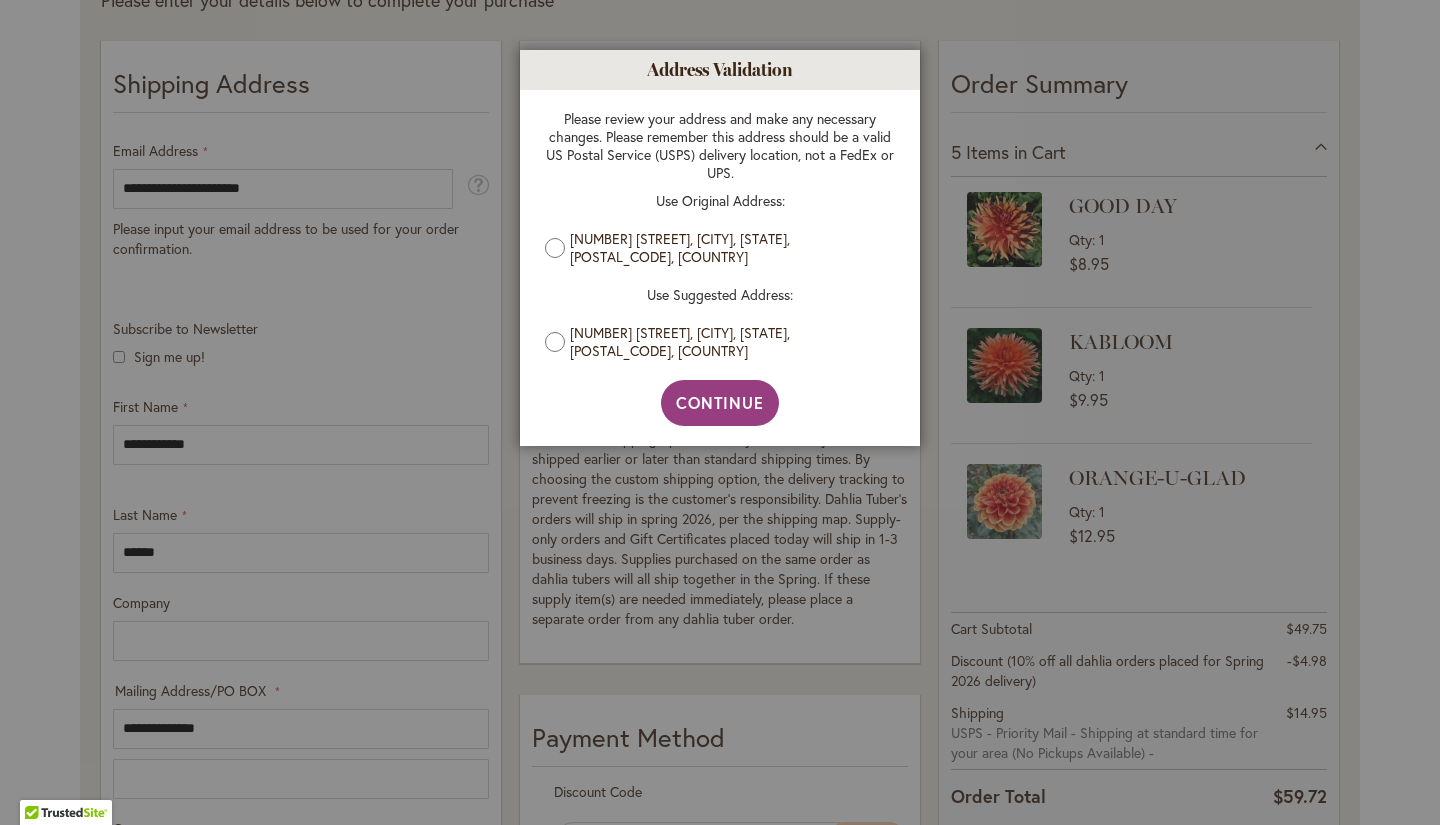 click at bounding box center [720, 412] 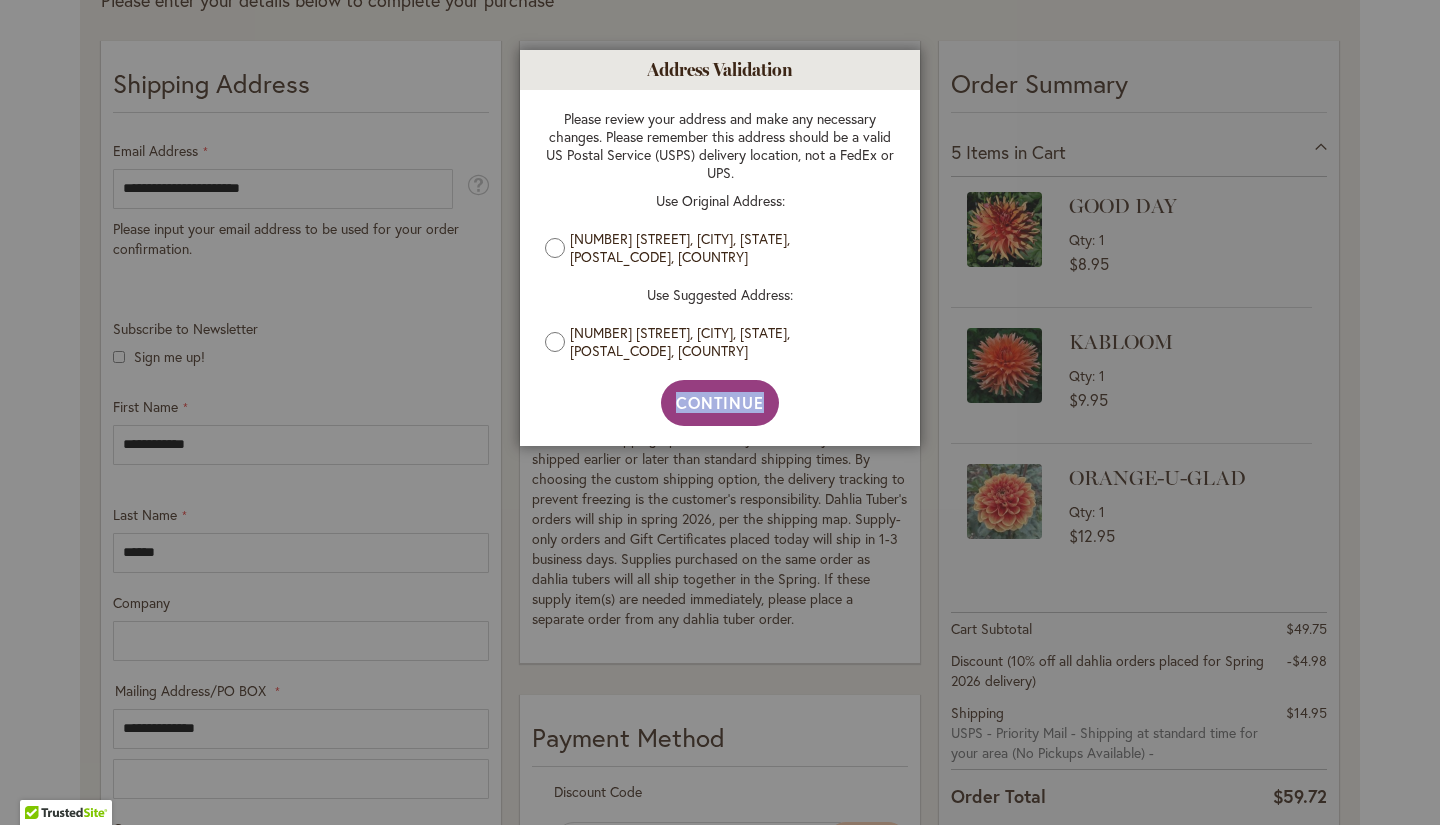 click at bounding box center (720, 412) 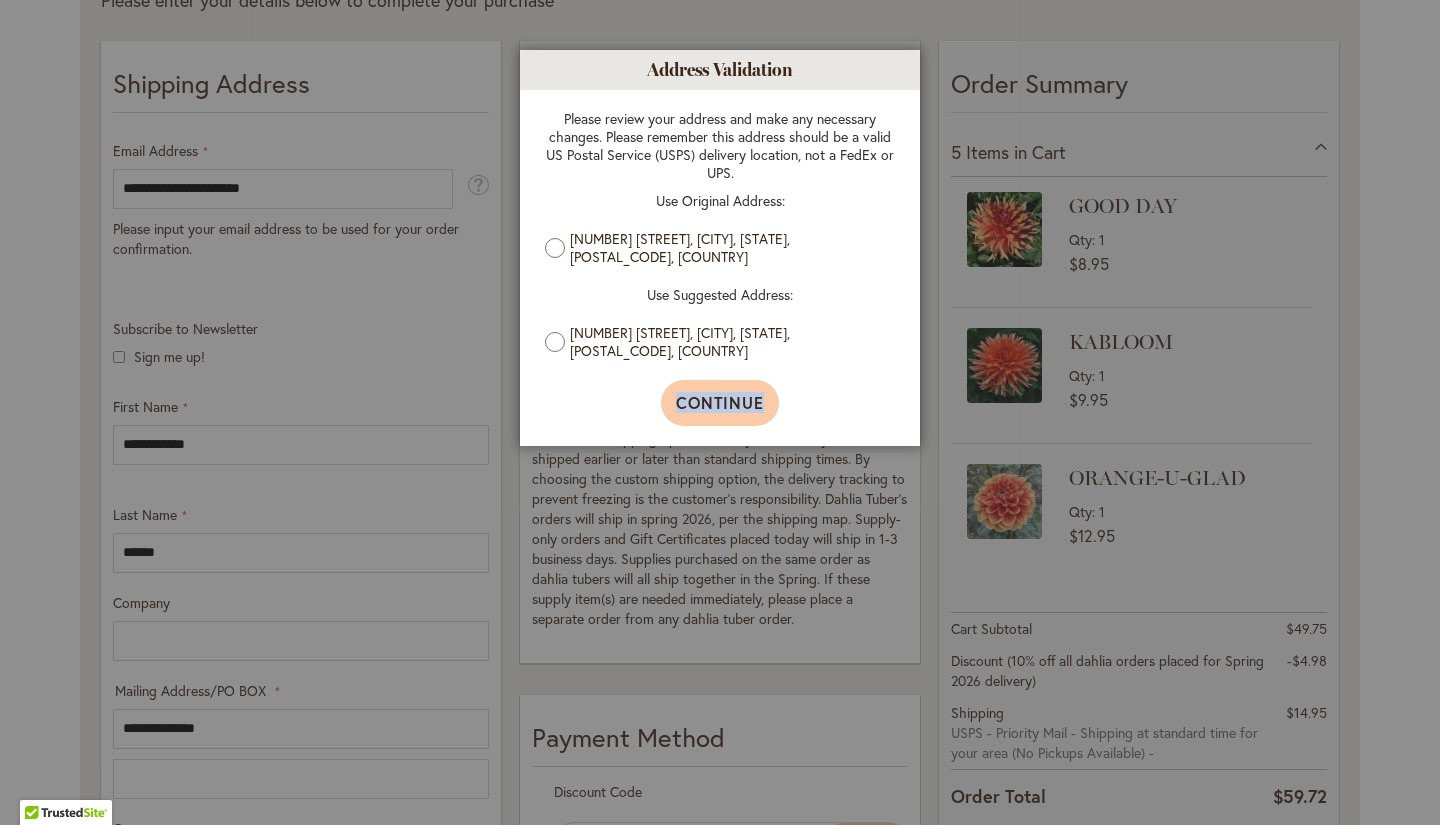 click on "Continue" at bounding box center (720, 402) 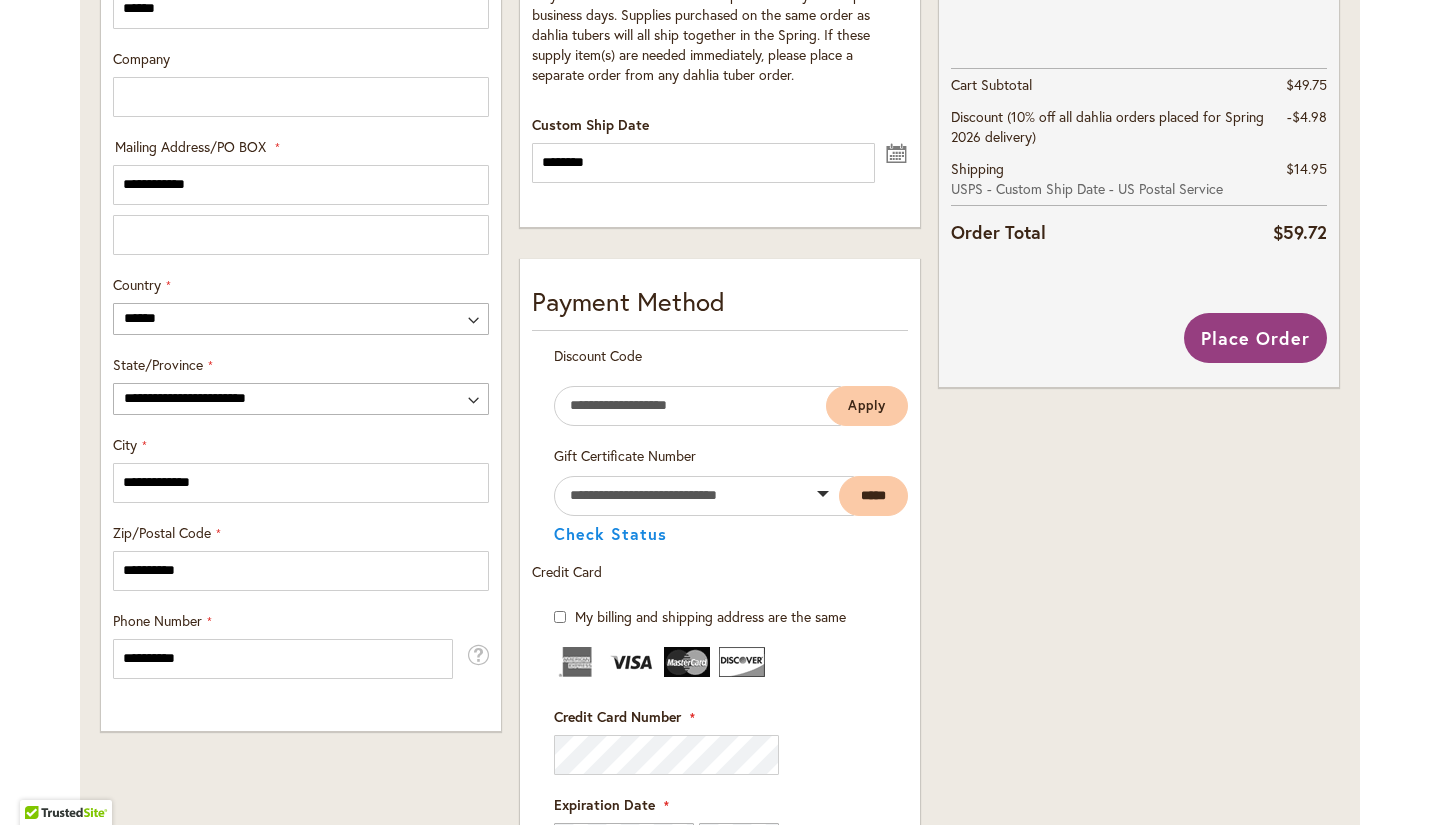 scroll, scrollTop: 926, scrollLeft: 0, axis: vertical 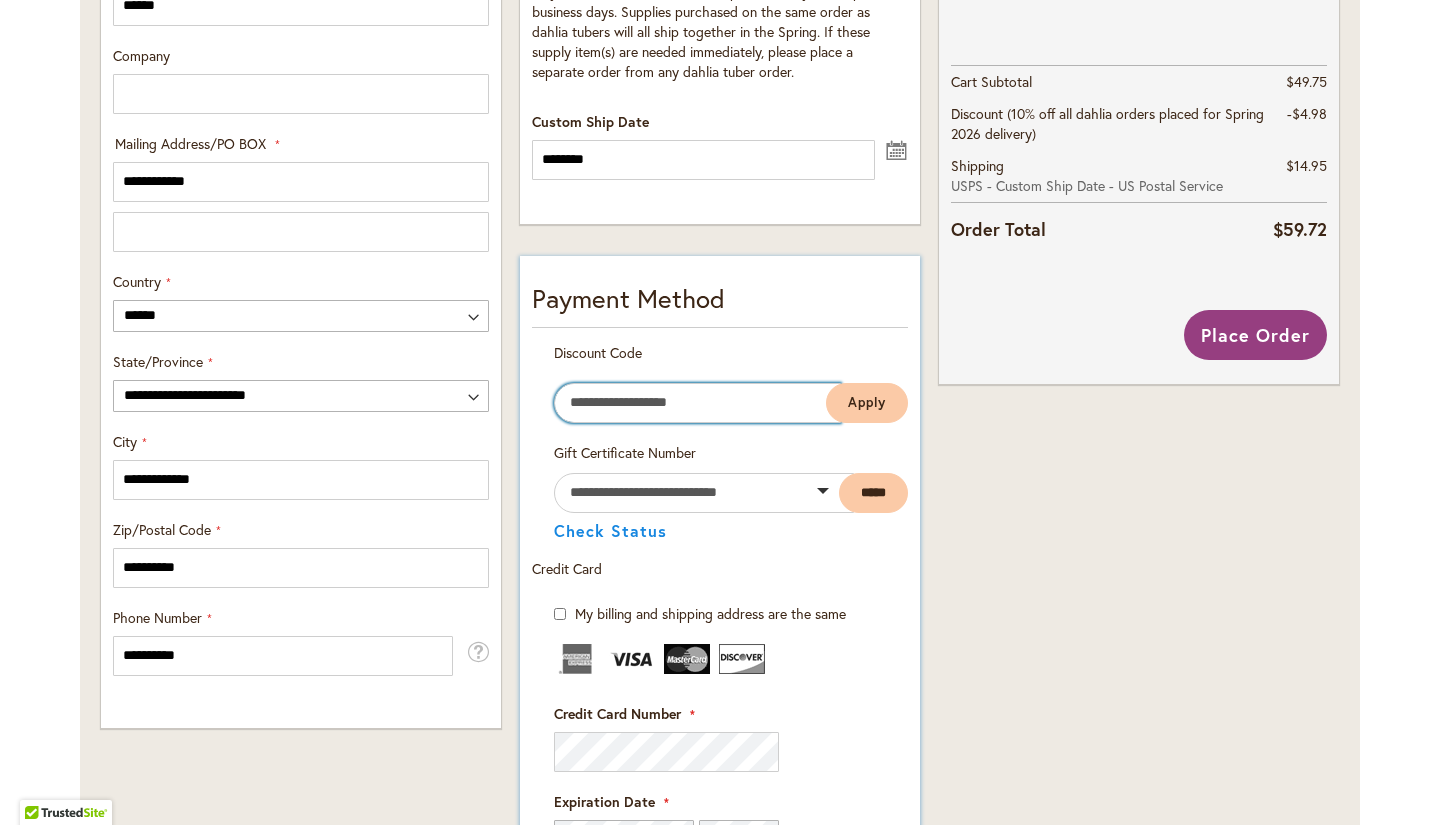 click on "Enter discount code" at bounding box center [697, 403] 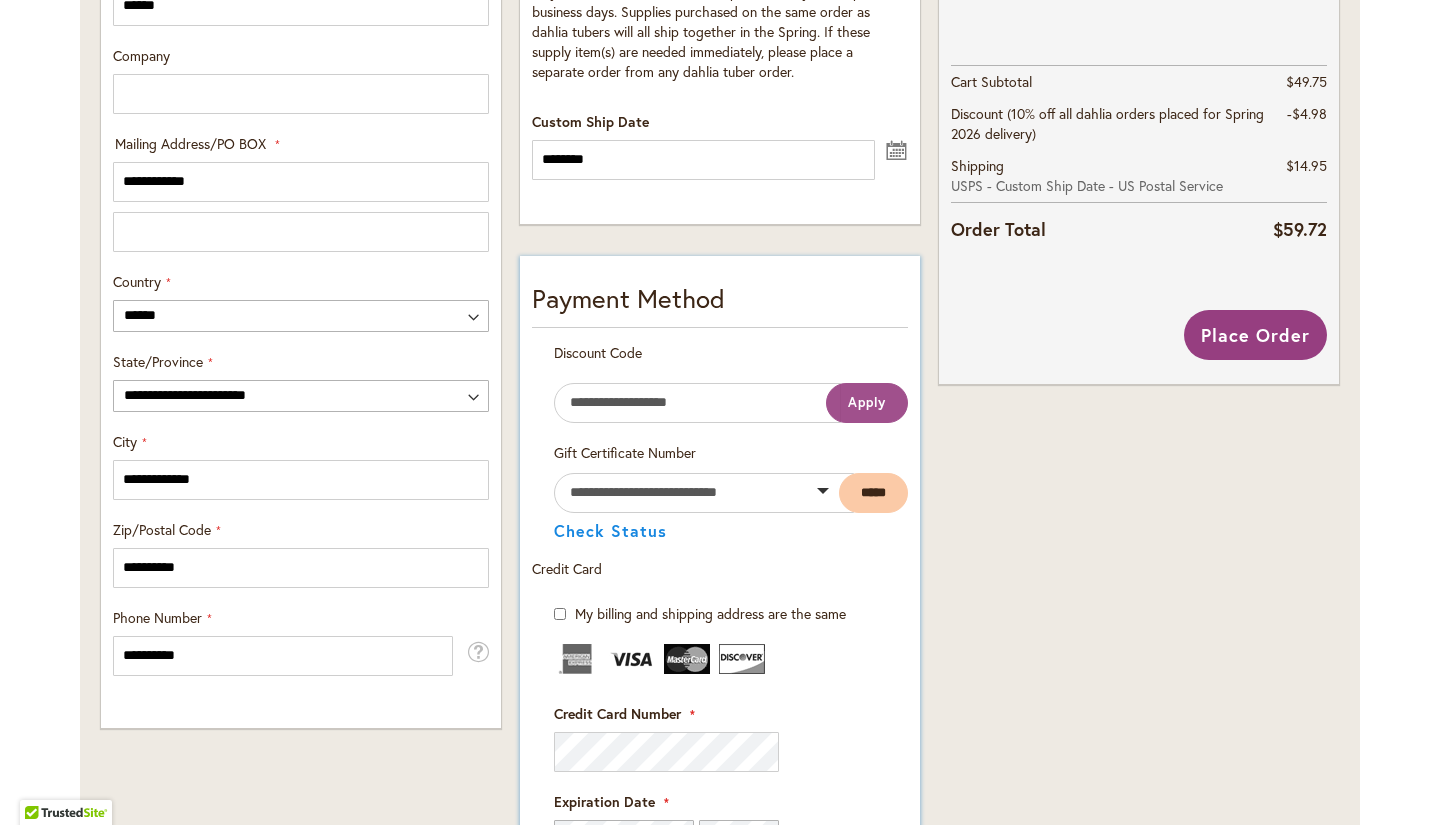 click on "Apply" at bounding box center [867, 403] 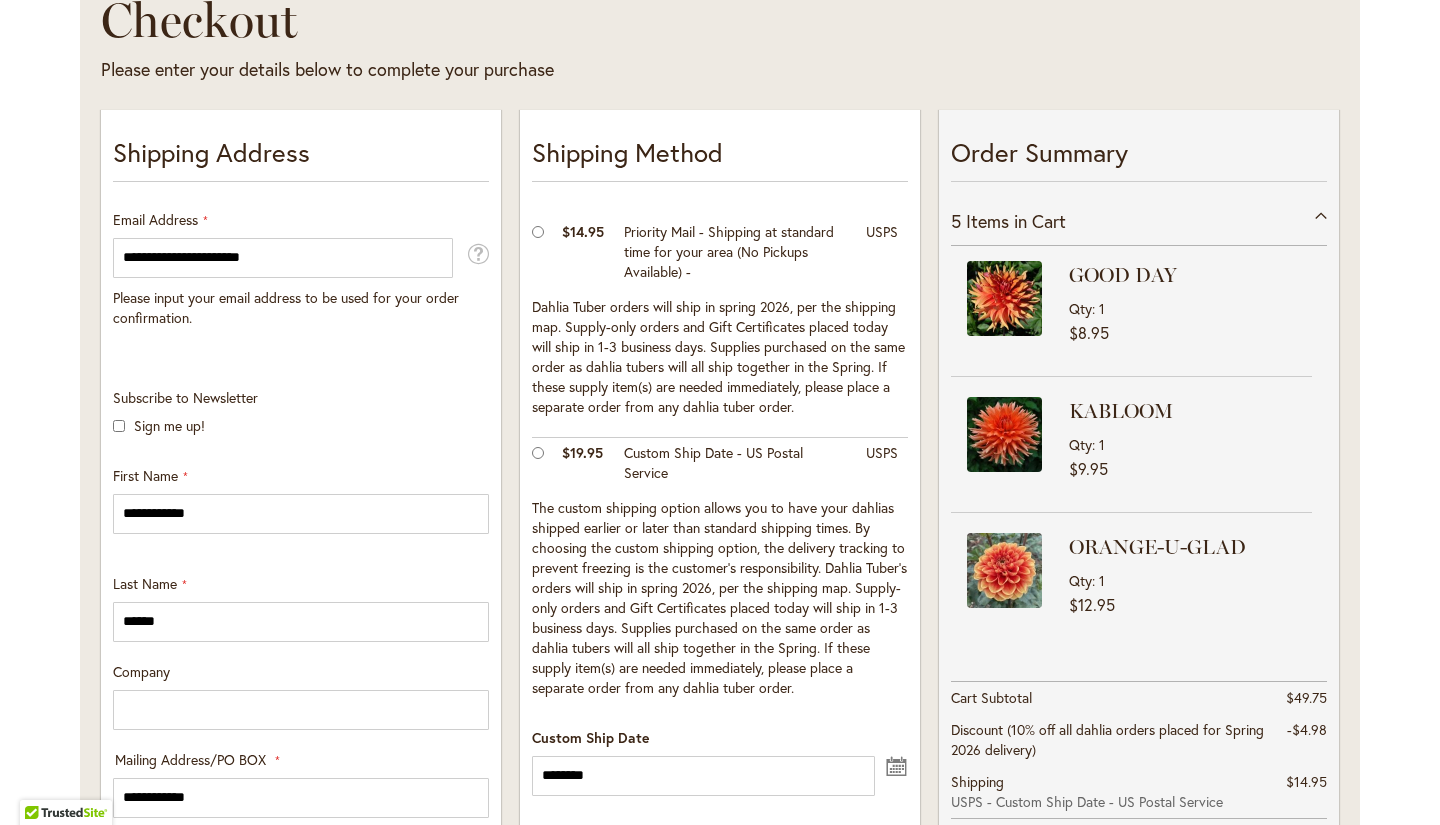 scroll, scrollTop: 0, scrollLeft: 0, axis: both 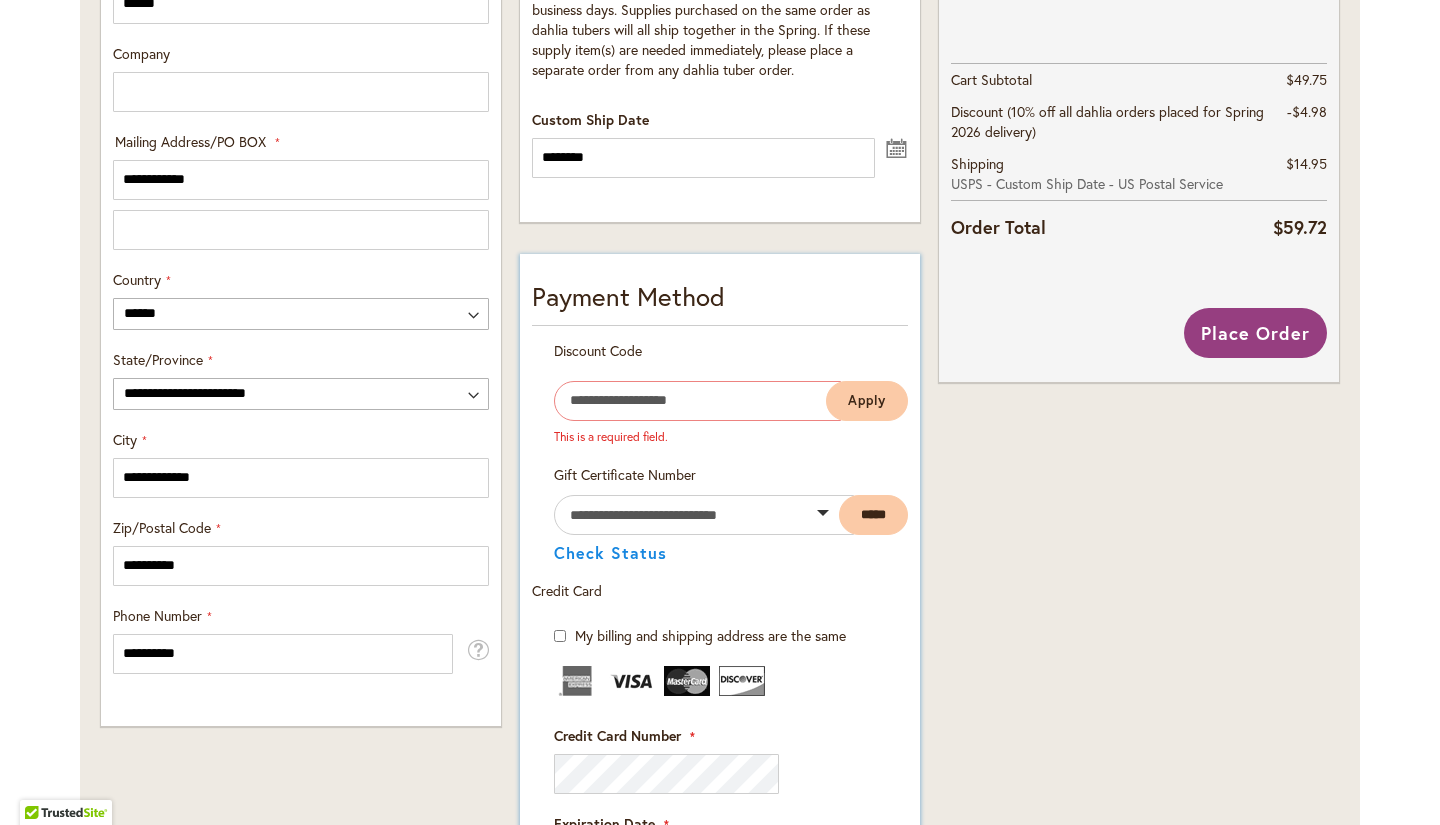 click on "Enter discount code
This is a required field.
Apply" at bounding box center [731, 423] 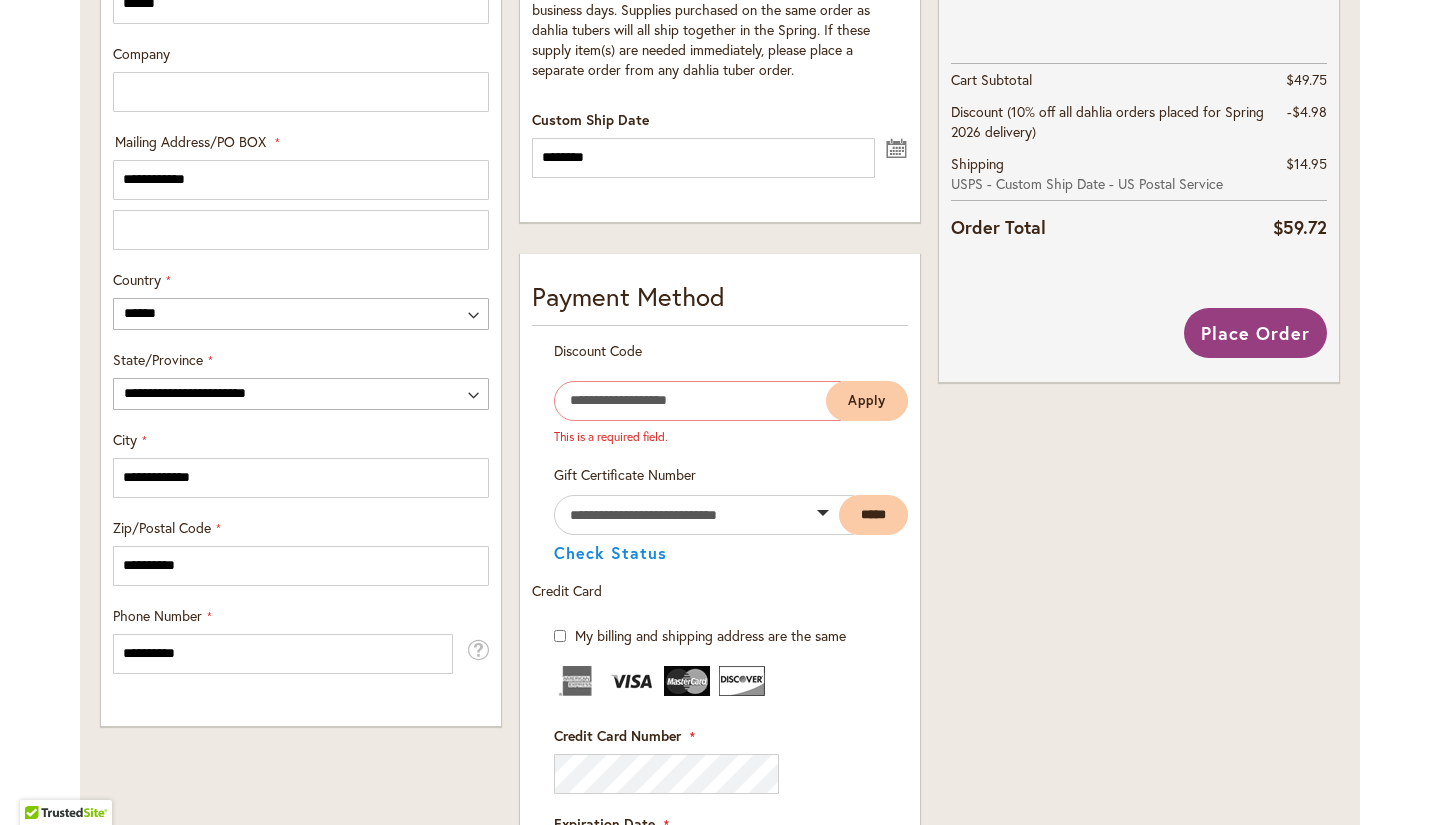 click on "Order Summary
5
Items in Cart
GOOD DAY
Qty
1
$8.95
KABLOOM" at bounding box center [1139, 448] 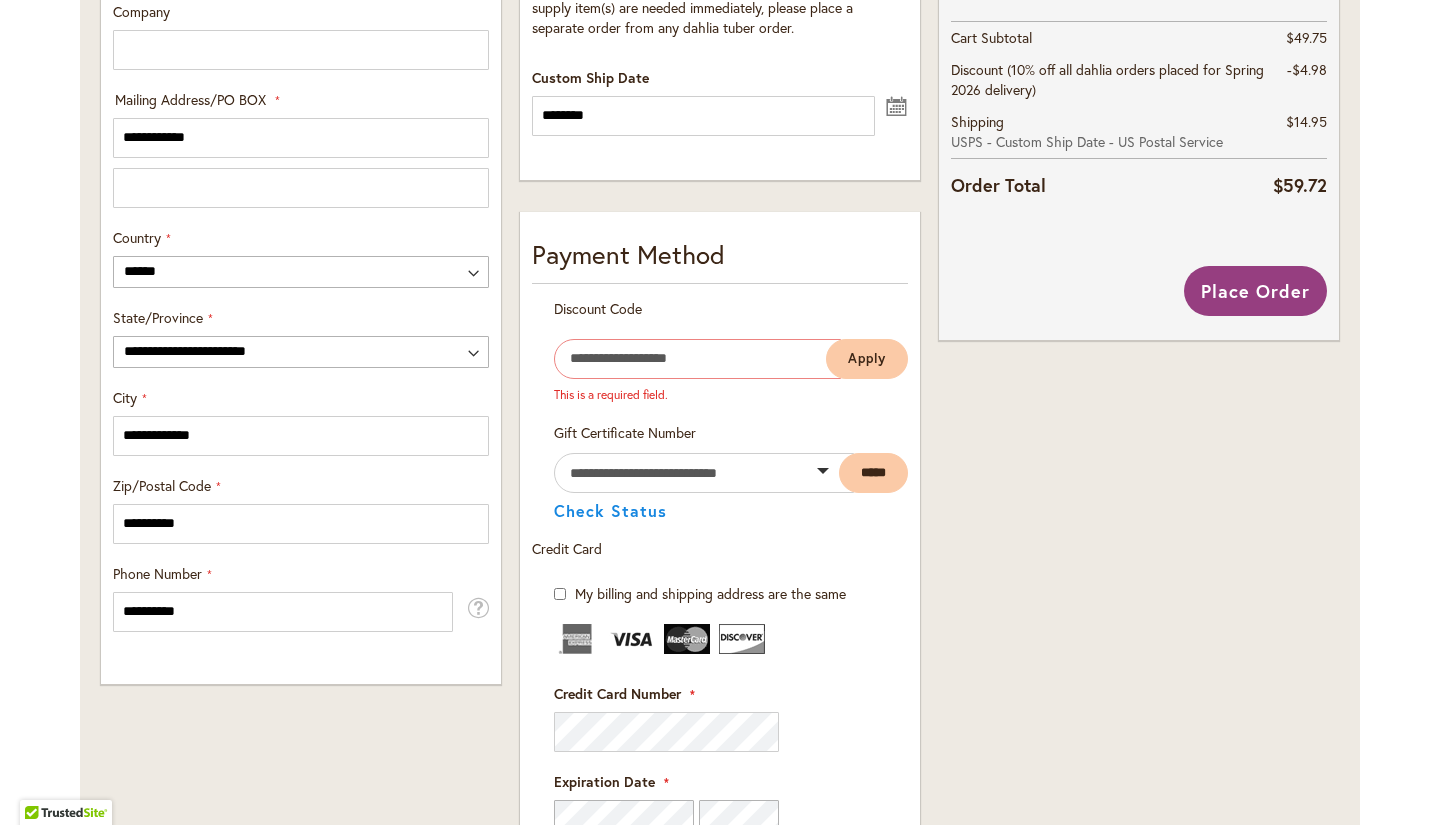 scroll, scrollTop: 976, scrollLeft: 0, axis: vertical 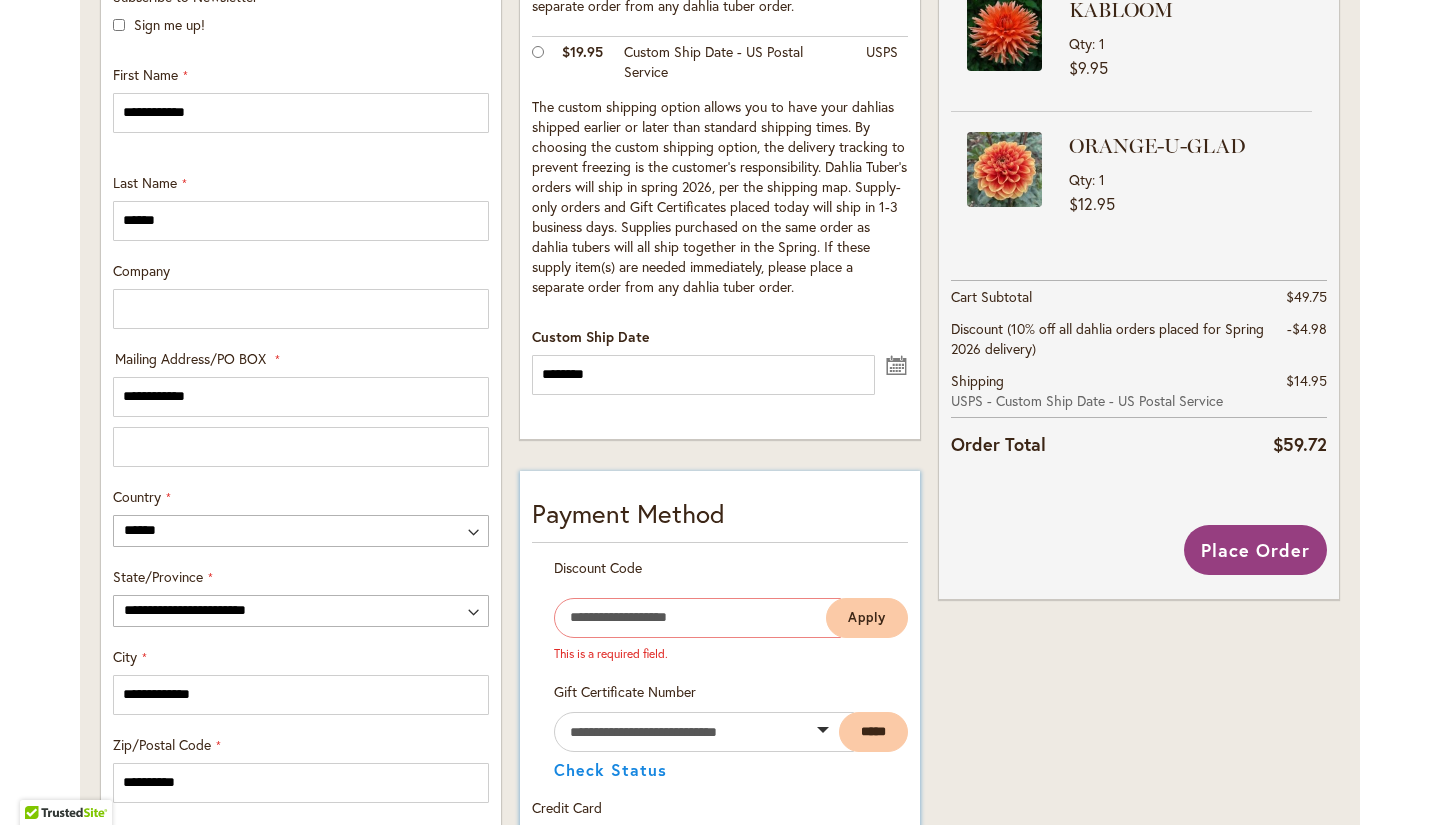 click on "Enter discount code
This is a required field.
Apply" at bounding box center [731, 640] 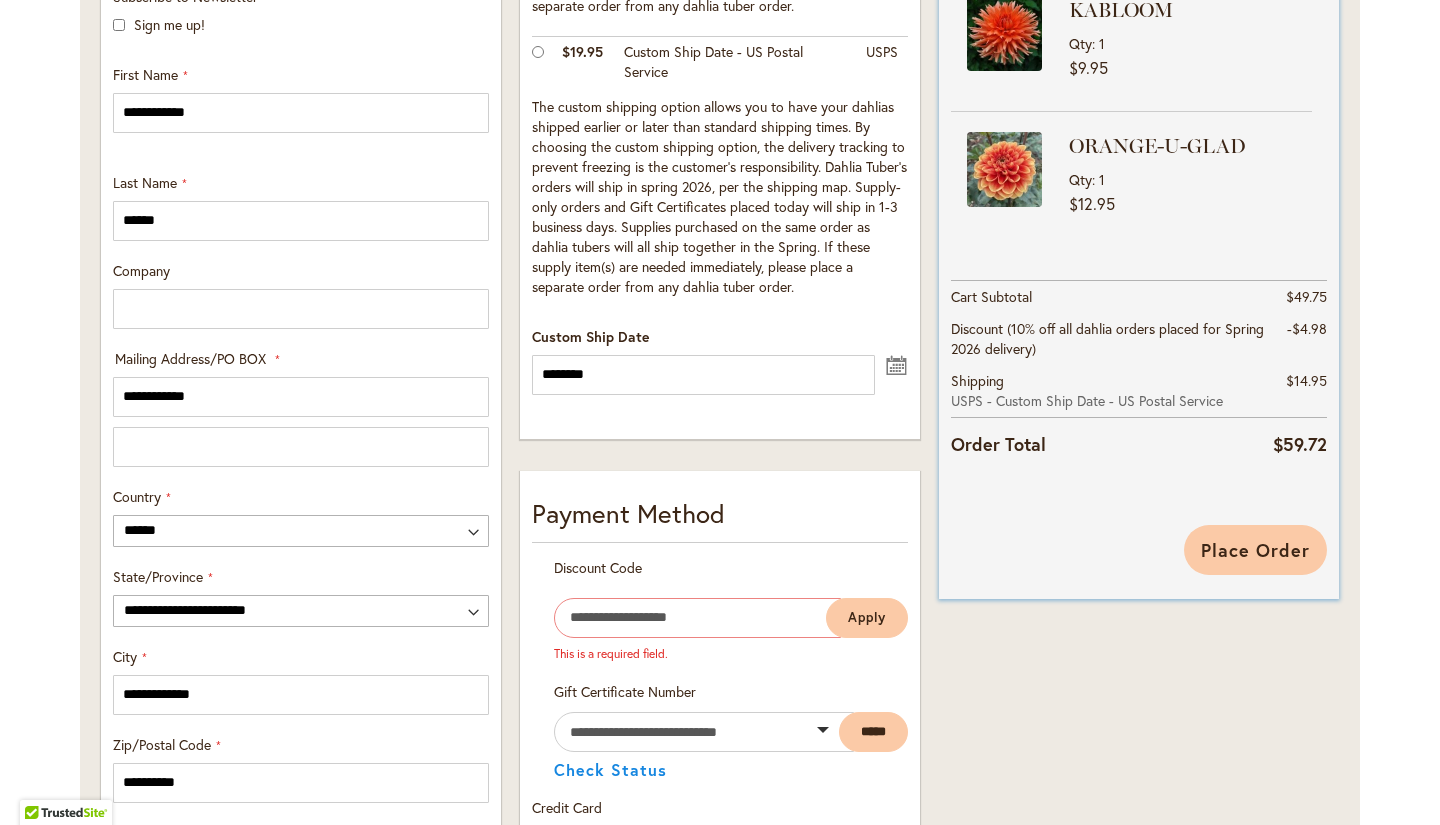 click on "Place Order" at bounding box center [1255, 550] 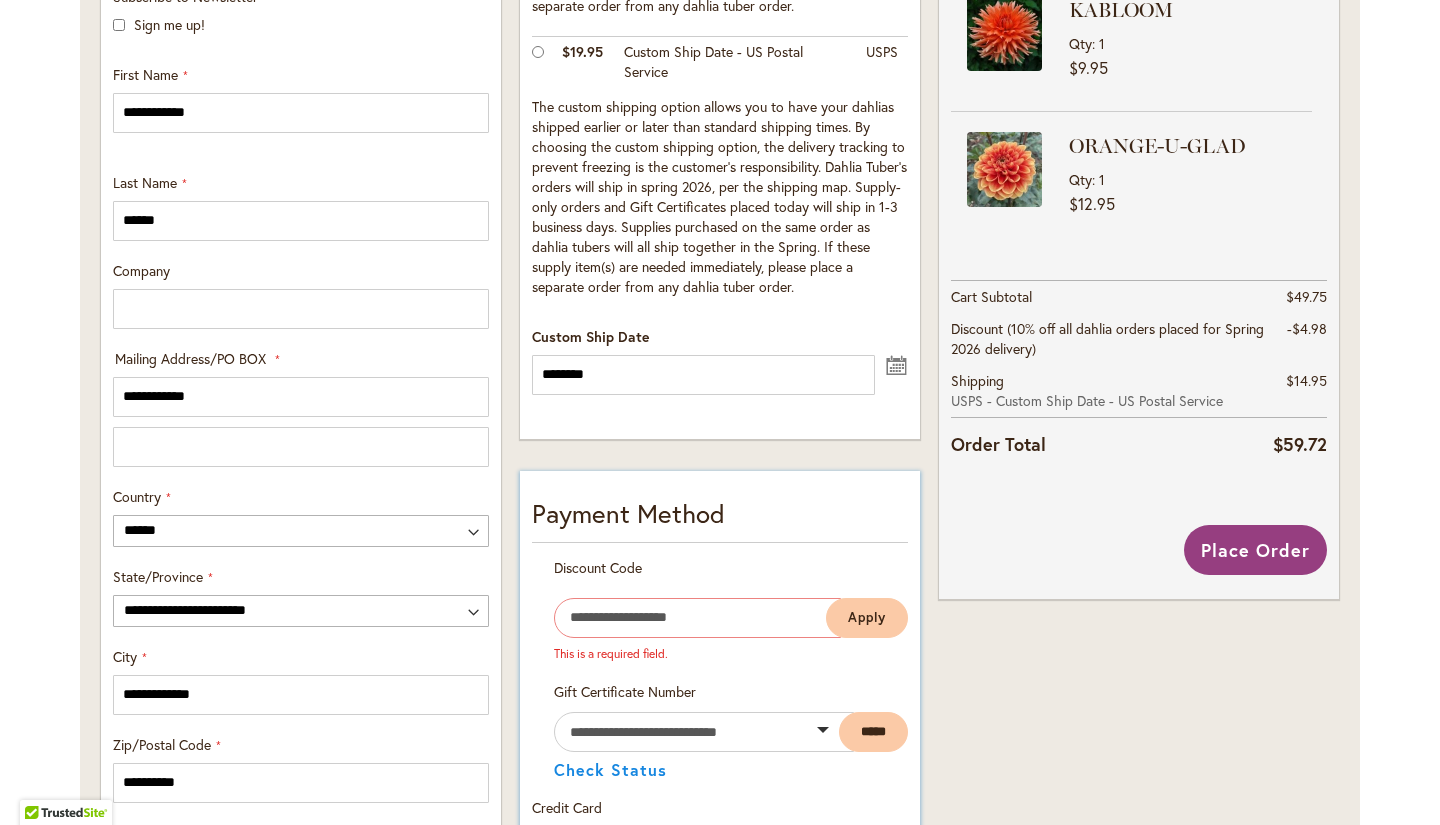 click on "Enter discount code
This is a required field.
Apply" at bounding box center [731, 640] 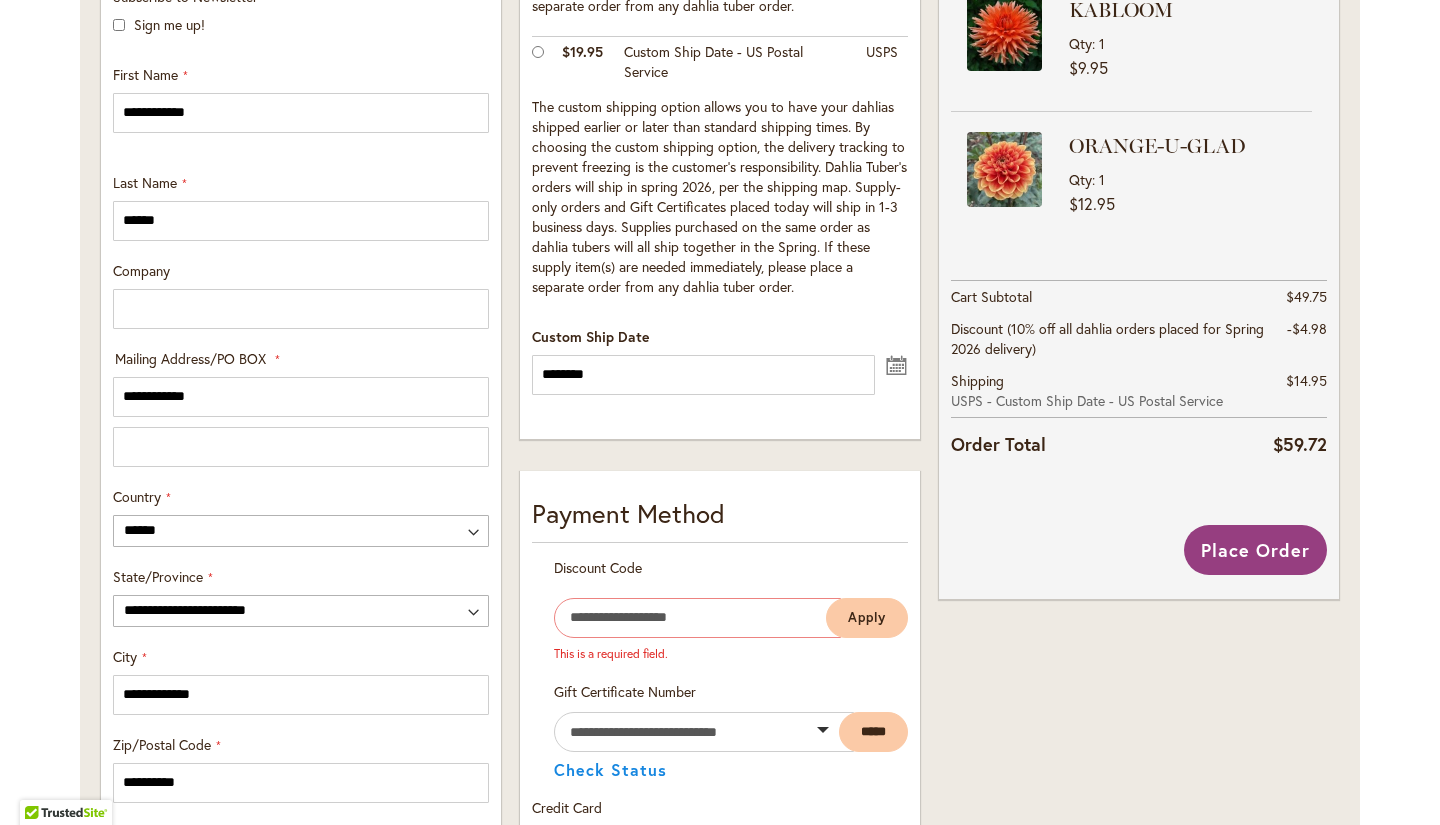 click on "**********" at bounding box center (720, 677) 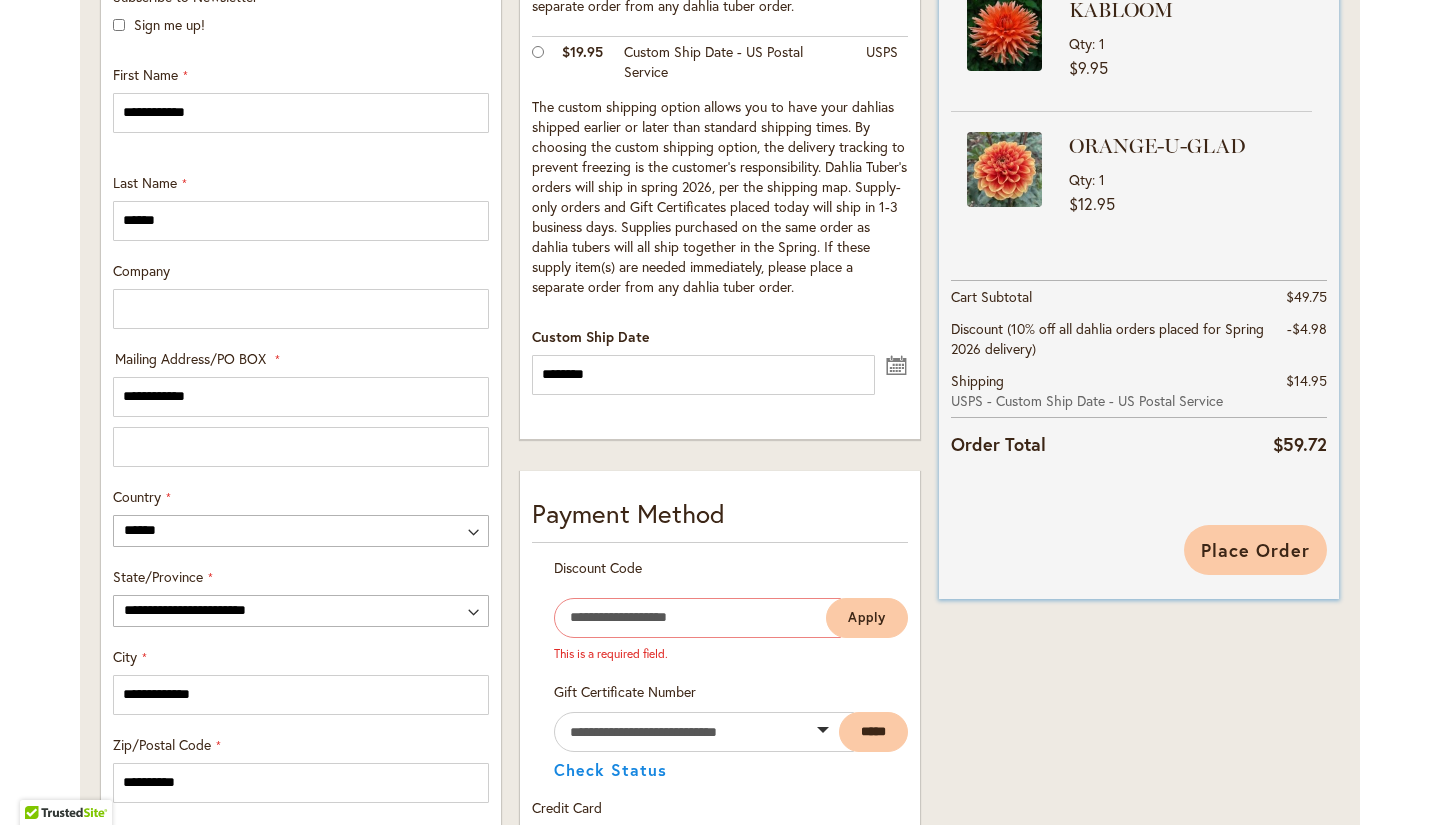 click on "Place Order" at bounding box center [1255, 550] 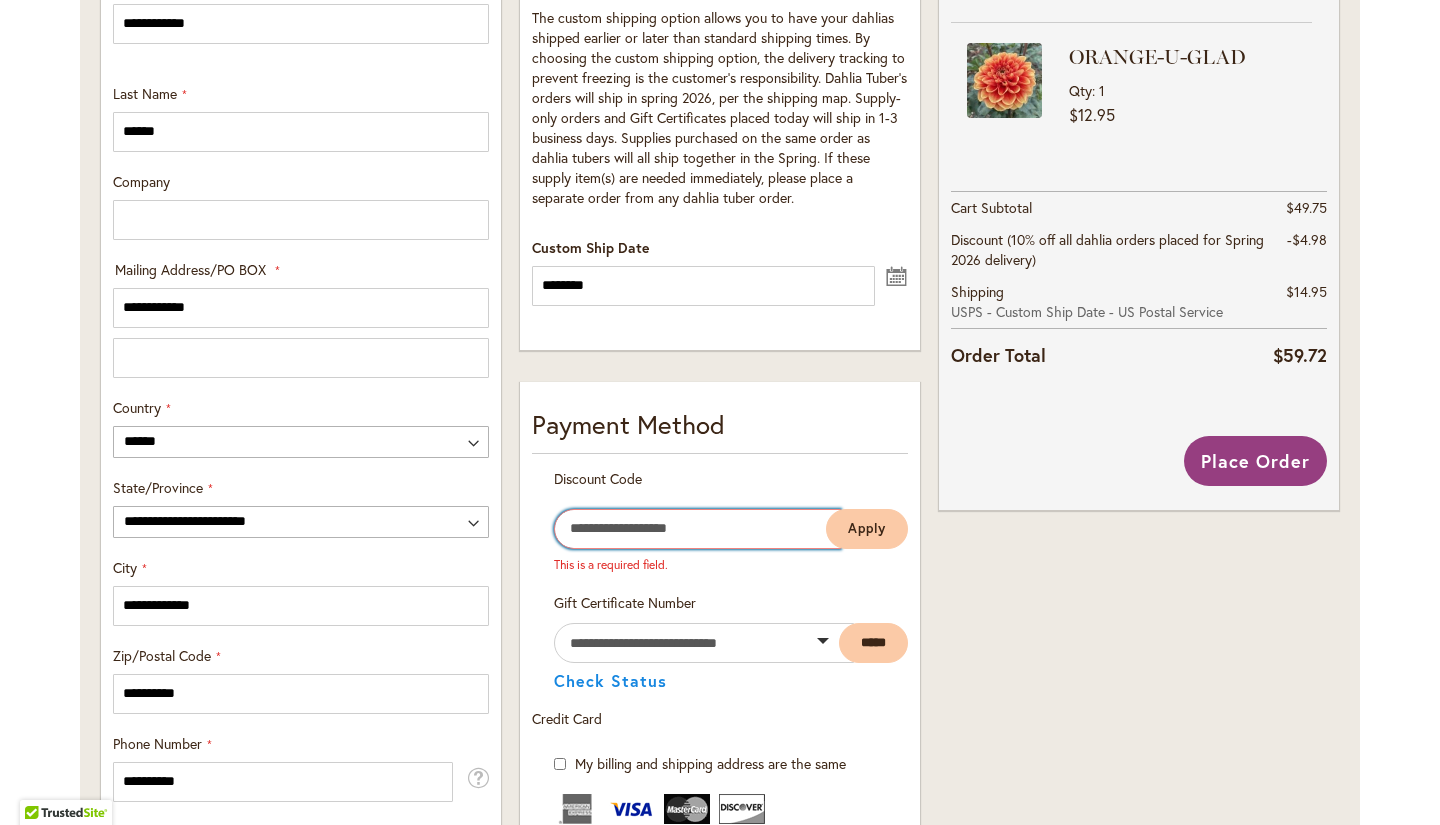 scroll, scrollTop: 779, scrollLeft: 0, axis: vertical 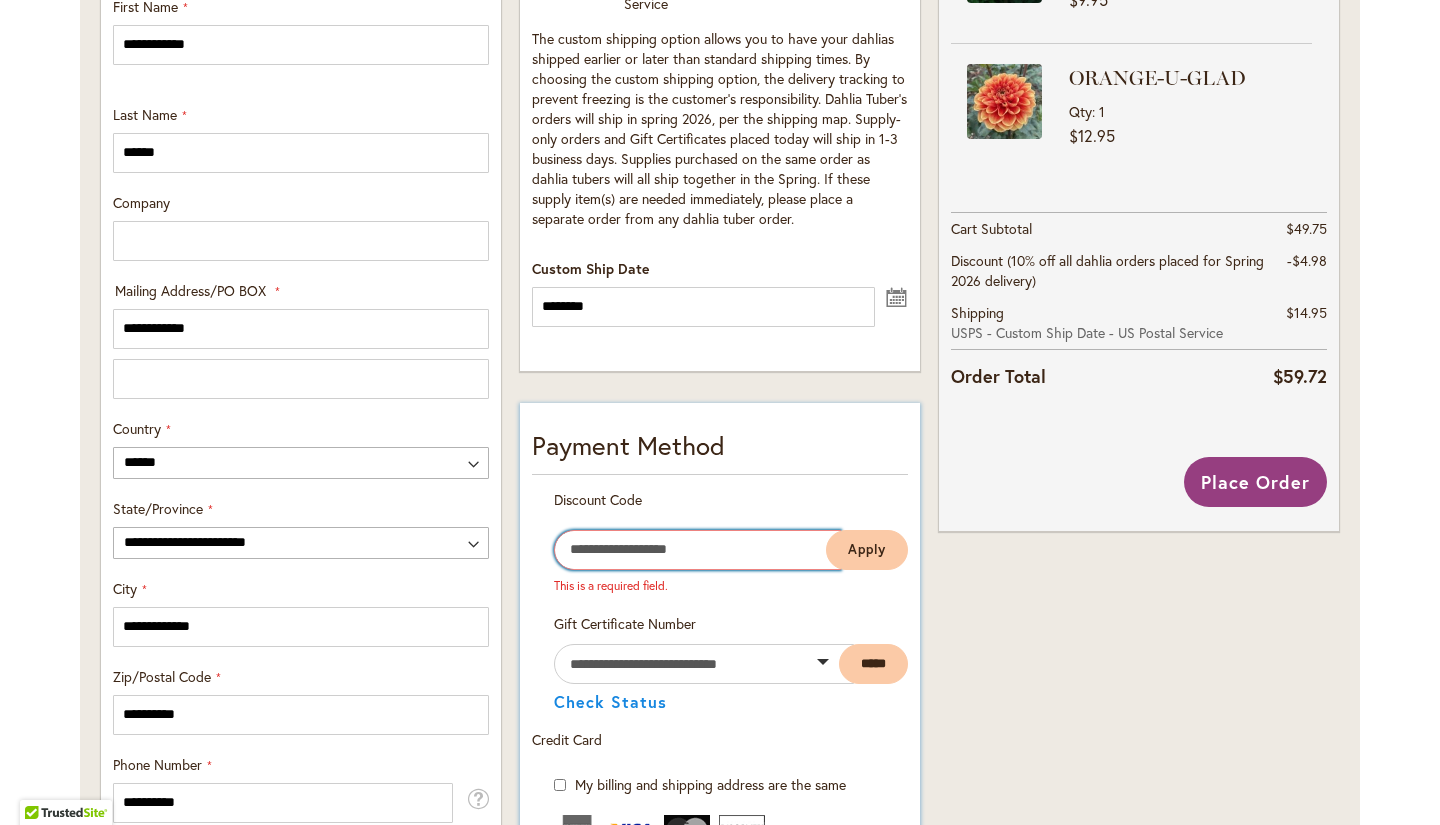 click on "Enter discount code" at bounding box center [697, 550] 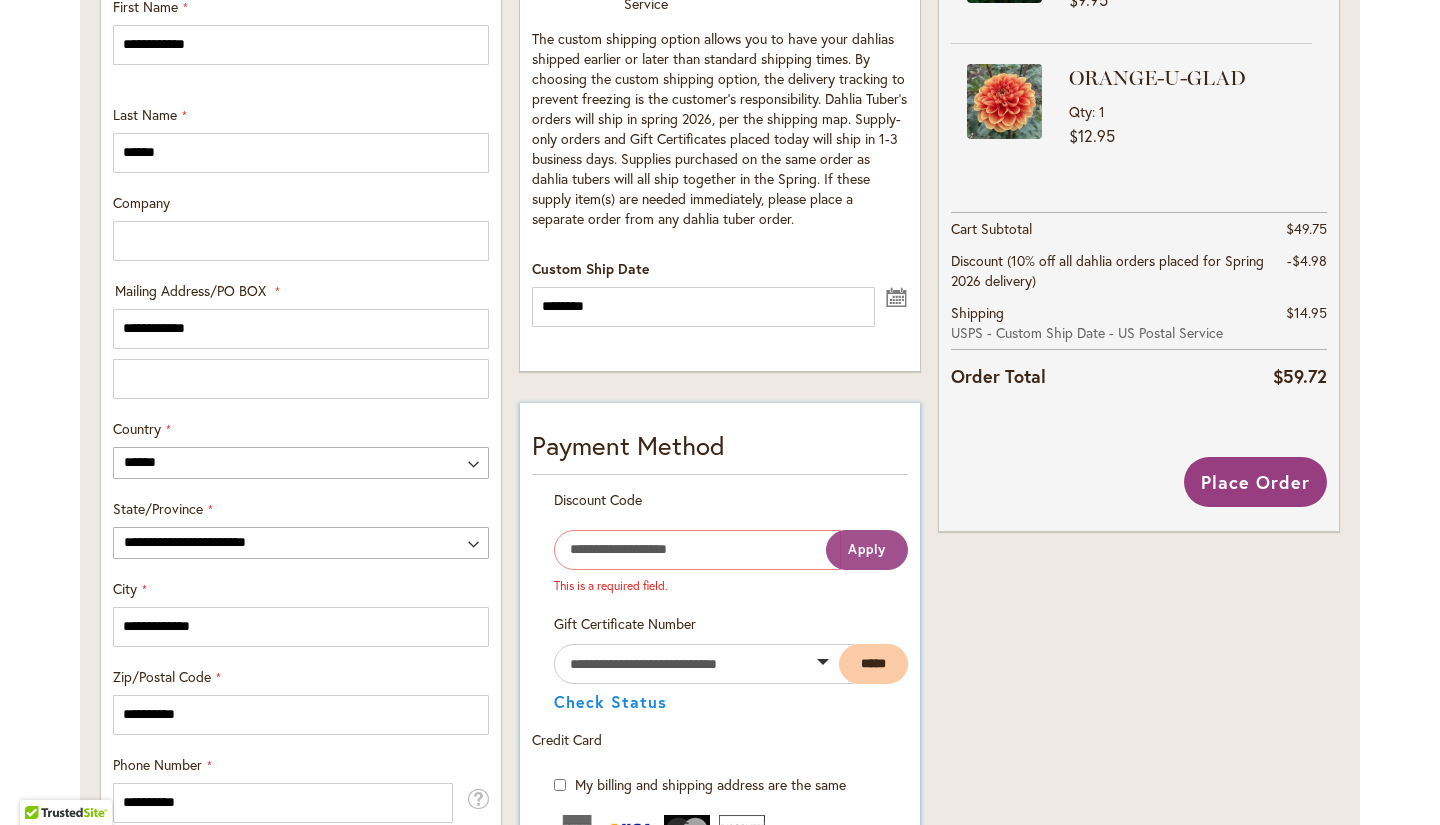 click on "Apply" at bounding box center (867, 549) 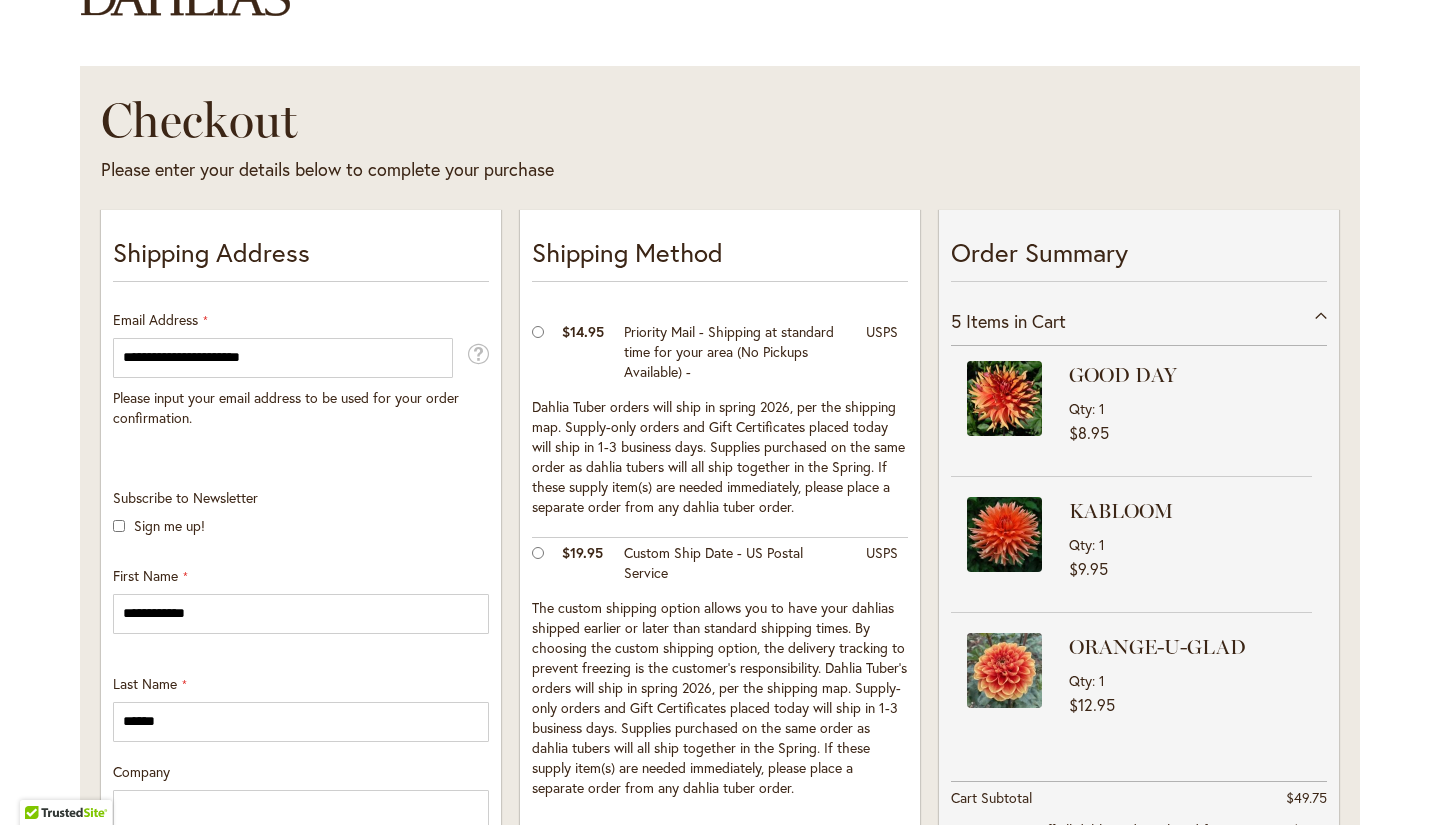 scroll, scrollTop: 115, scrollLeft: 0, axis: vertical 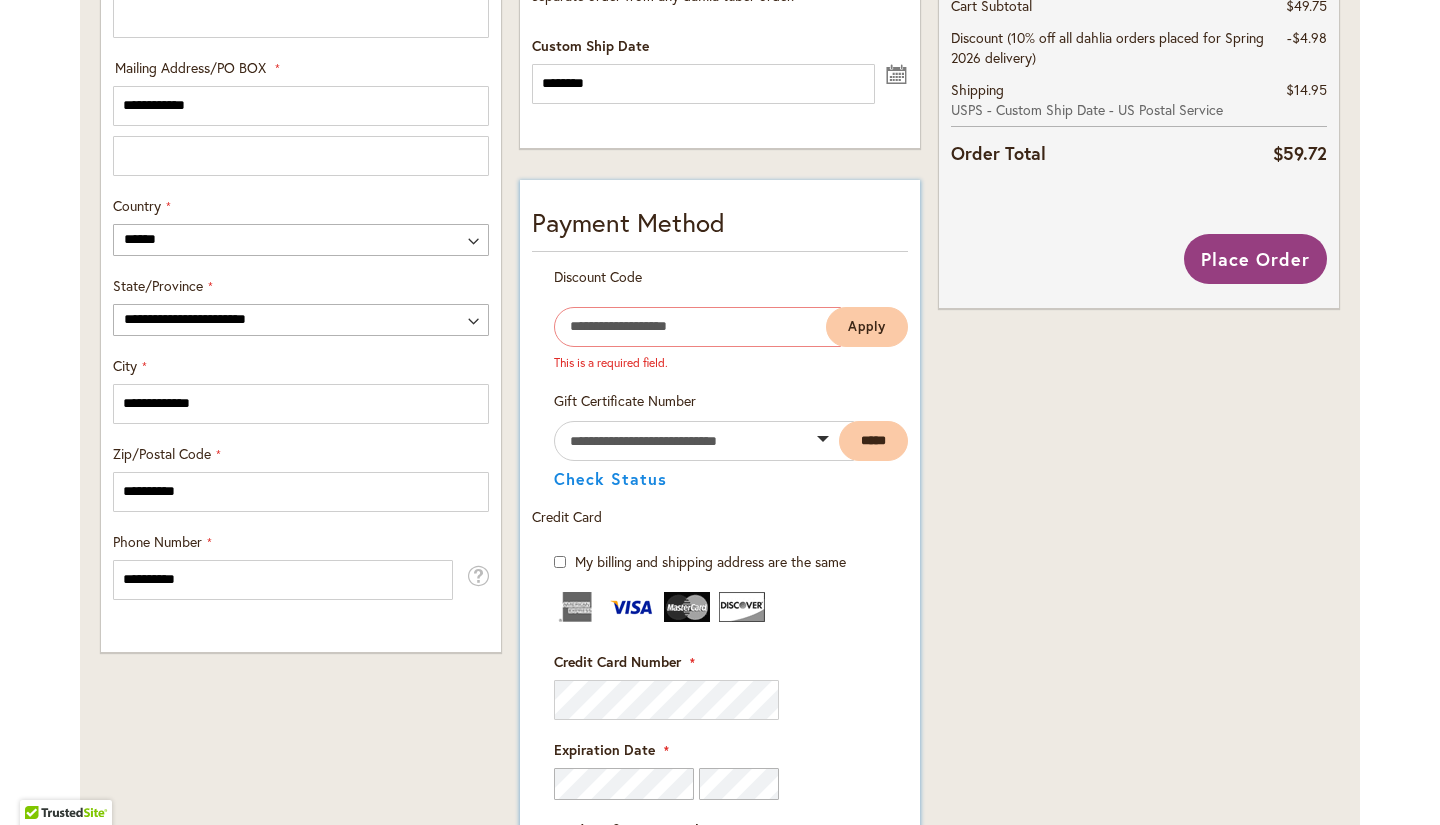 click on "Discount Code
Enter discount code
This is a required field.
Apply" at bounding box center (720, 329) 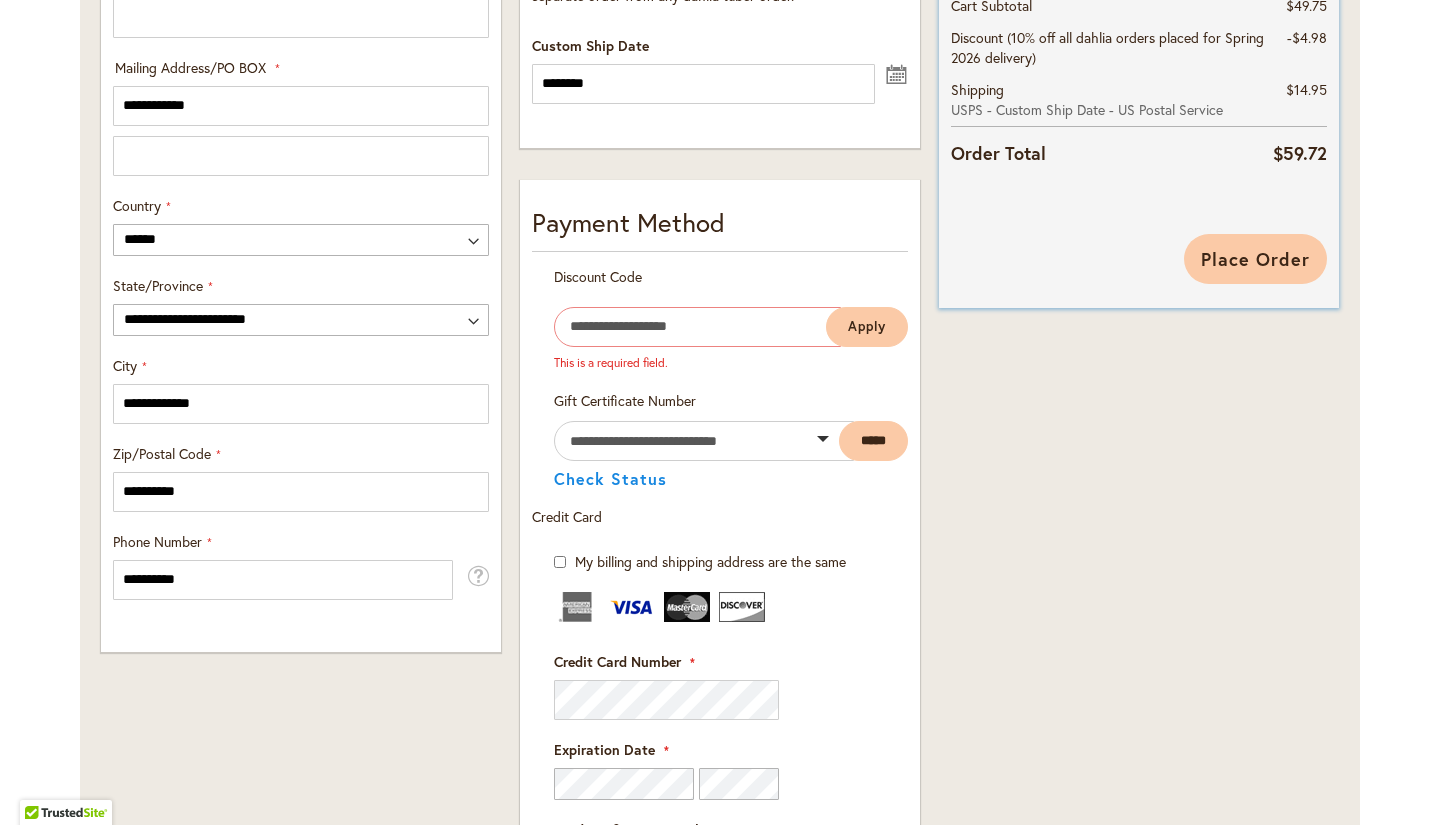 click on "Place Order" at bounding box center (1255, 259) 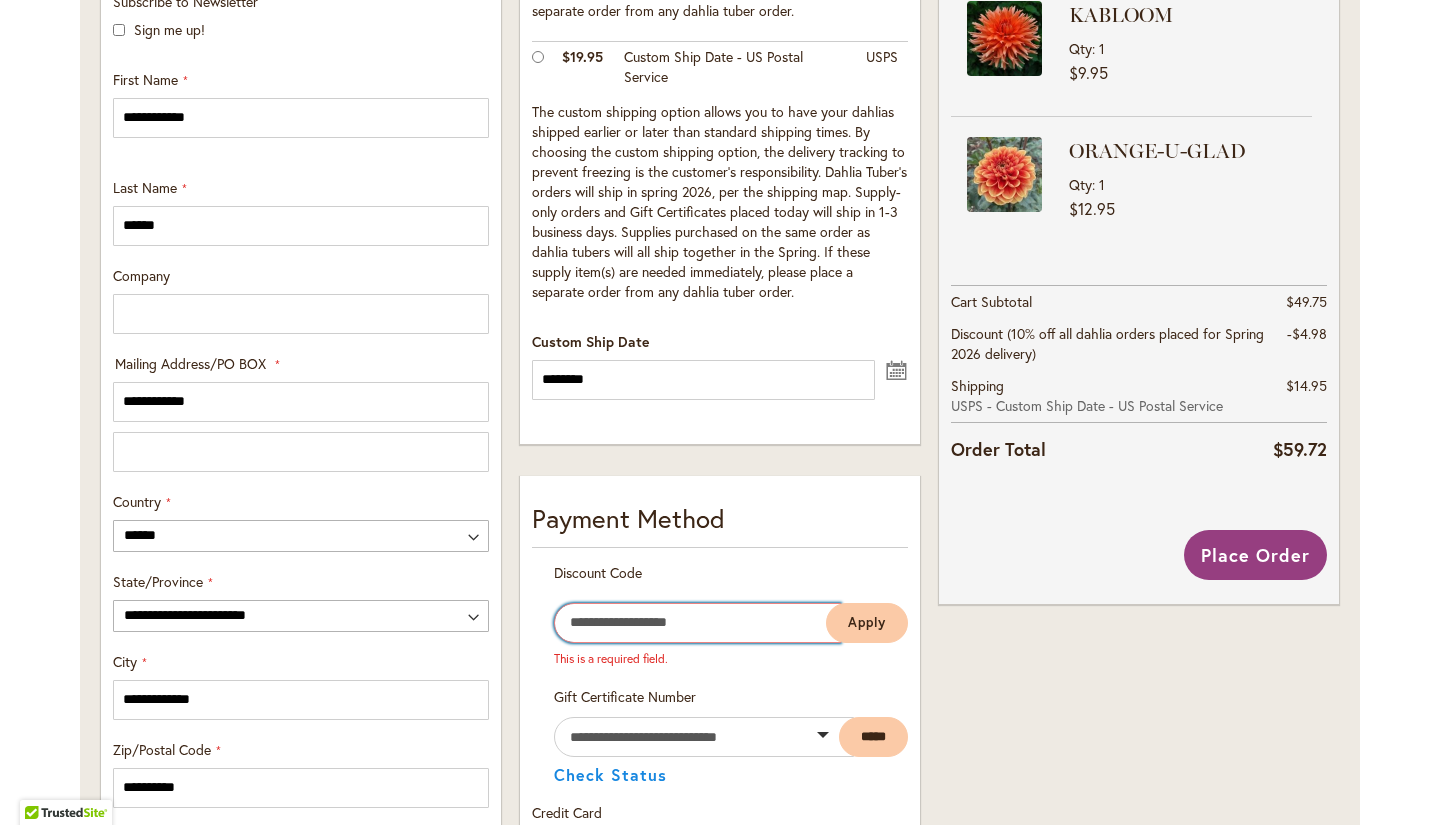 scroll, scrollTop: 709, scrollLeft: 0, axis: vertical 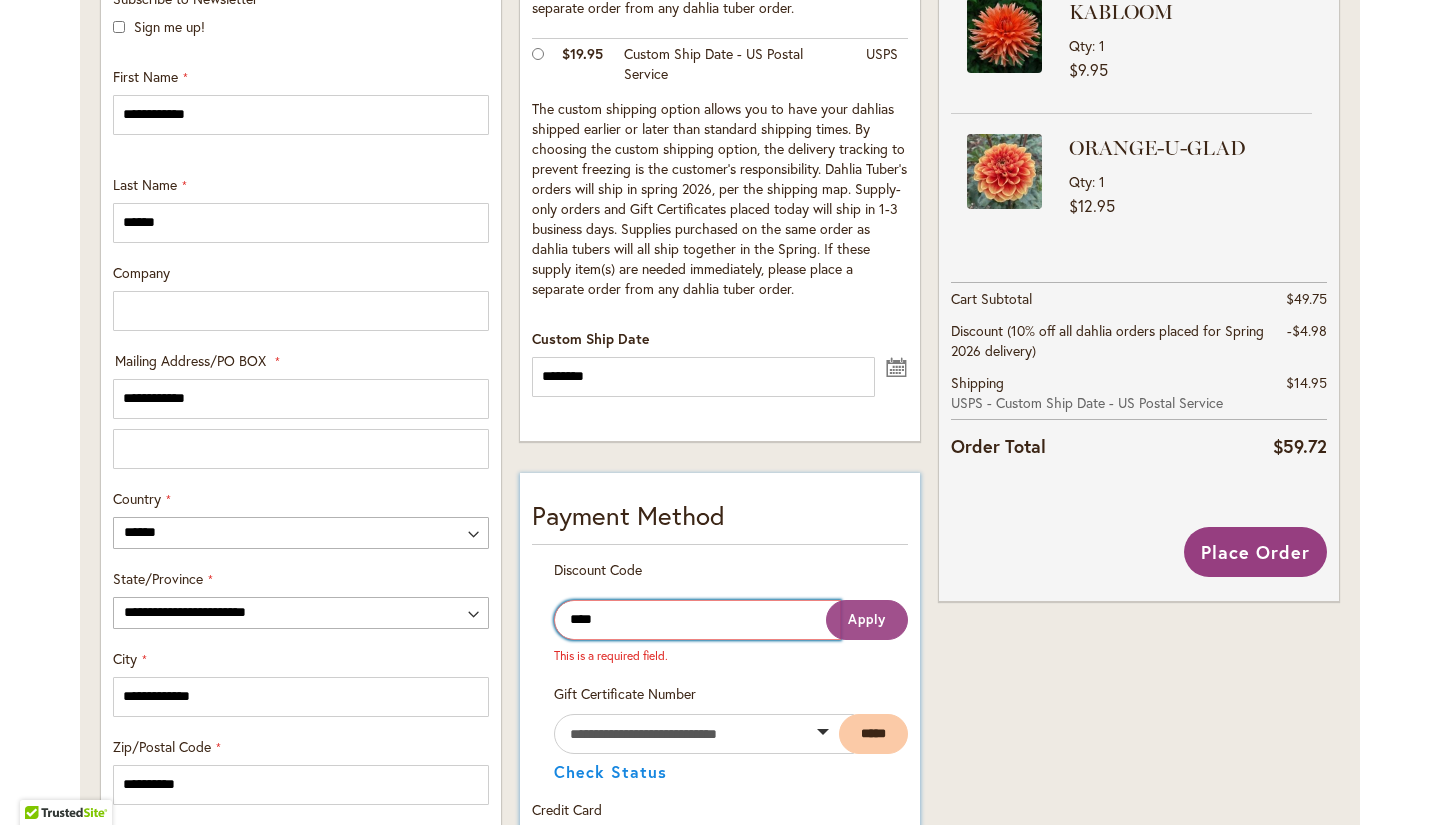type on "****" 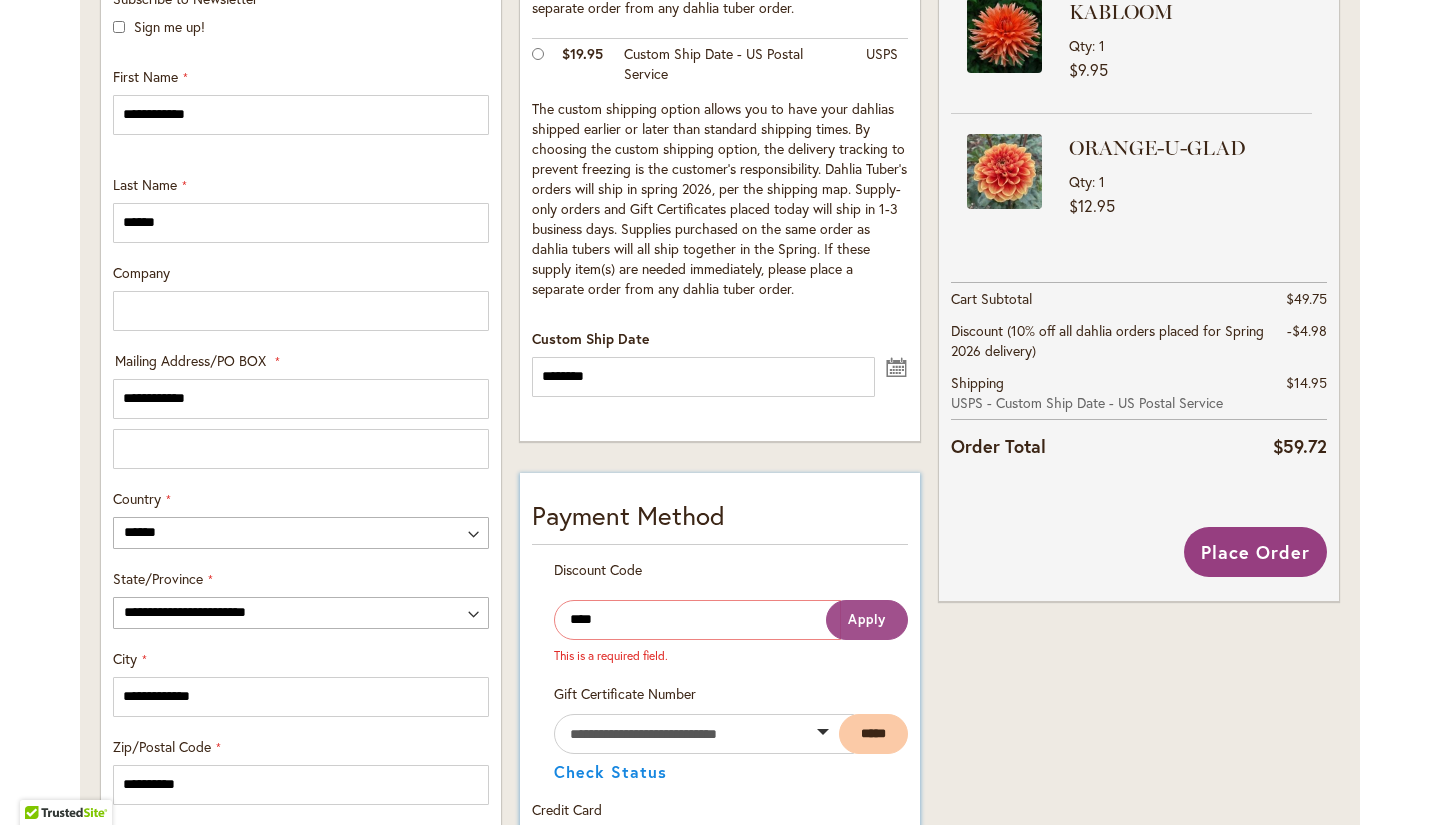 click on "Apply" at bounding box center [867, 619] 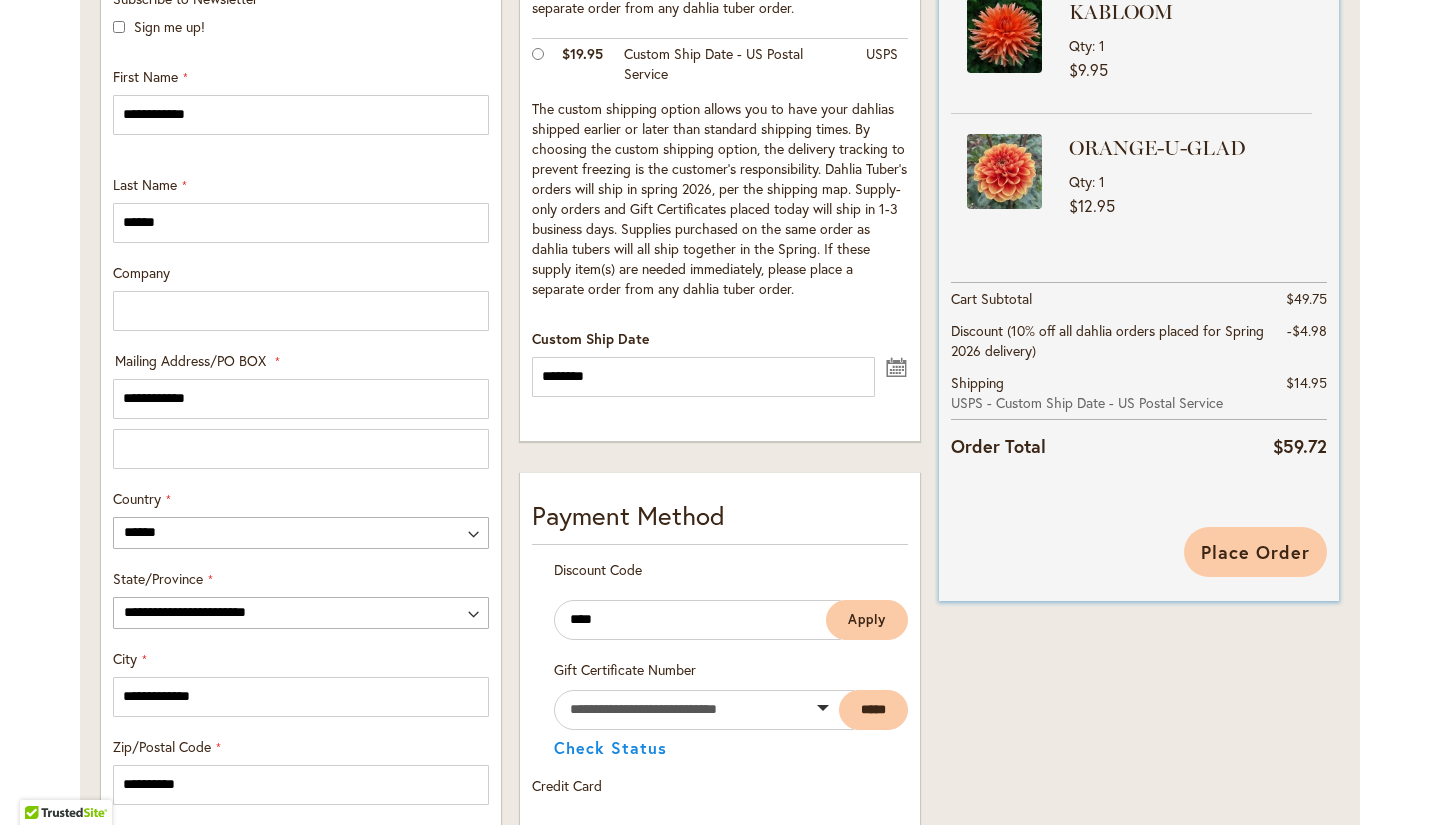 click on "Place Order" at bounding box center [1255, 552] 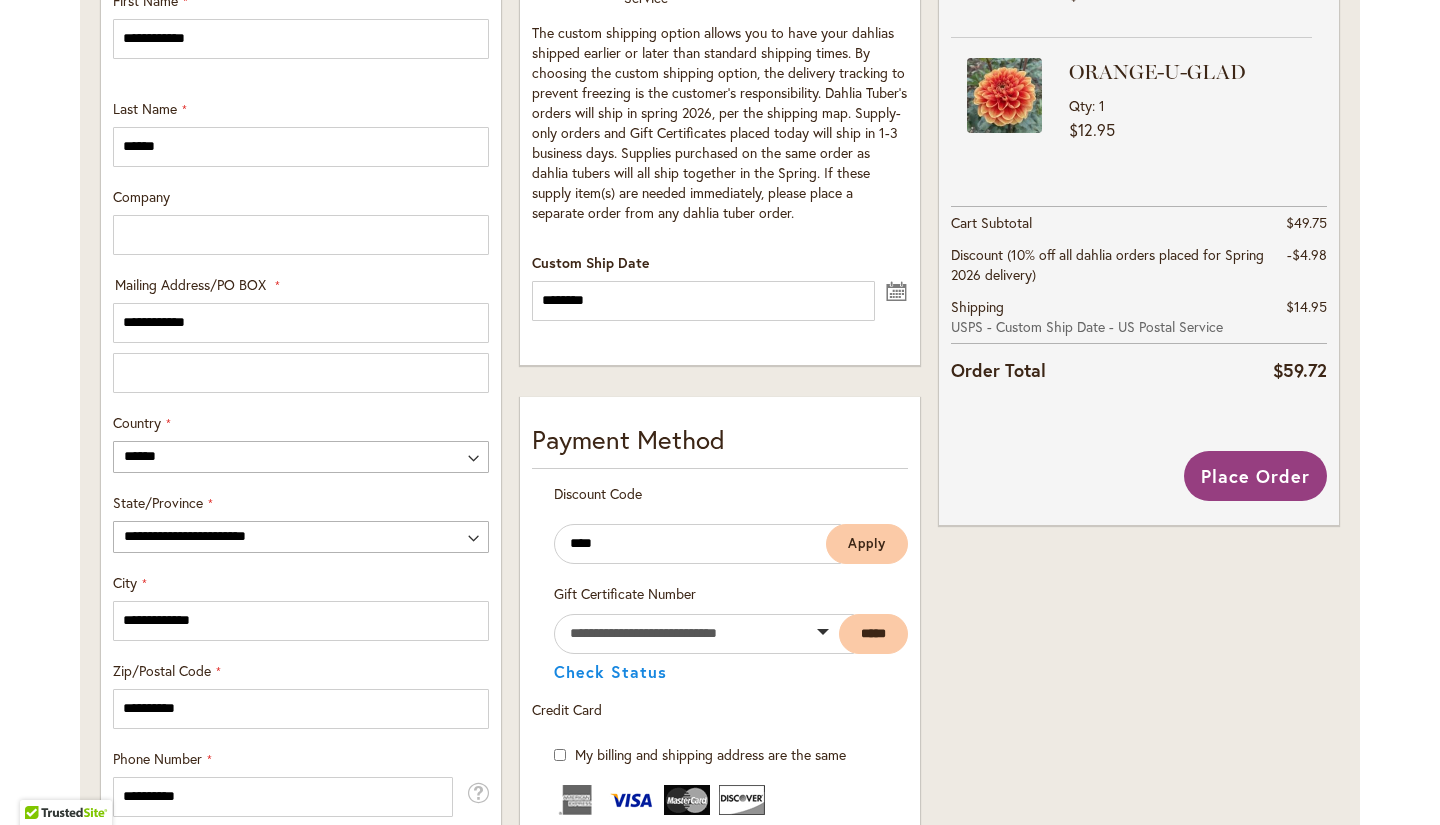 scroll, scrollTop: 821, scrollLeft: 0, axis: vertical 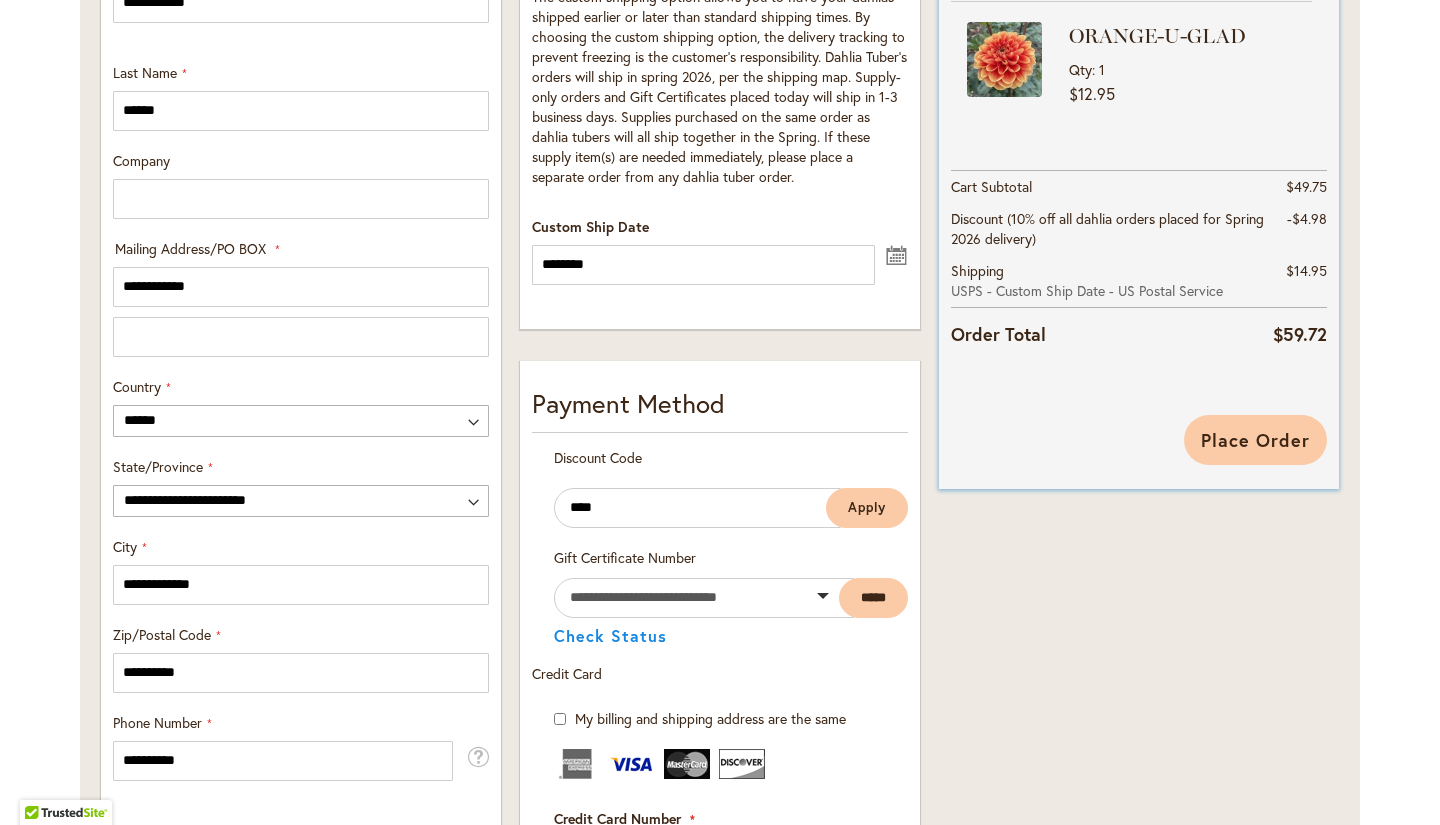 click on "Place Order" at bounding box center (1255, 440) 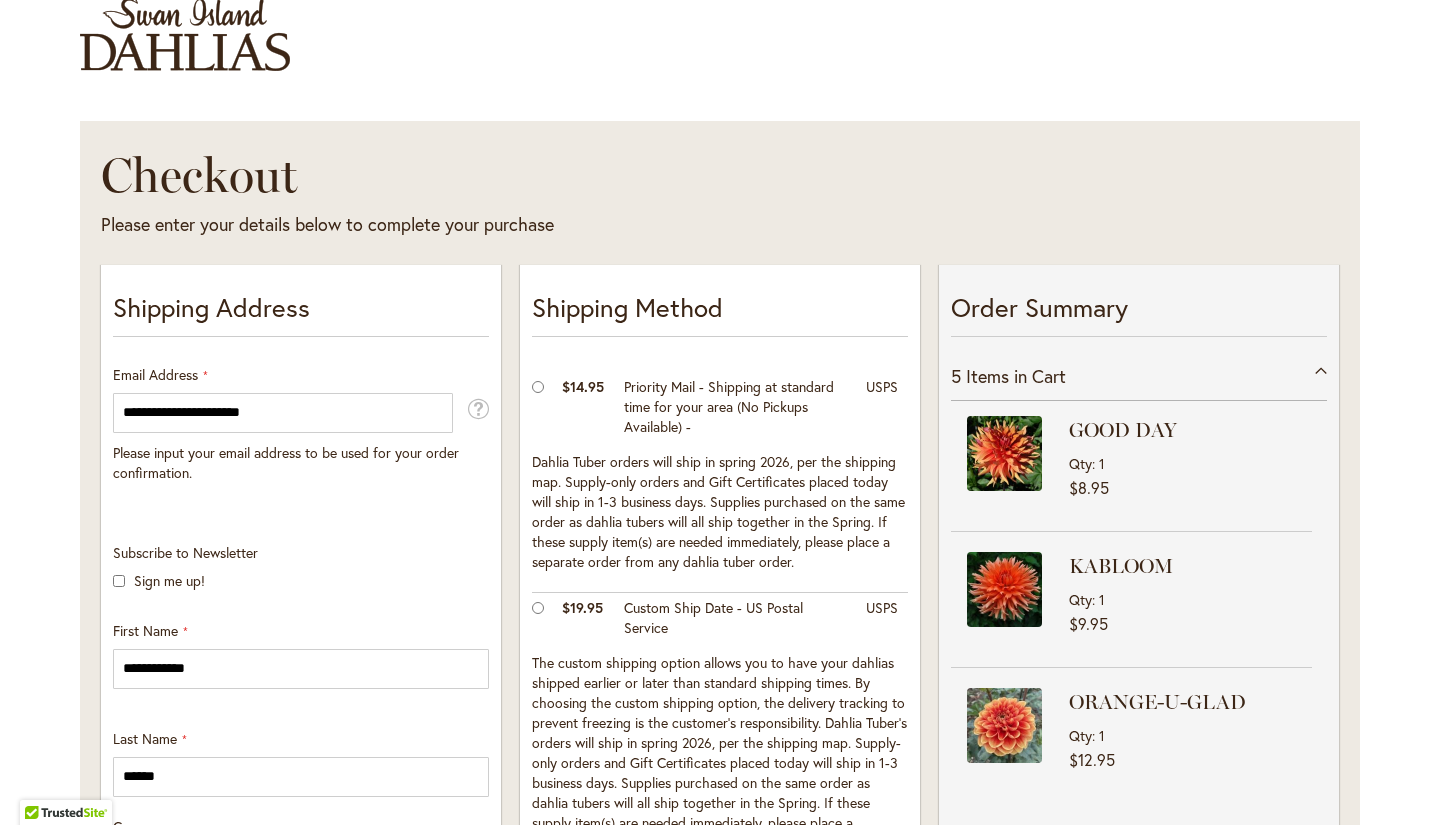 scroll, scrollTop: 0, scrollLeft: 0, axis: both 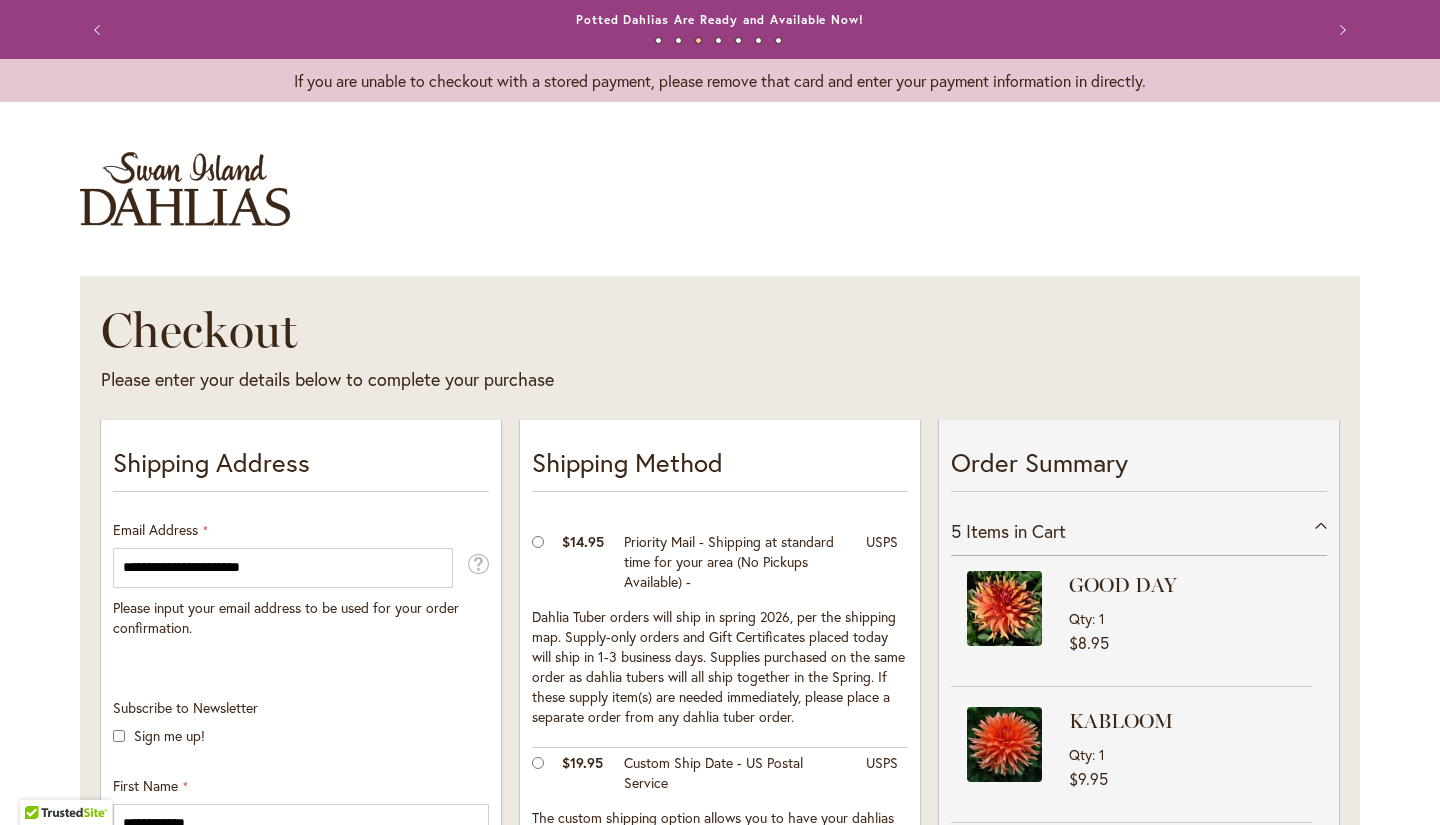 click on "Previous" at bounding box center [100, 30] 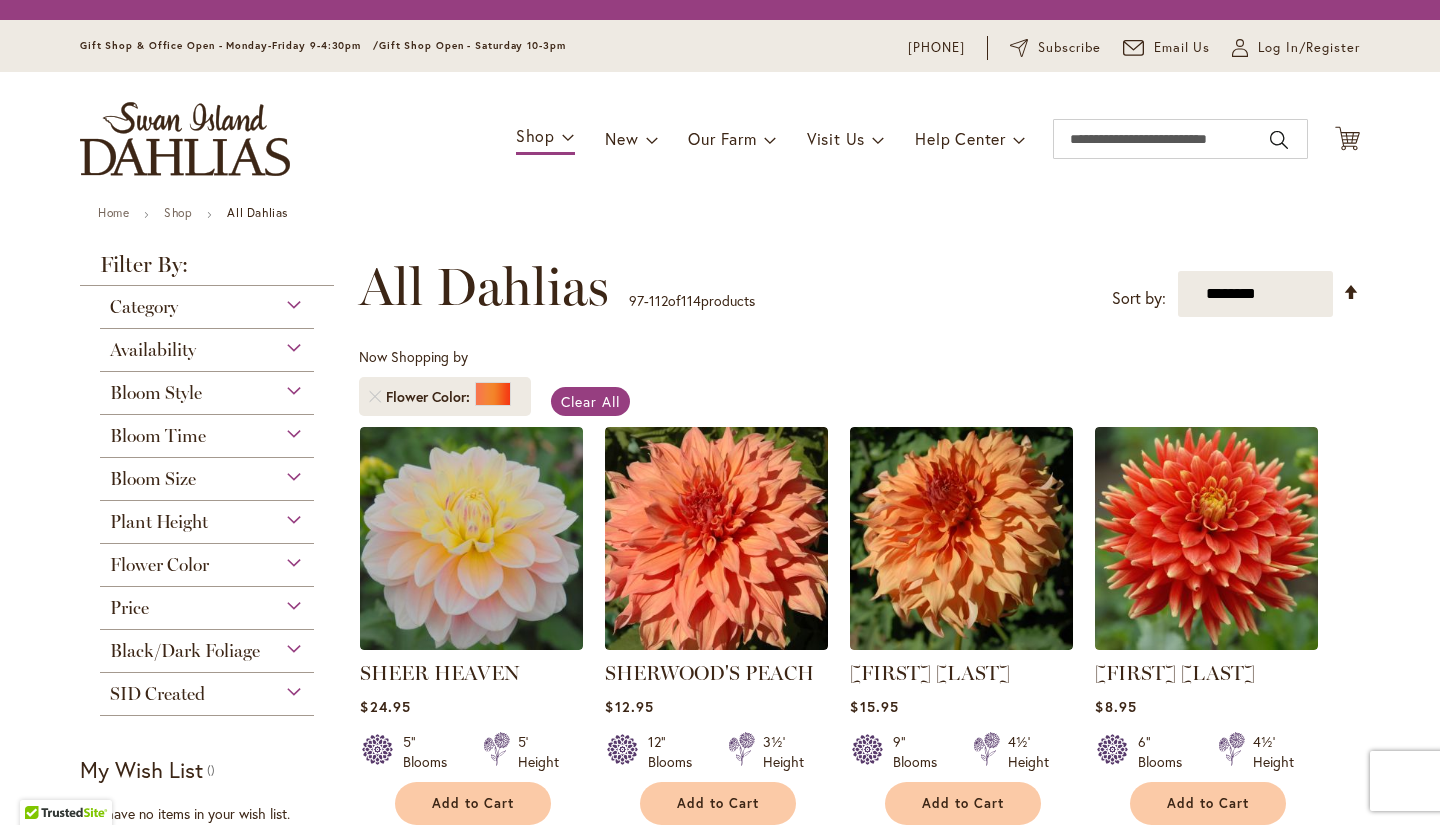 scroll, scrollTop: 0, scrollLeft: 0, axis: both 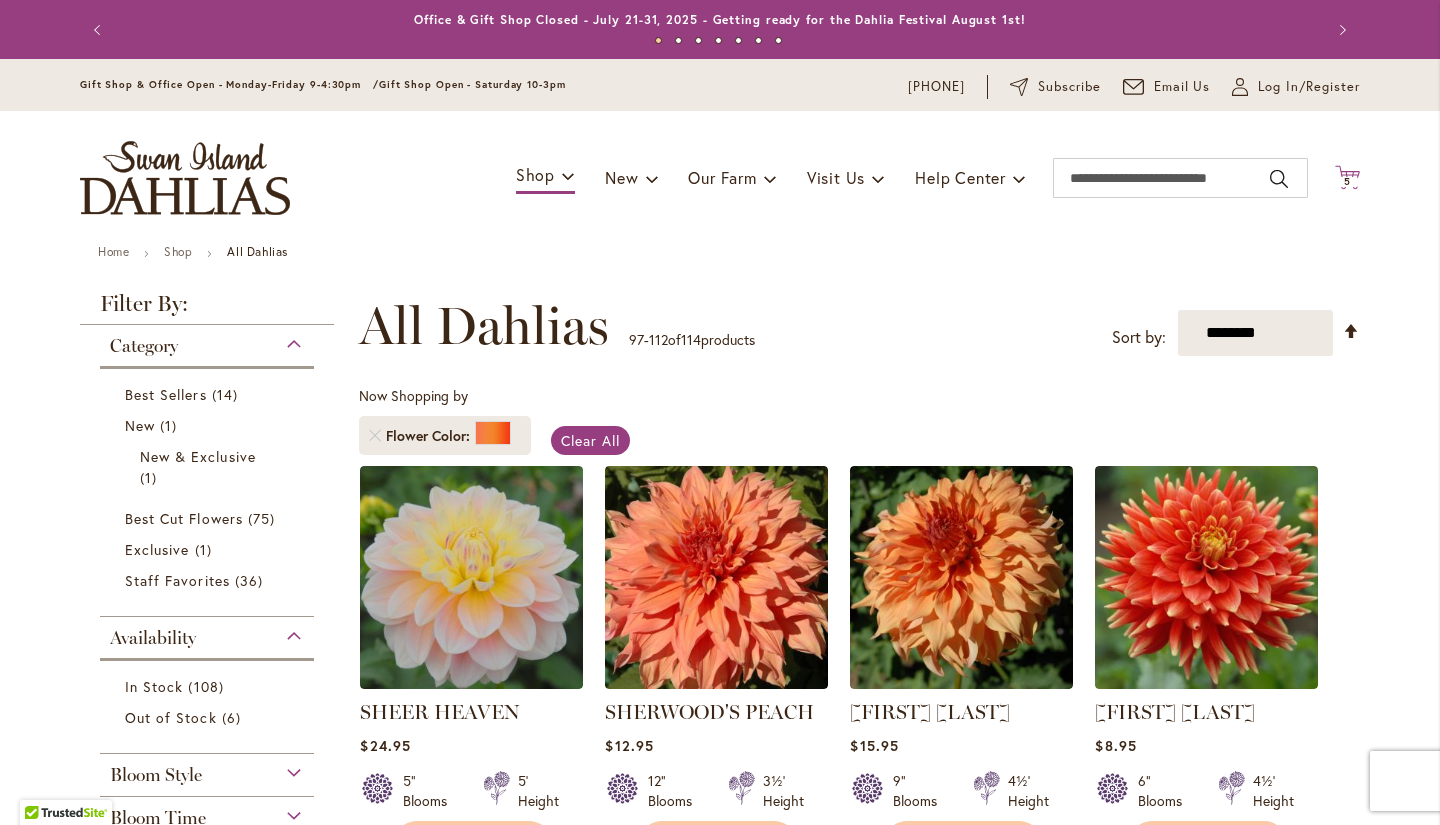 click on "5" at bounding box center (1347, 181) 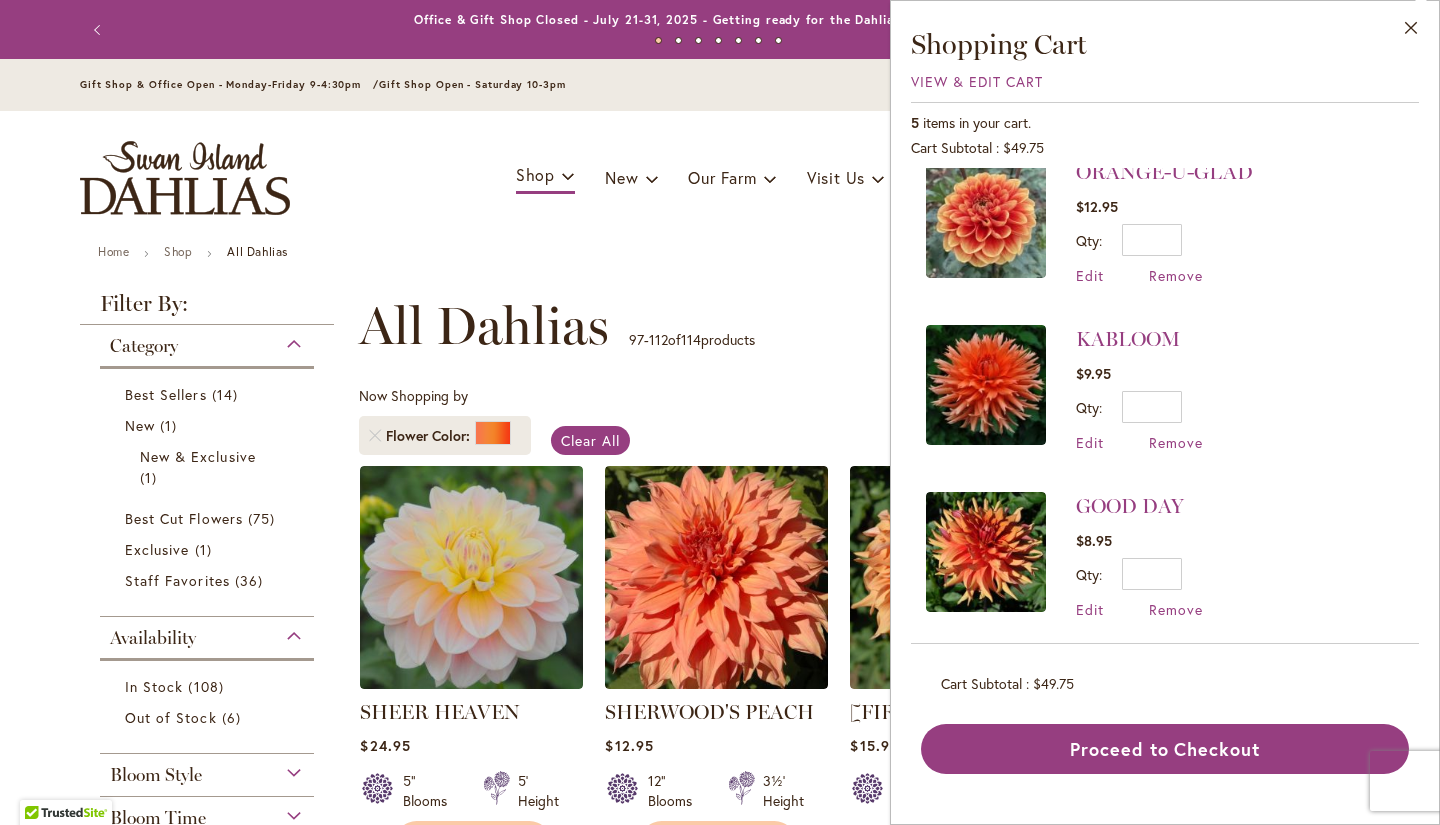 scroll, scrollTop: 370, scrollLeft: 0, axis: vertical 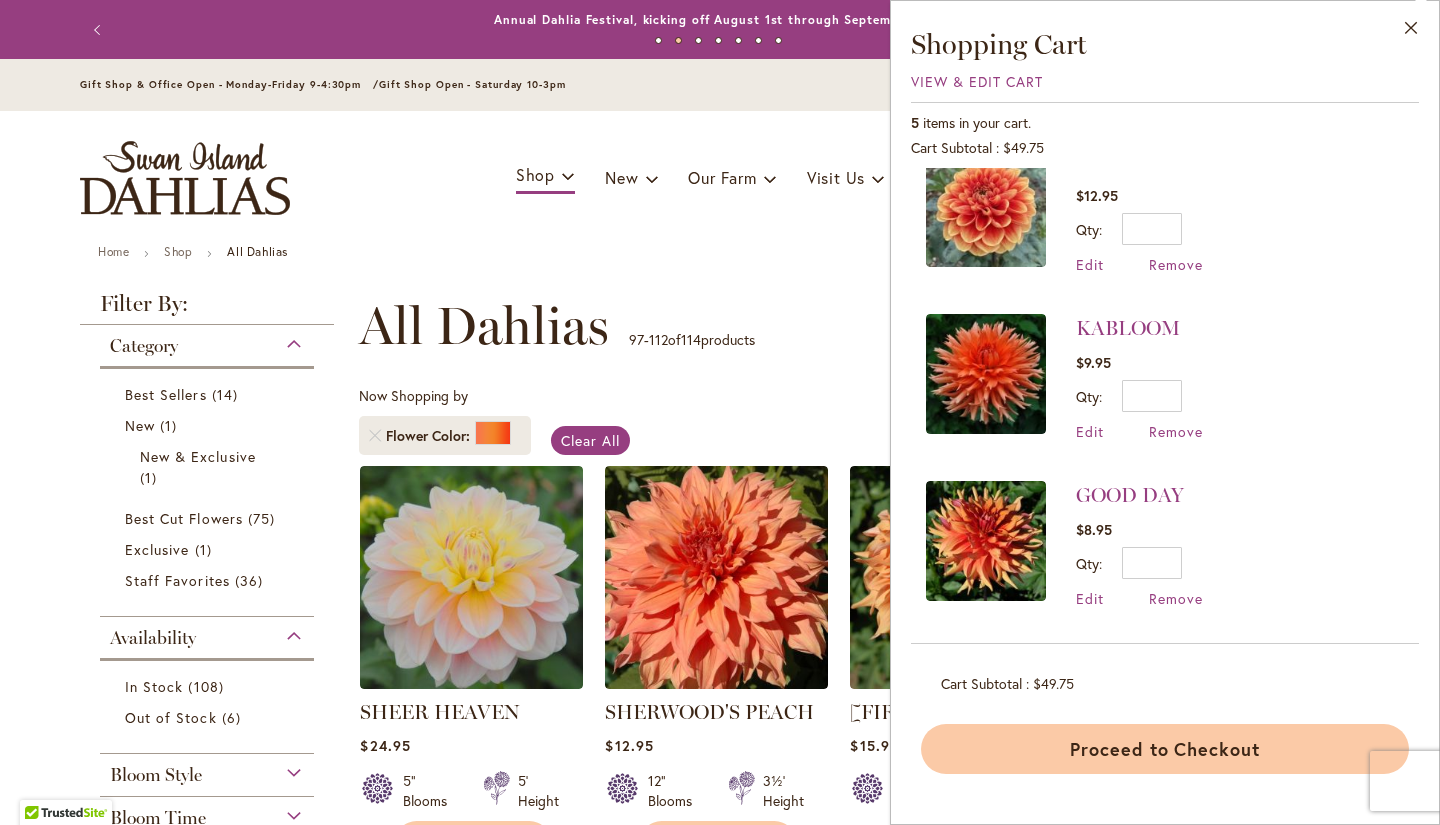 click on "Proceed to Checkout" at bounding box center [1165, 749] 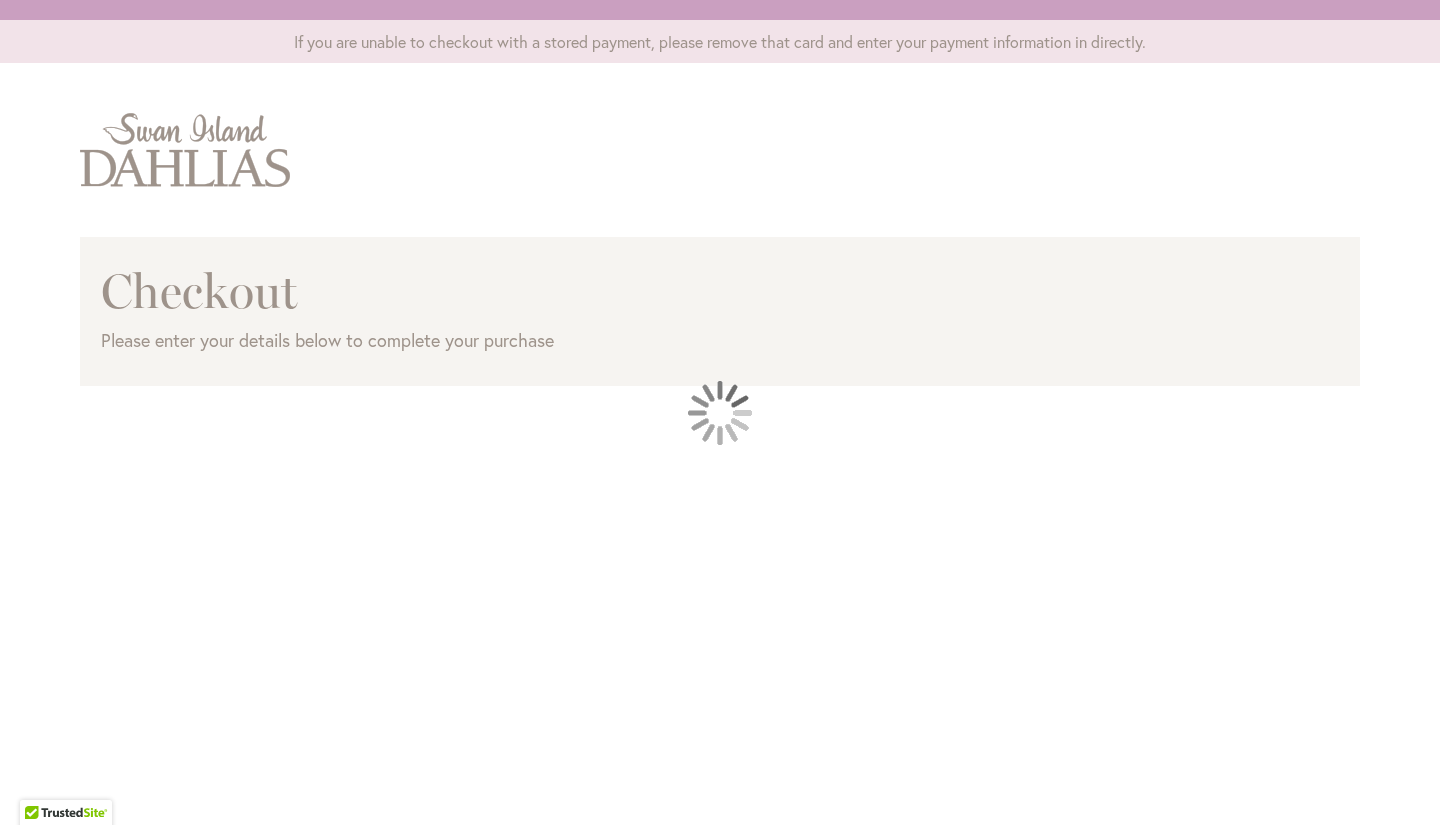 scroll, scrollTop: 0, scrollLeft: 0, axis: both 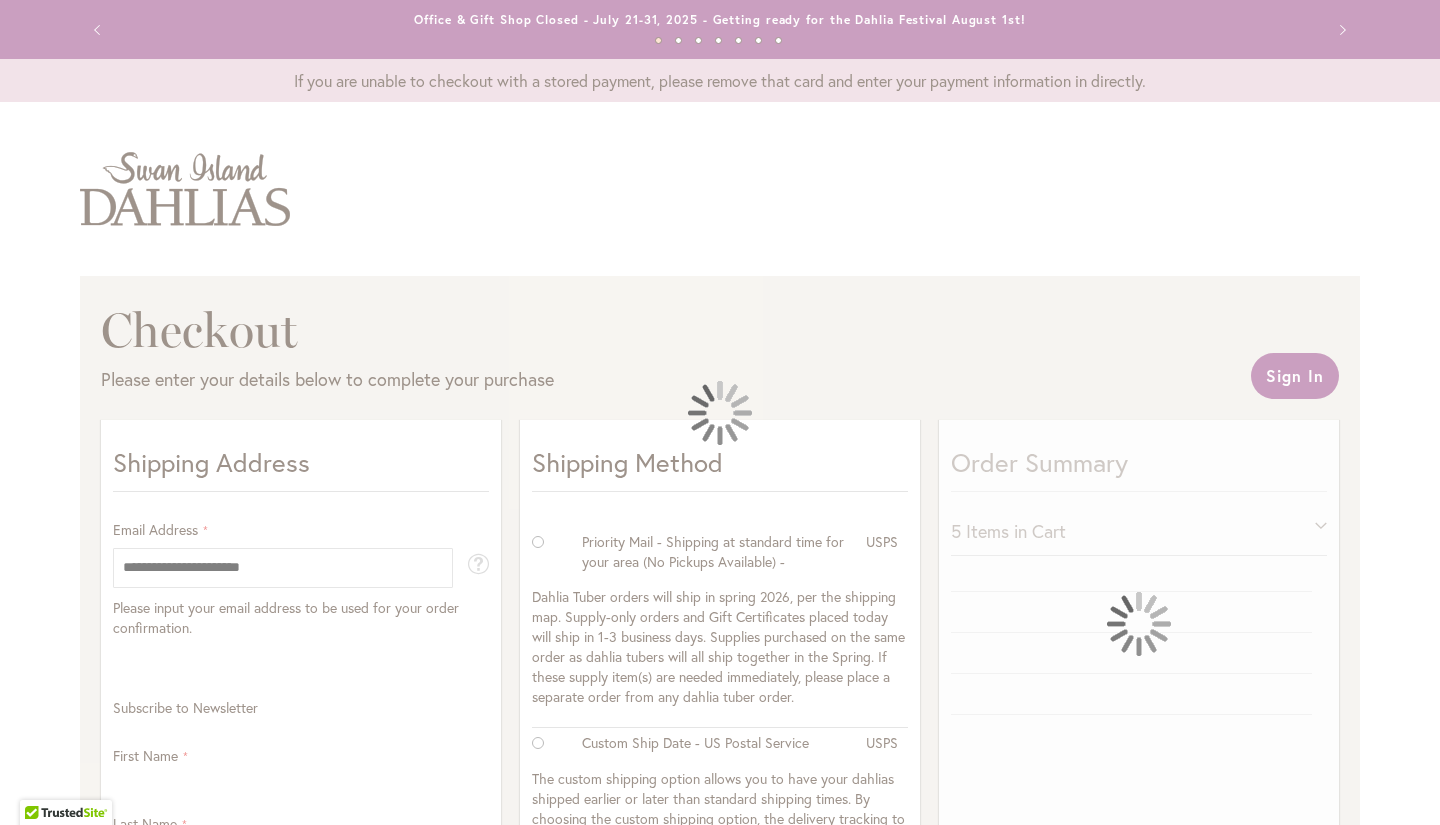 select on "**" 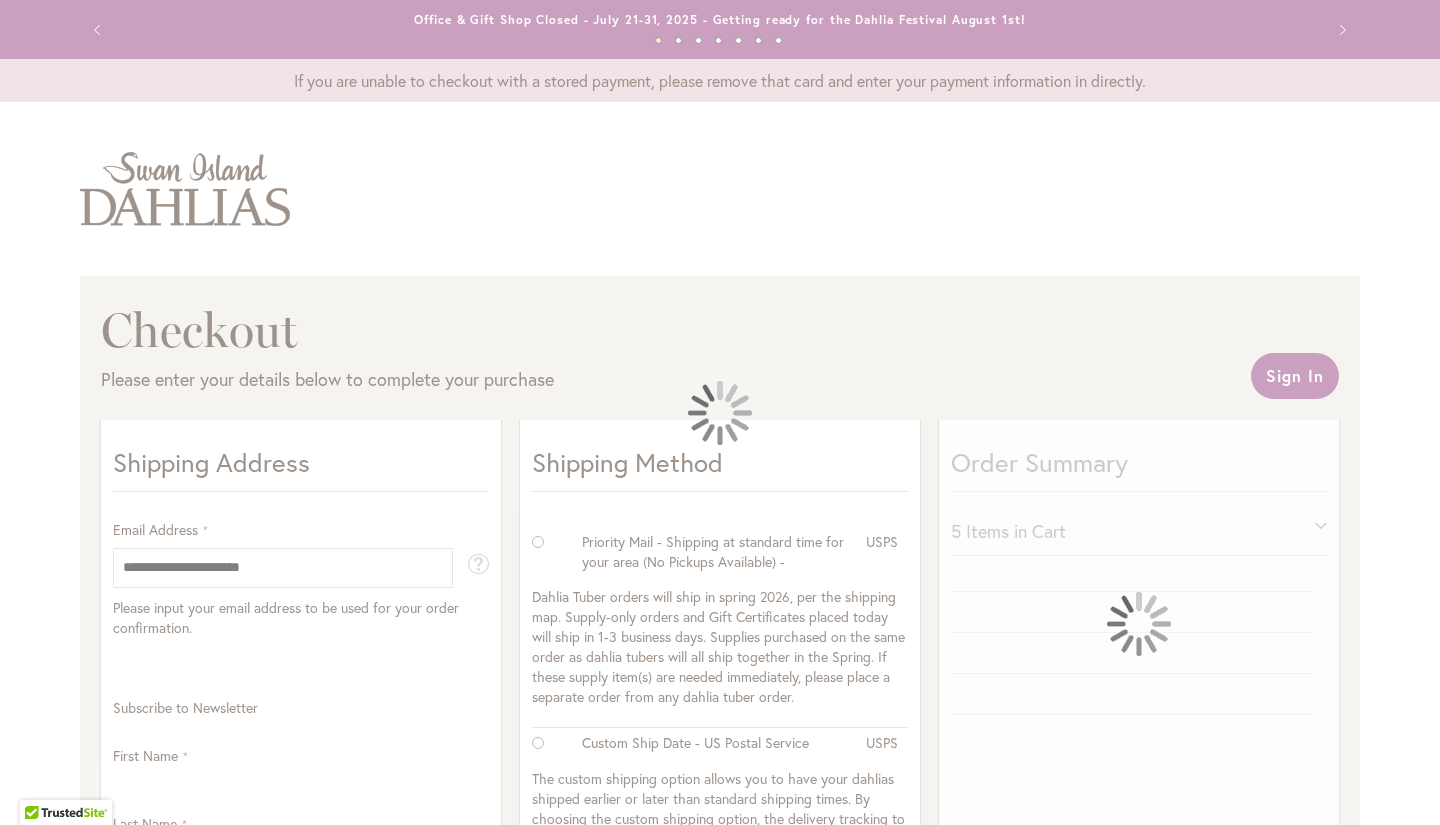 select on "**" 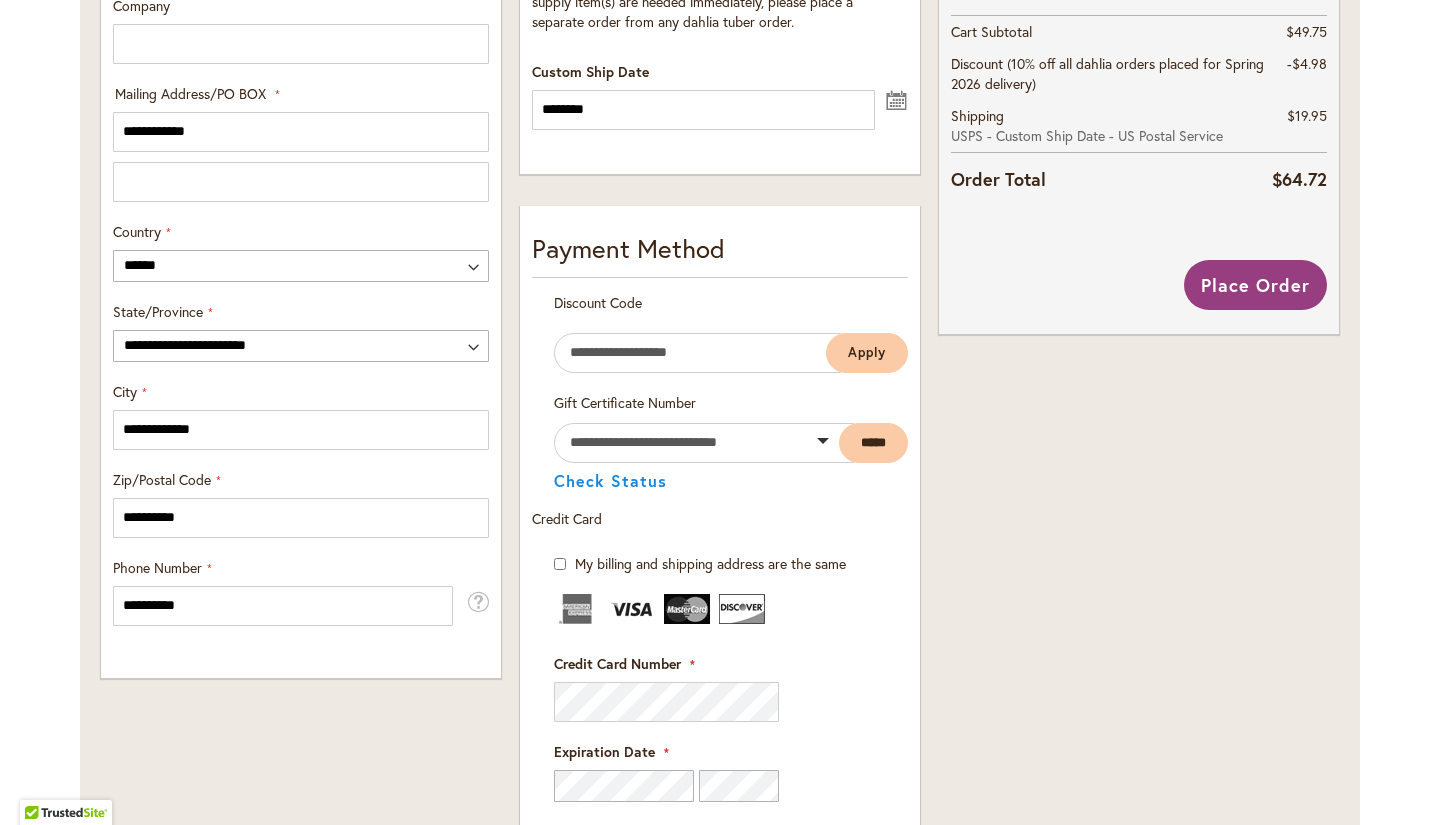scroll, scrollTop: 1000, scrollLeft: 0, axis: vertical 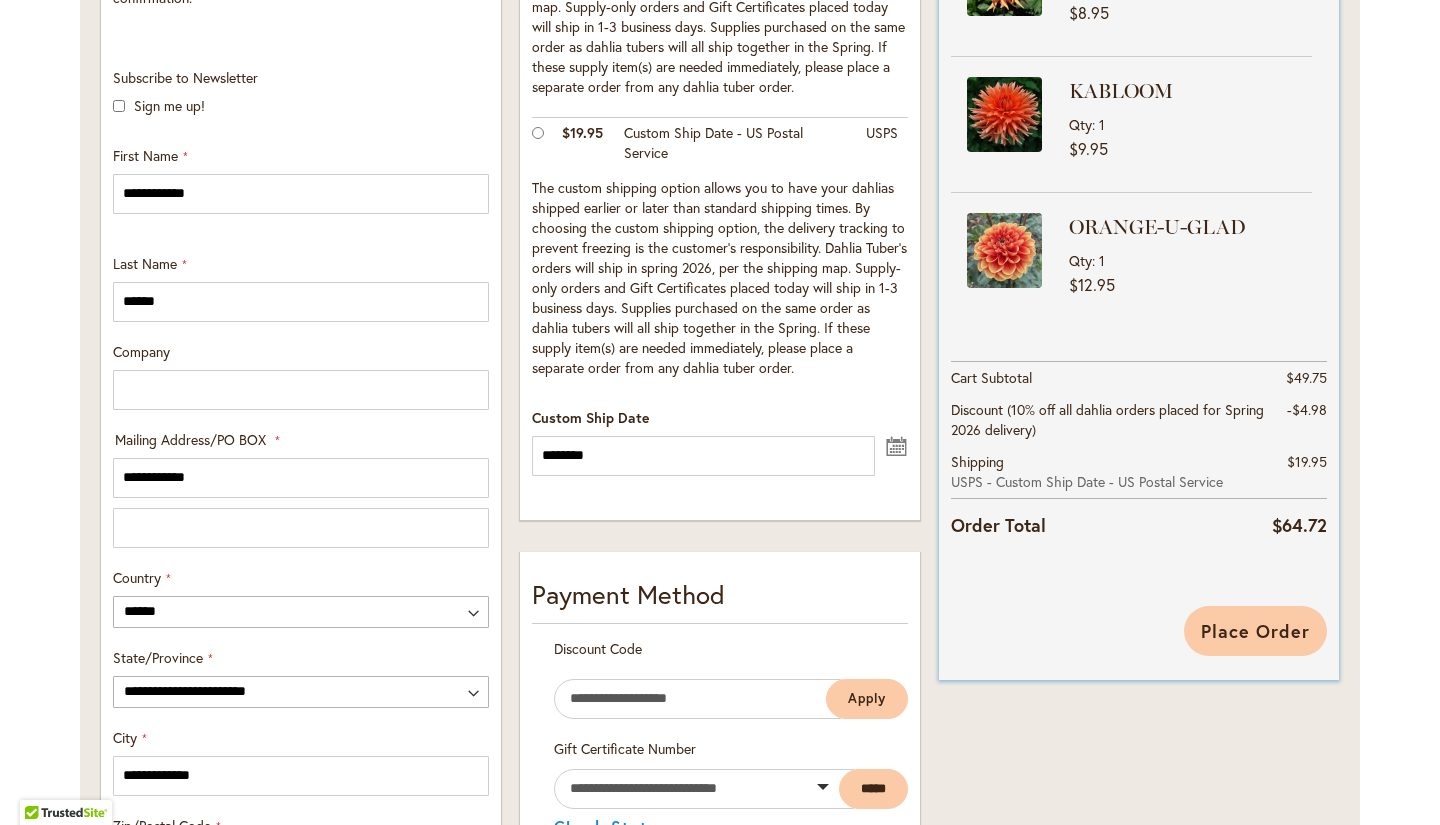 click on "Place Order" at bounding box center (1255, 631) 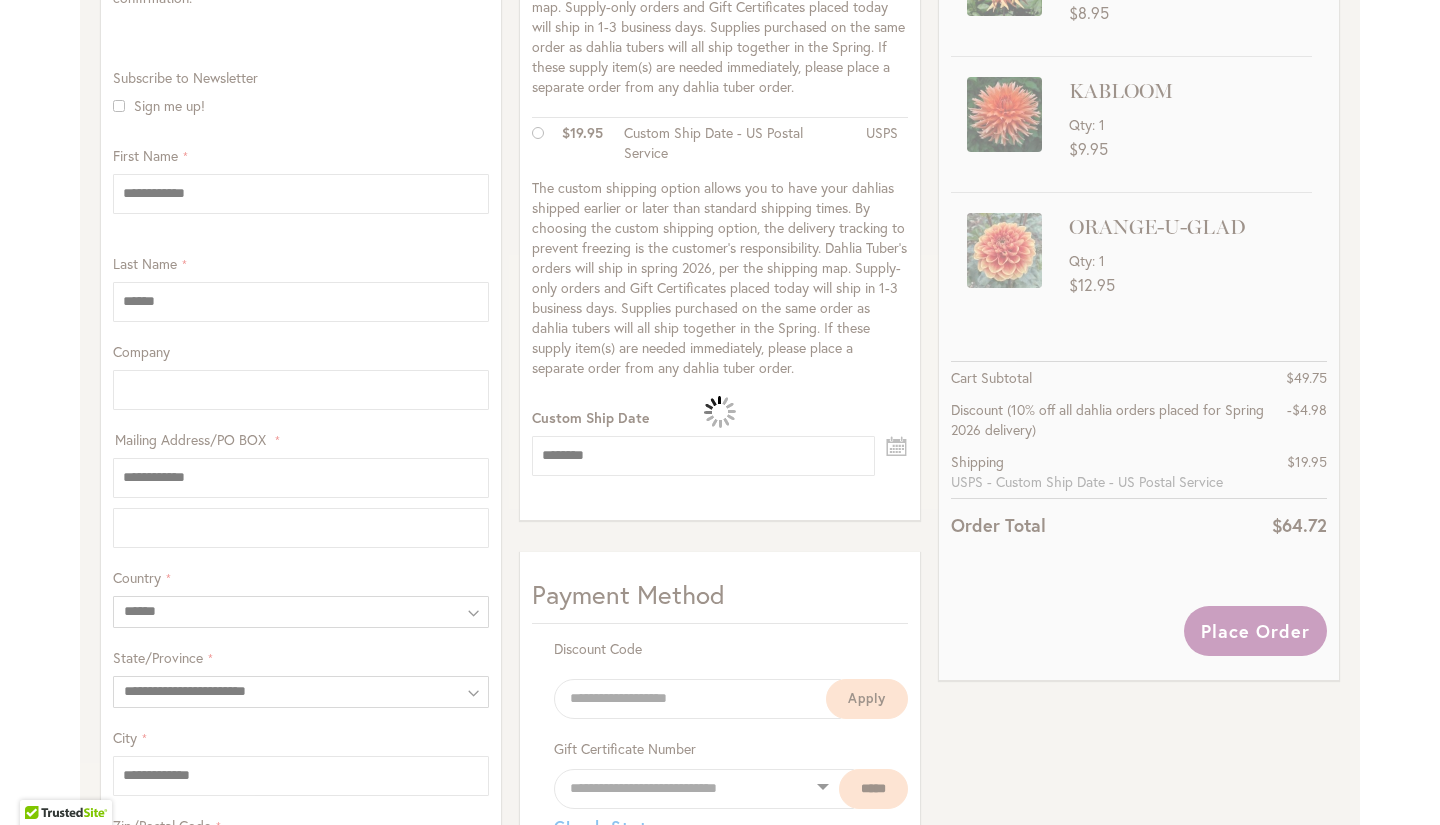 scroll, scrollTop: 1546, scrollLeft: 0, axis: vertical 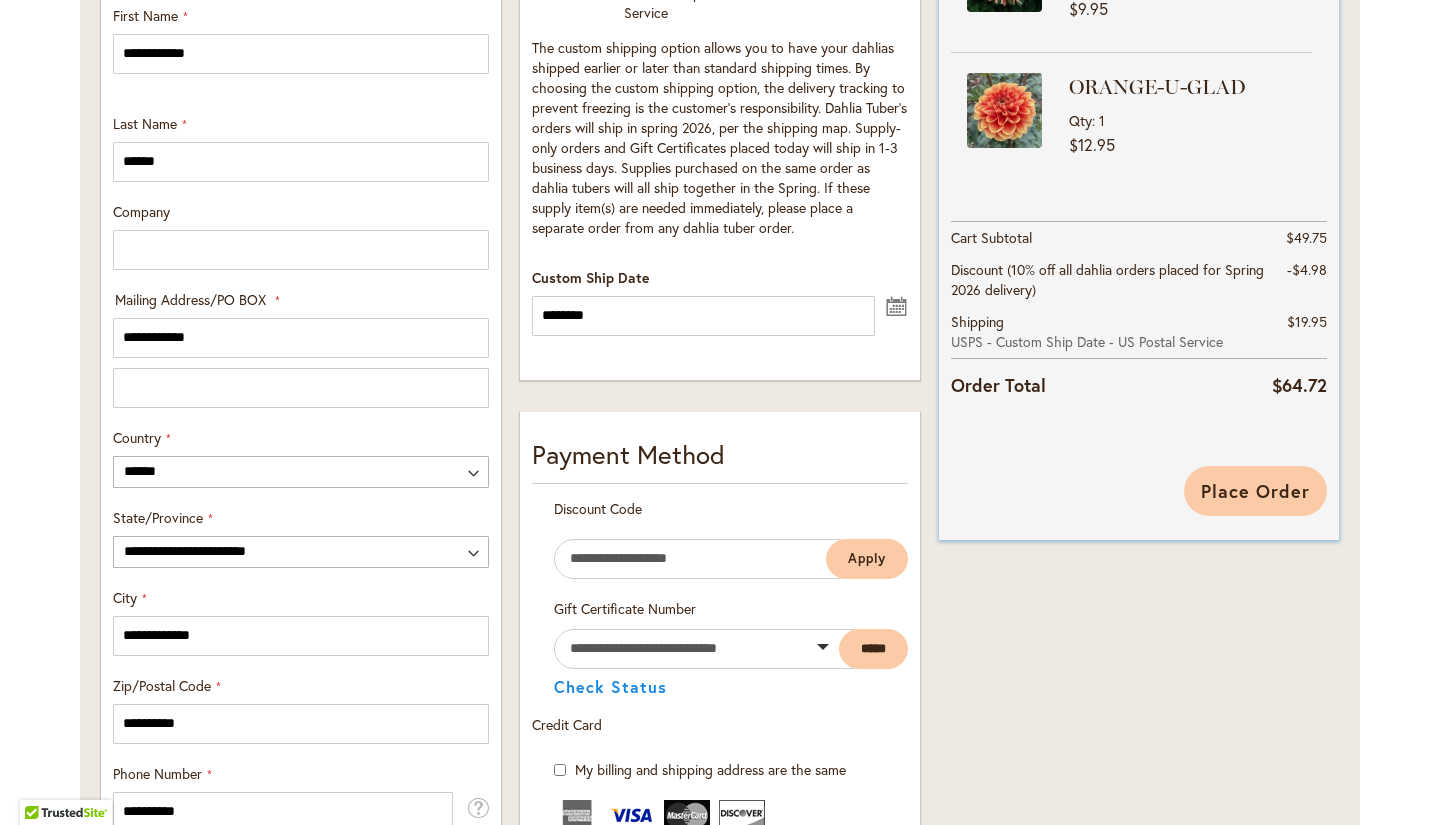 click on "Place Order" at bounding box center [1255, 491] 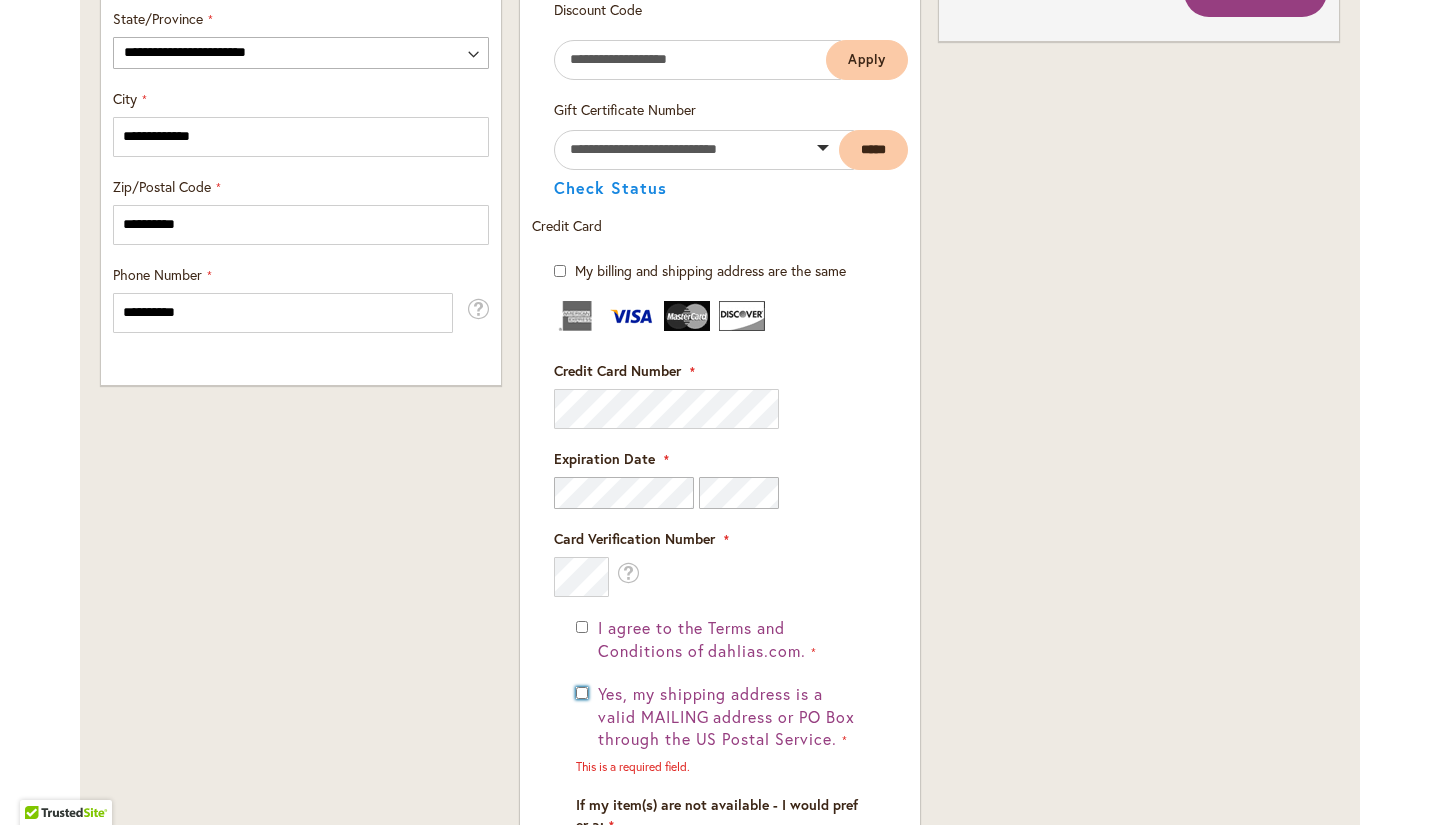 scroll, scrollTop: 1272, scrollLeft: 0, axis: vertical 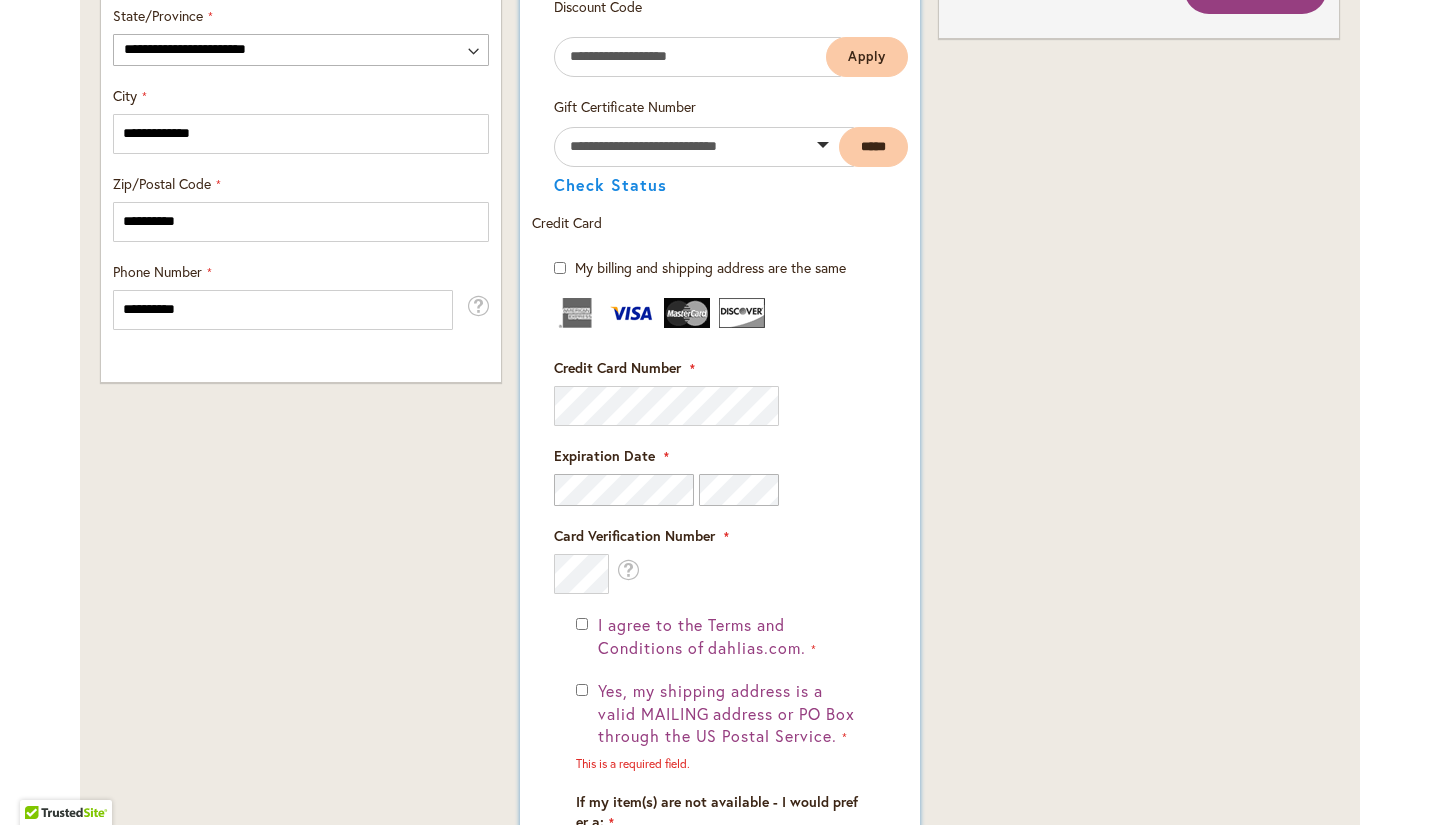 click on "Credit Card Information
Credit Card Number" at bounding box center [720, 446] 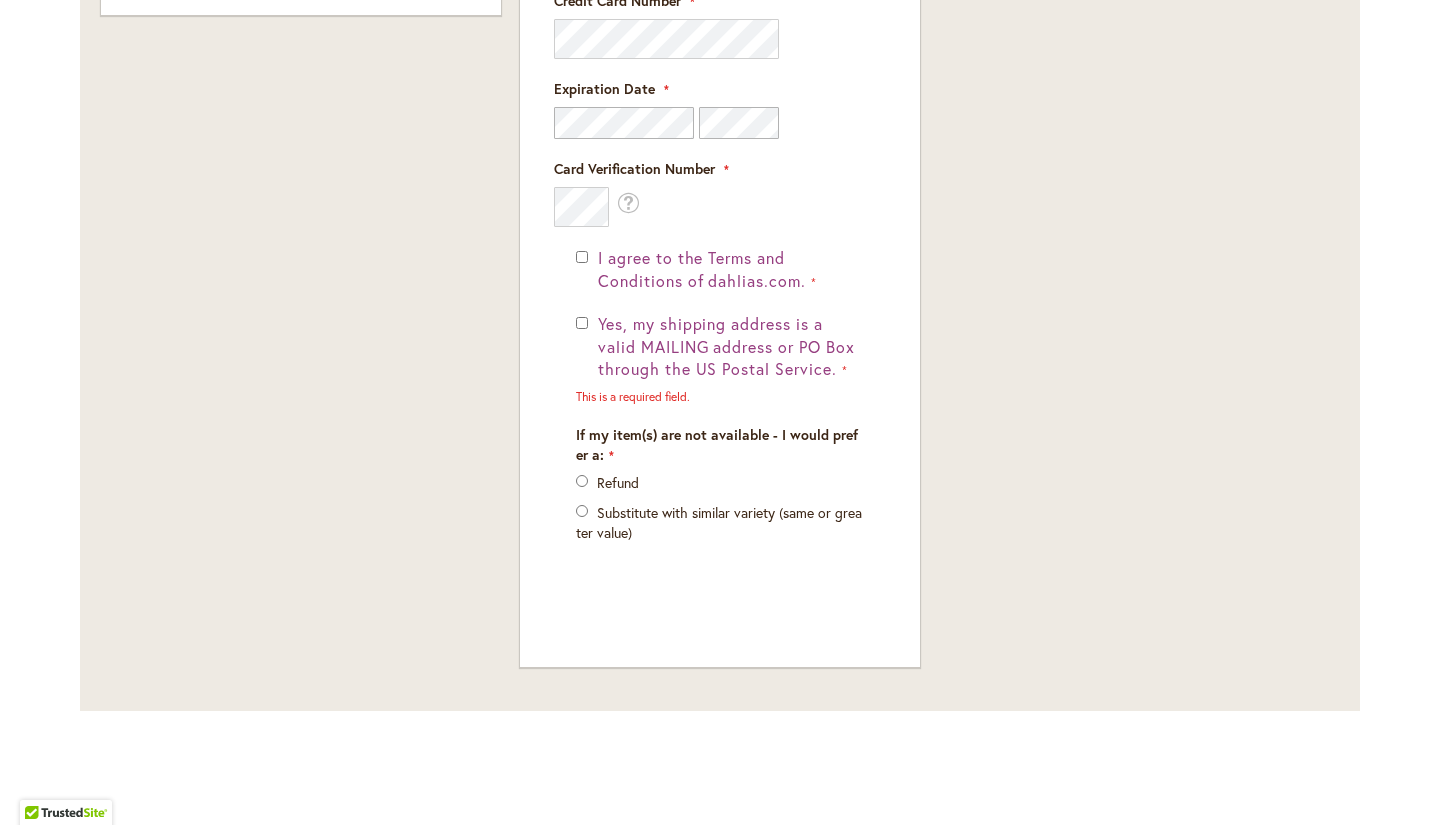scroll, scrollTop: 1463, scrollLeft: 0, axis: vertical 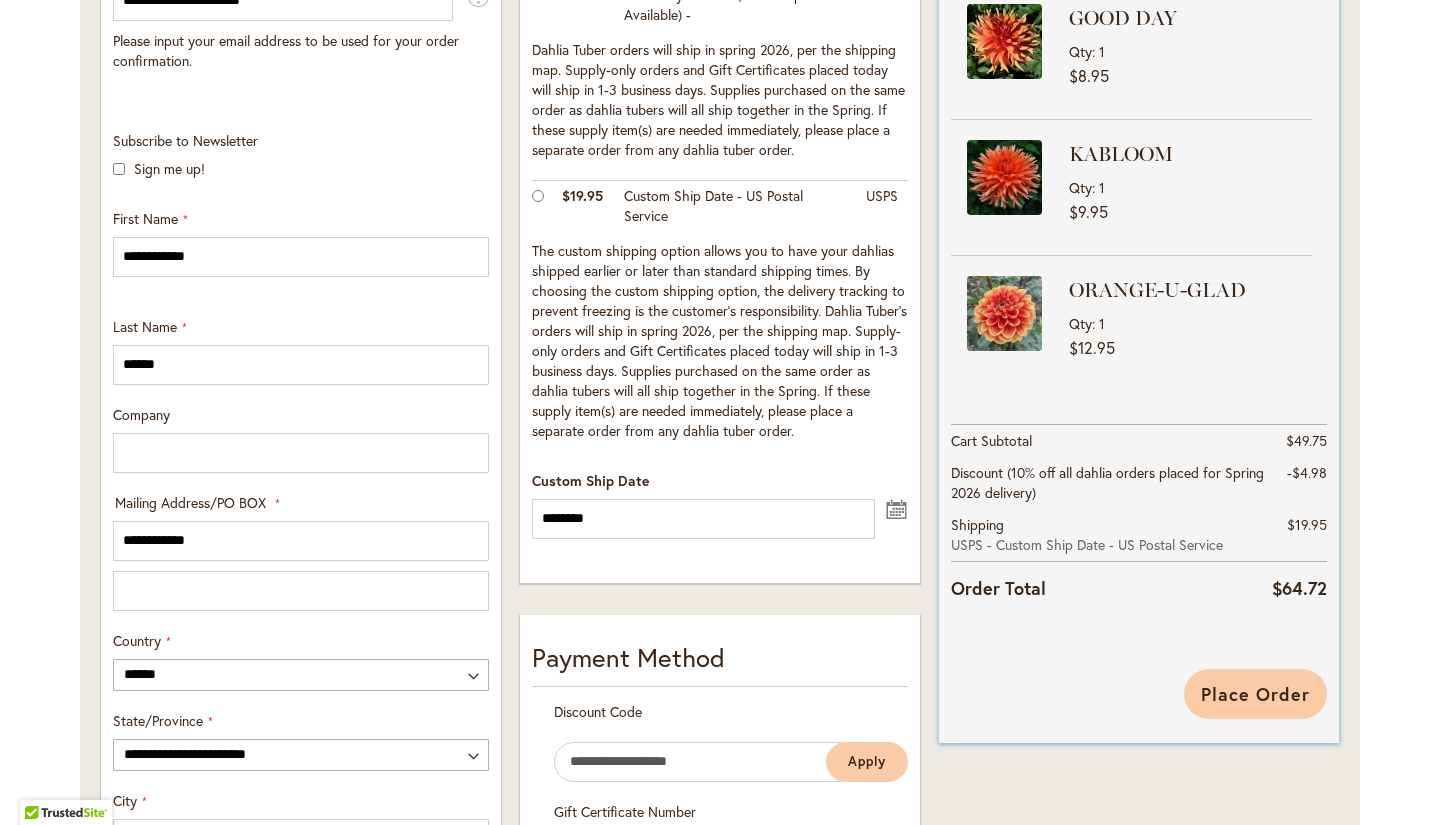 click on "Place Order" at bounding box center (1255, 694) 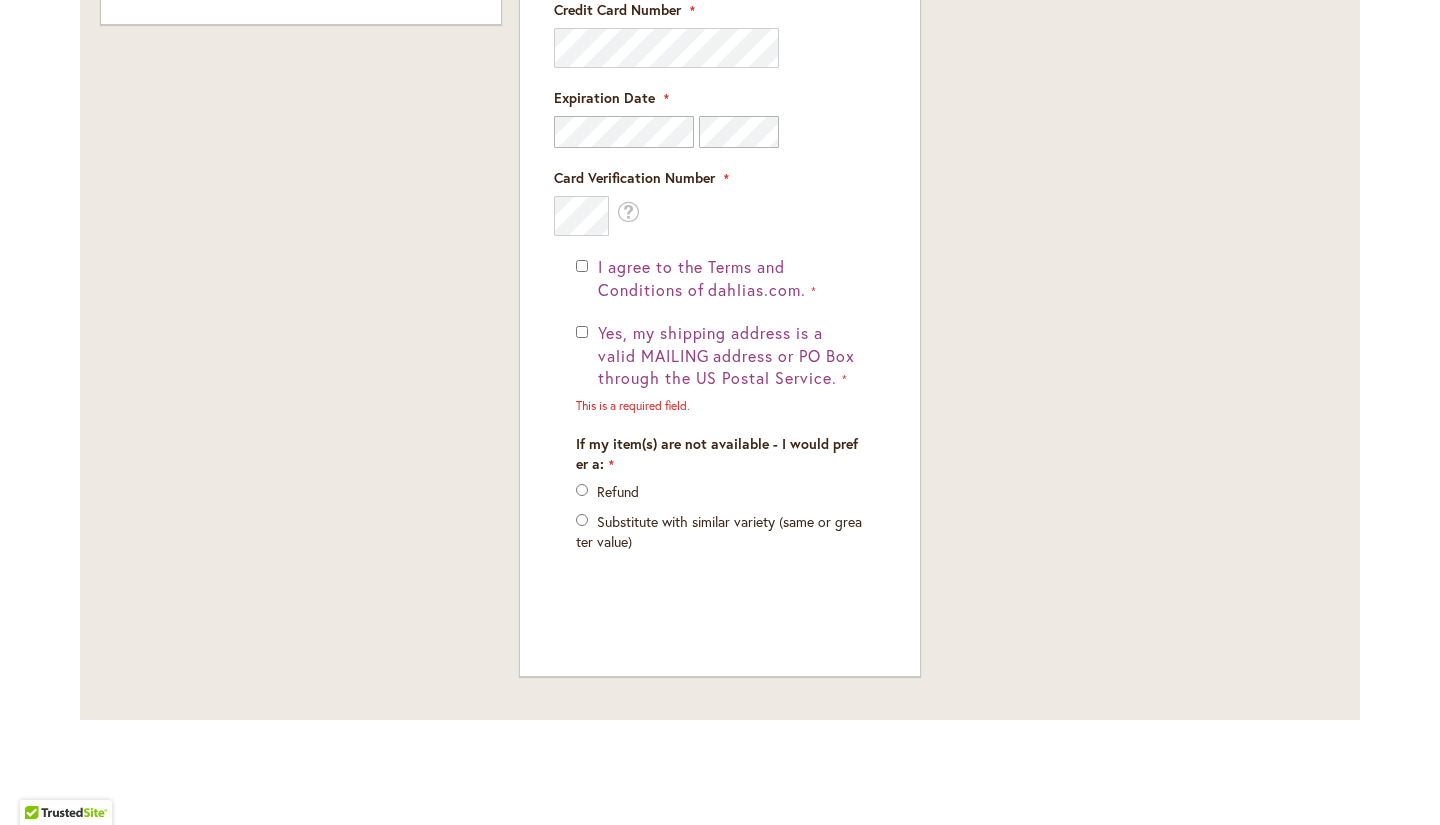scroll, scrollTop: 1639, scrollLeft: 0, axis: vertical 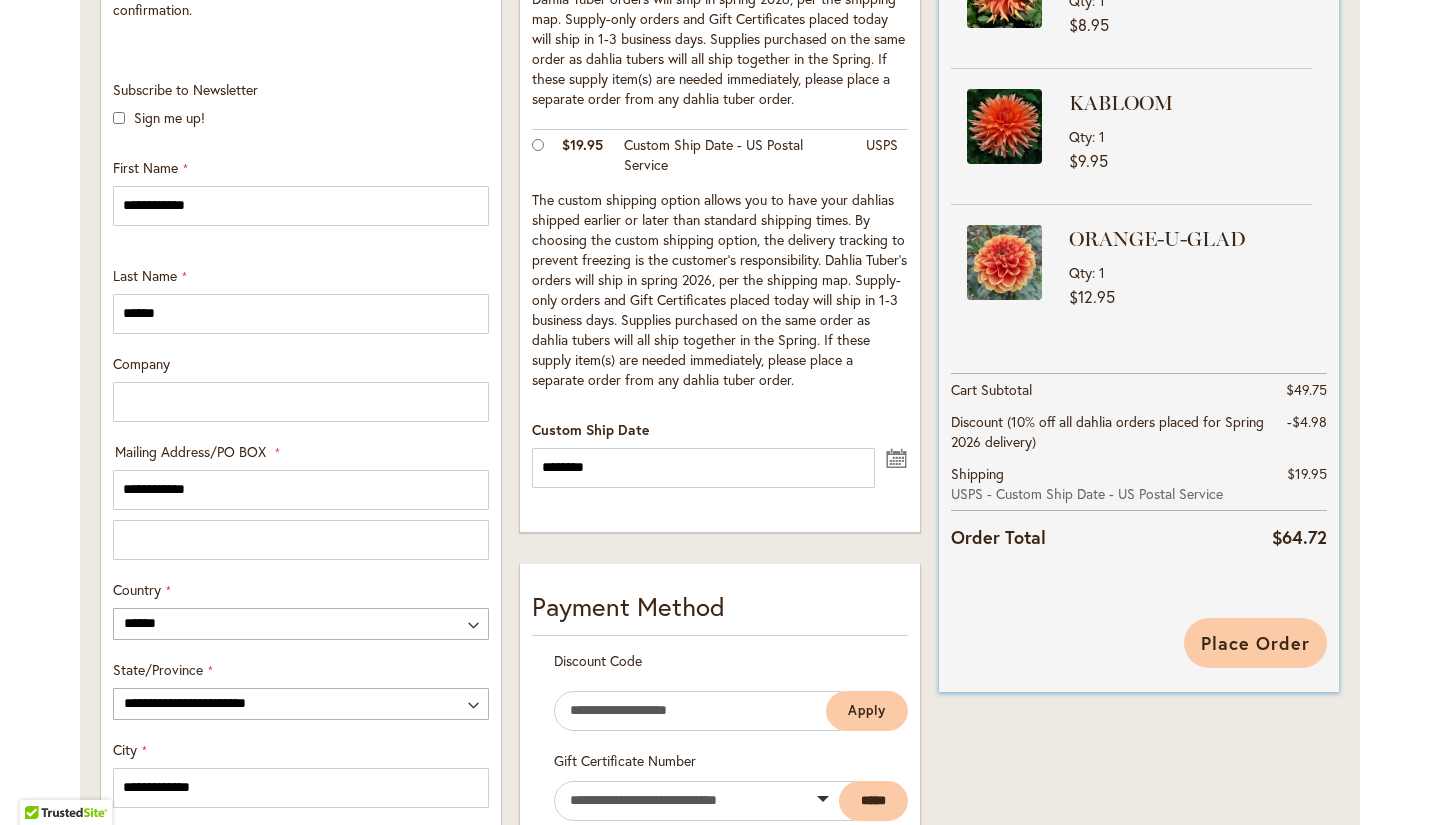 click on "Place Order" at bounding box center [1255, 643] 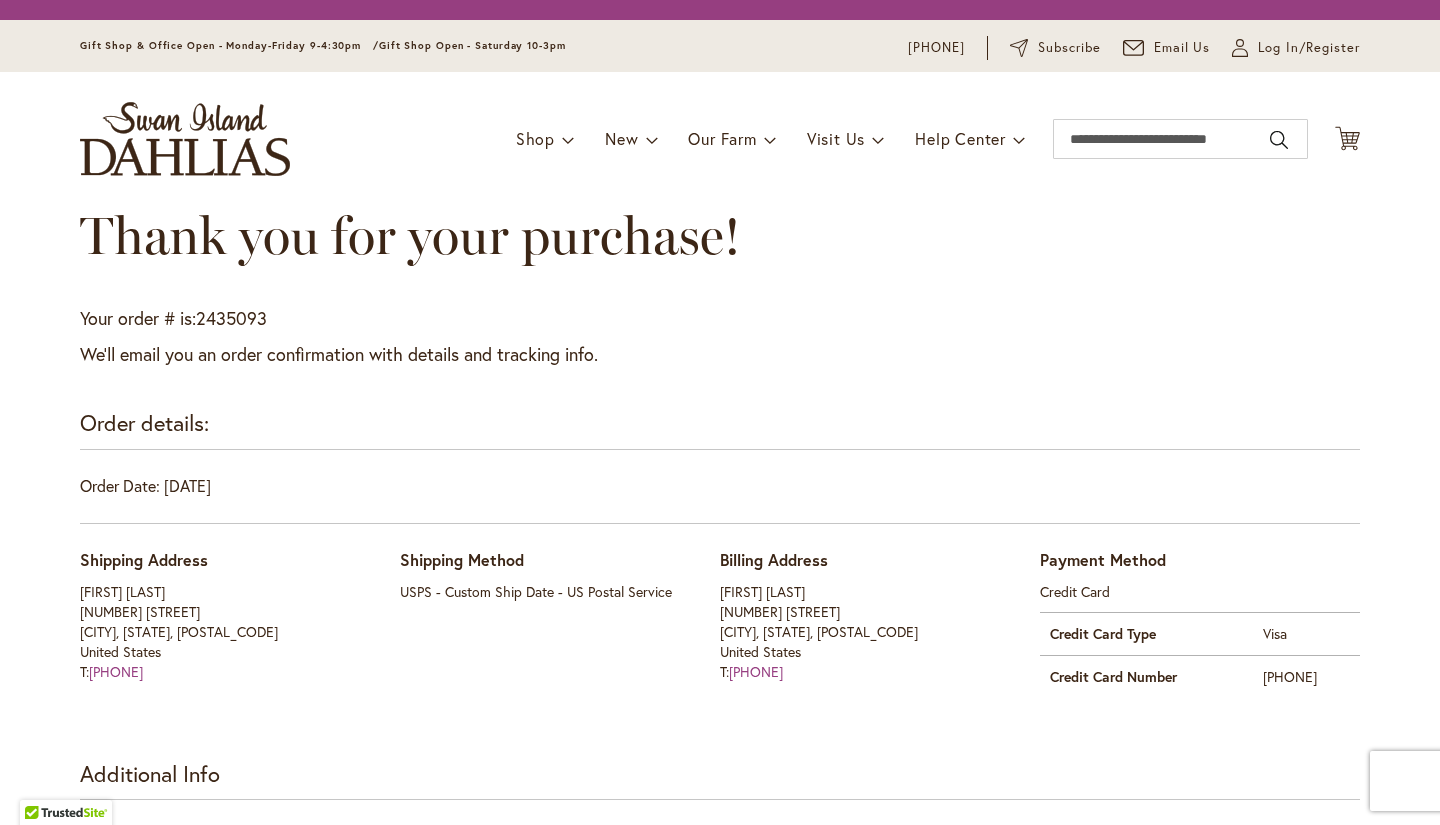 scroll, scrollTop: 0, scrollLeft: 0, axis: both 